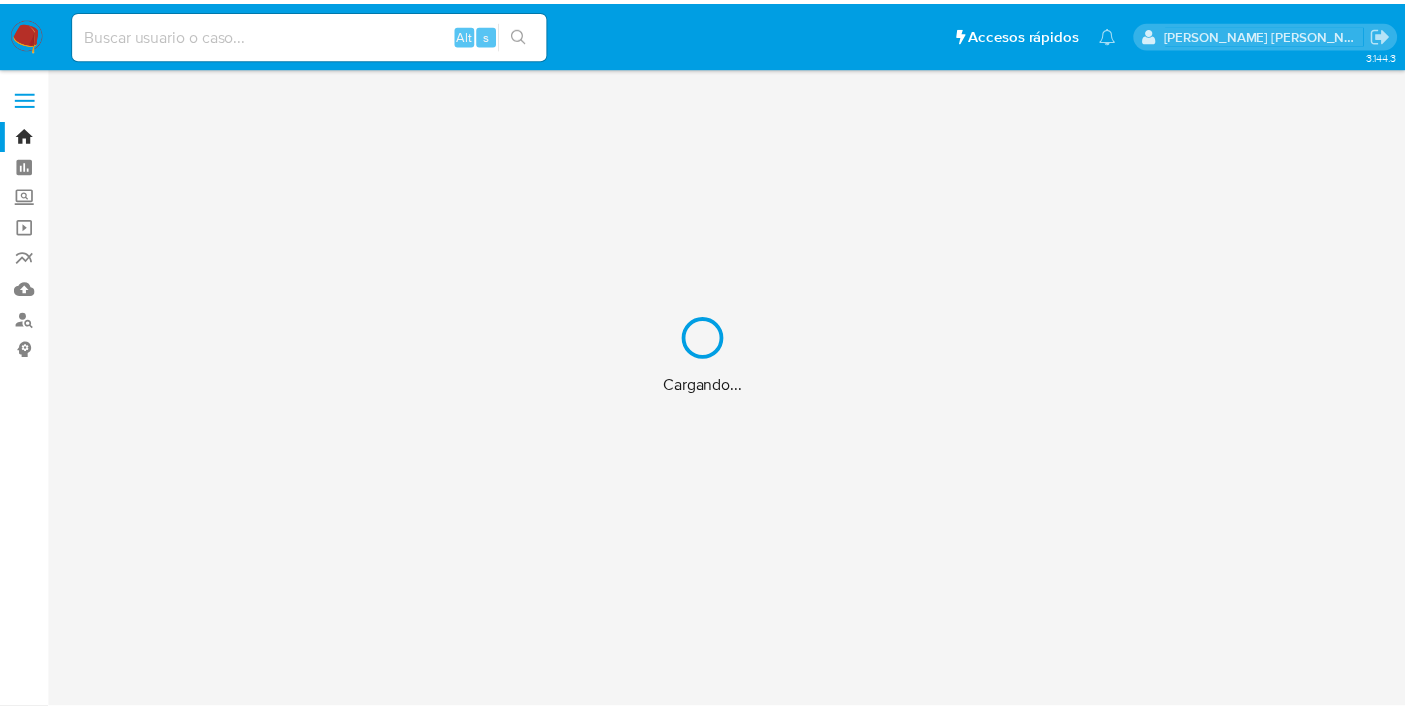 scroll, scrollTop: 0, scrollLeft: 0, axis: both 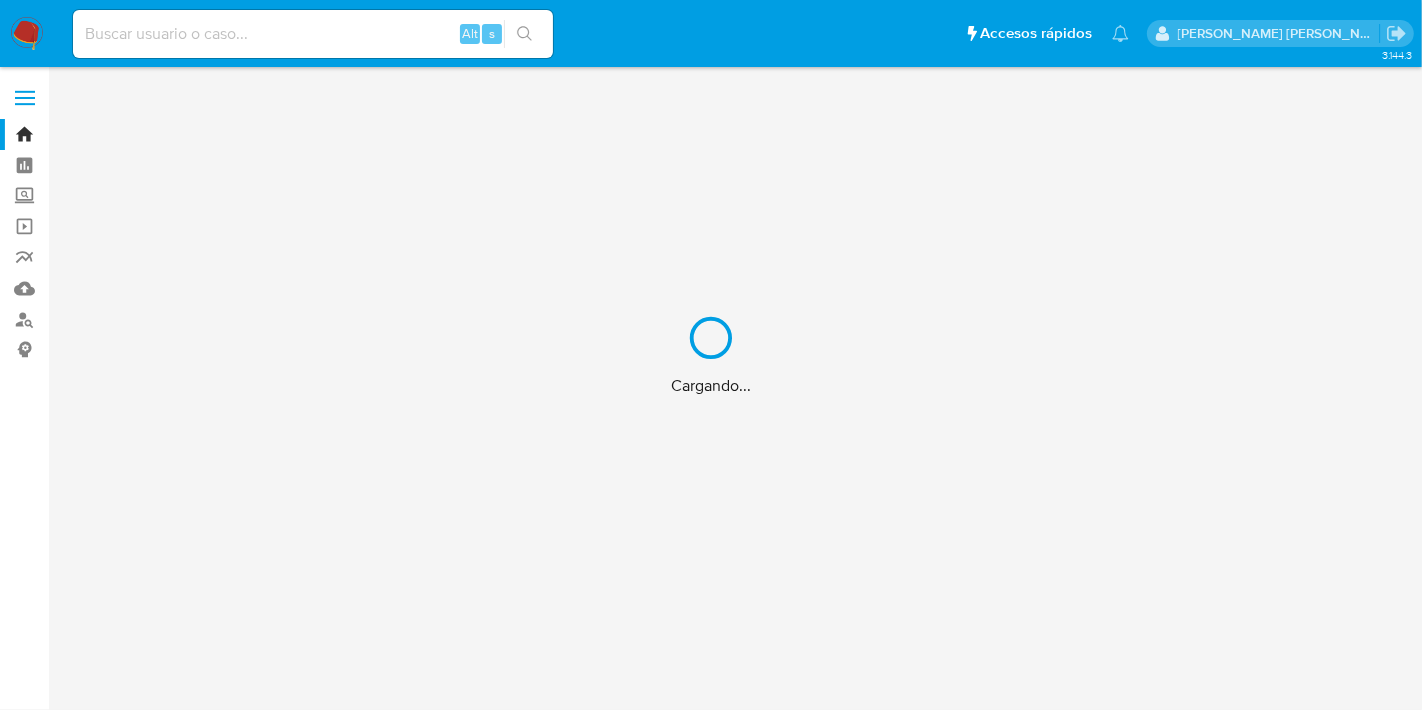 click on "Cargando..." at bounding box center [711, 355] 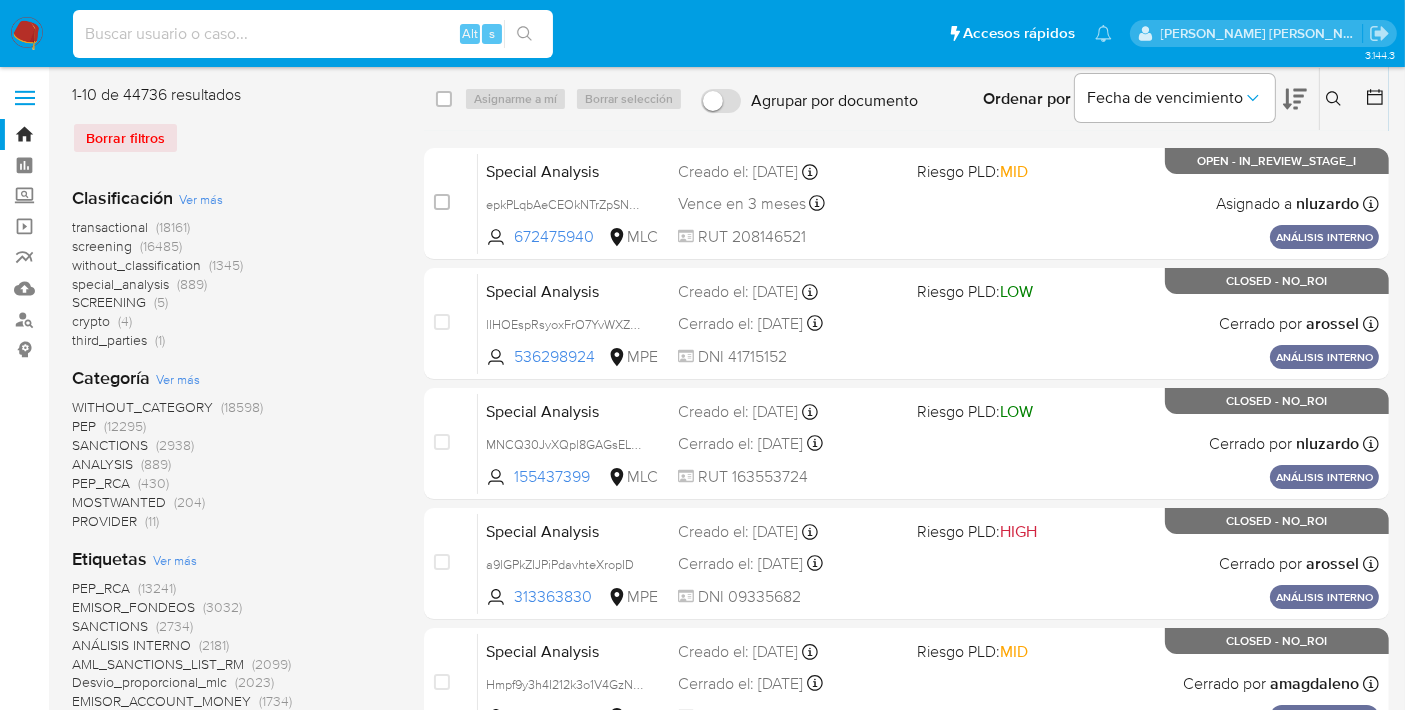 click at bounding box center [313, 34] 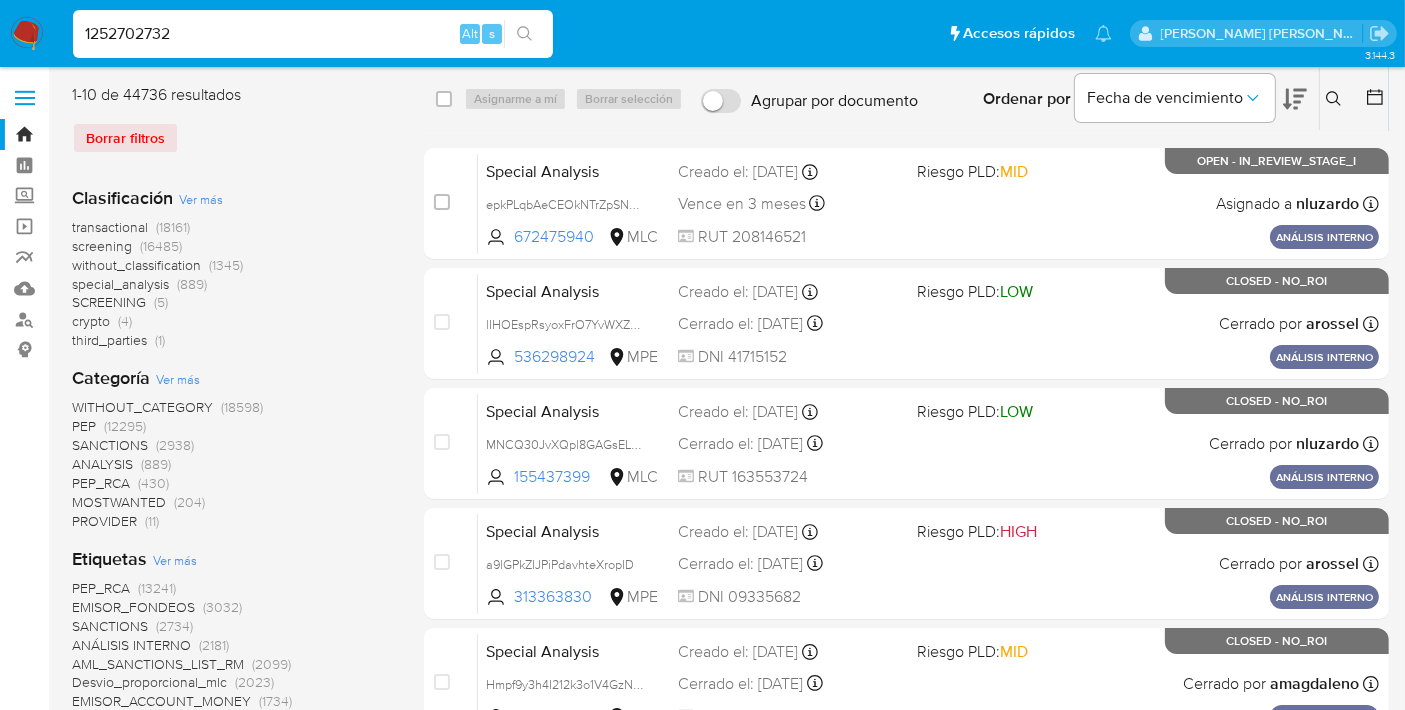 type on "1252702732" 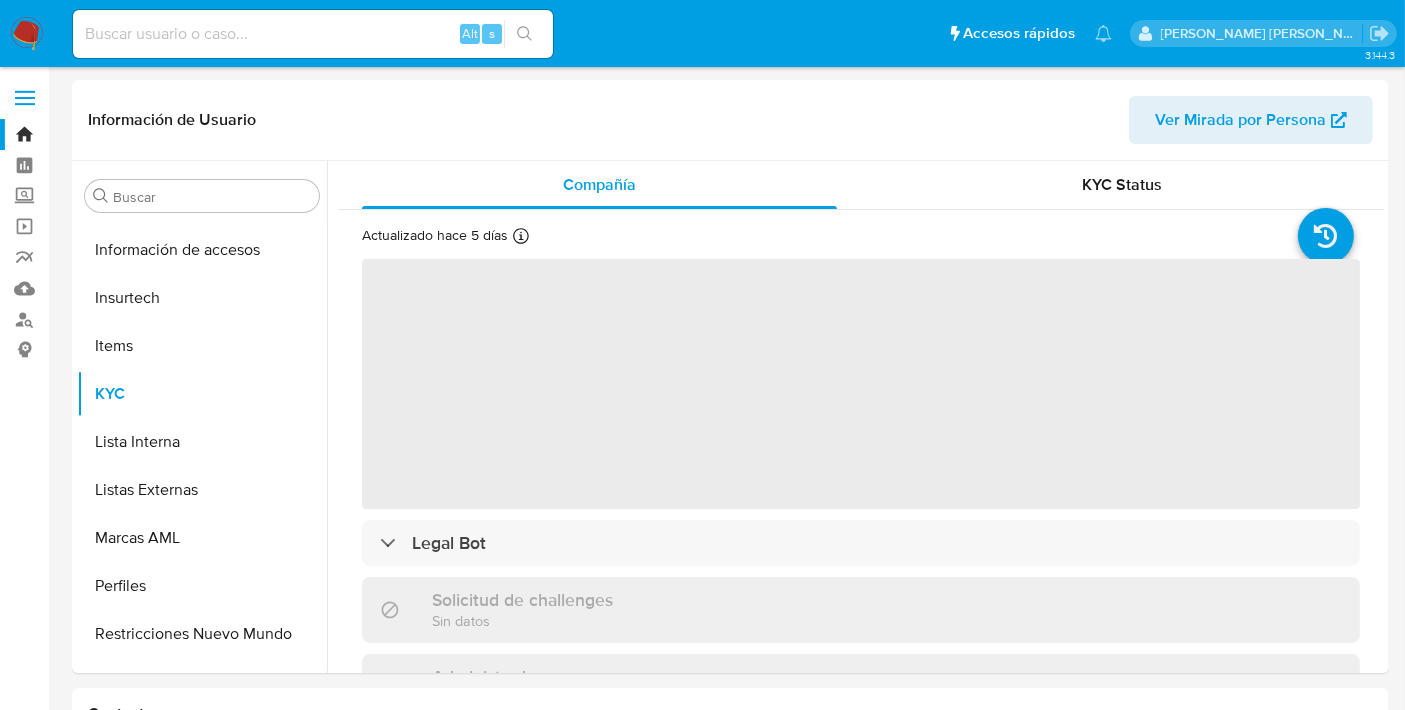 scroll, scrollTop: 796, scrollLeft: 0, axis: vertical 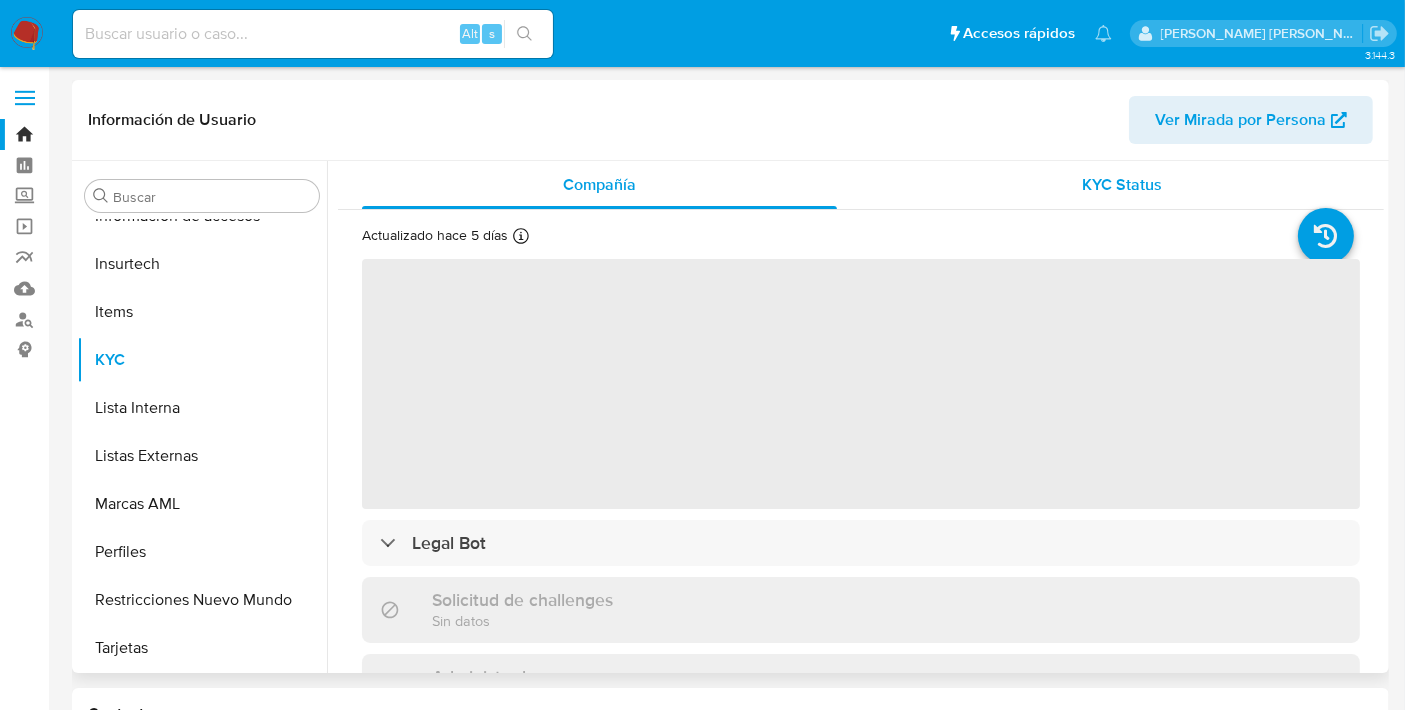 select on "10" 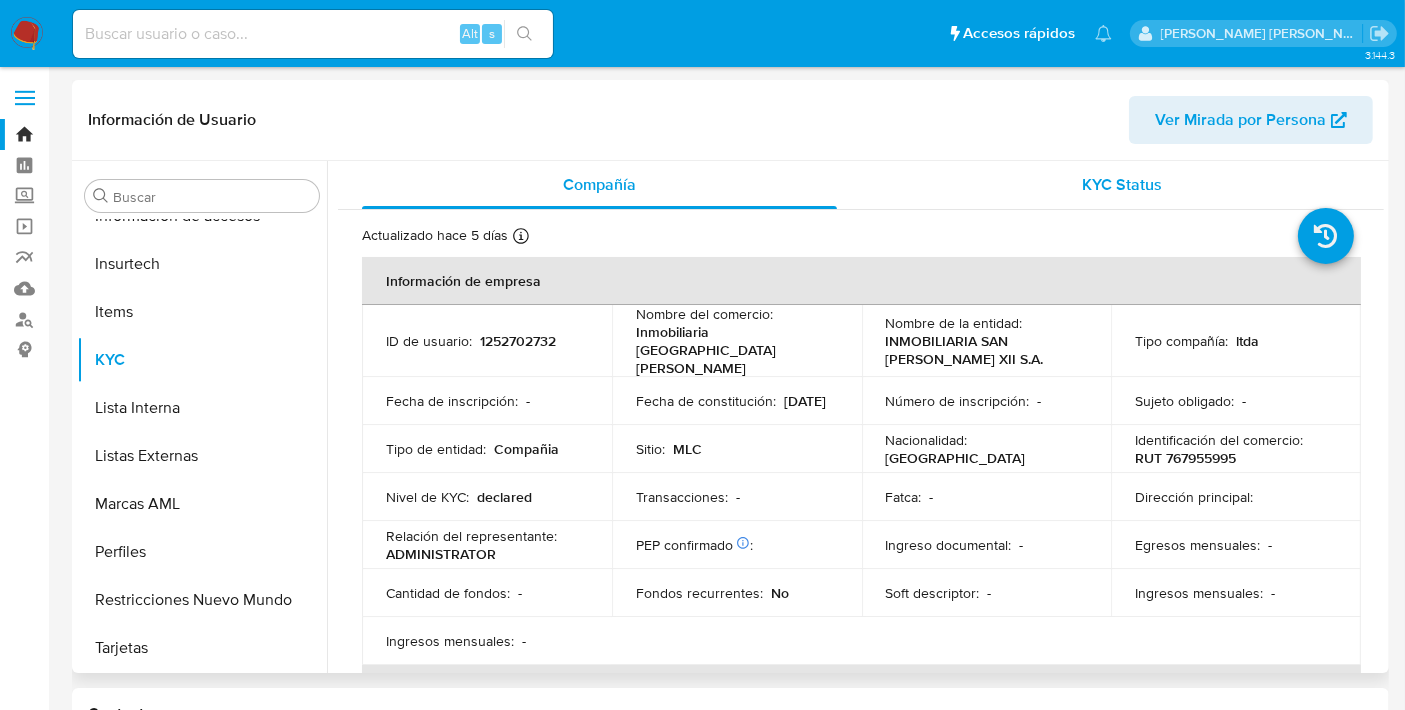 click on "KYC Status" at bounding box center (1123, 184) 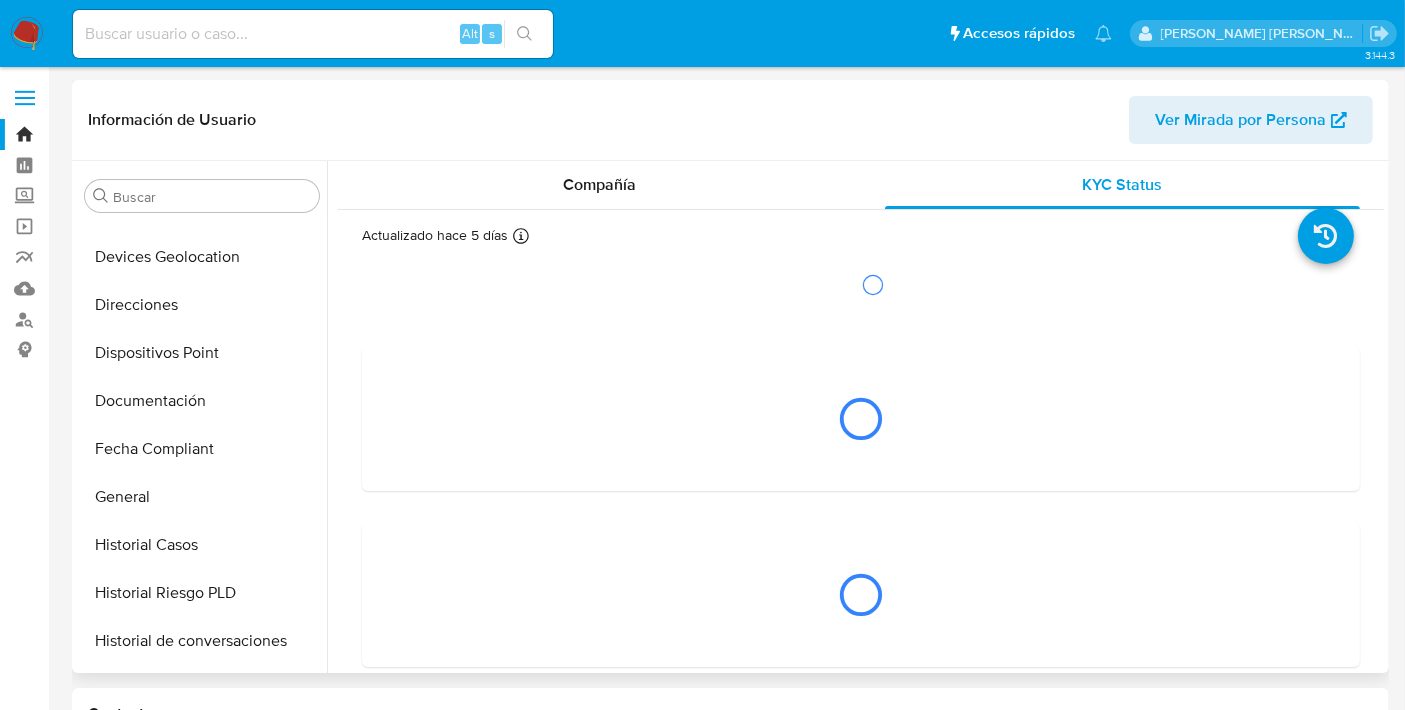 scroll, scrollTop: 258, scrollLeft: 0, axis: vertical 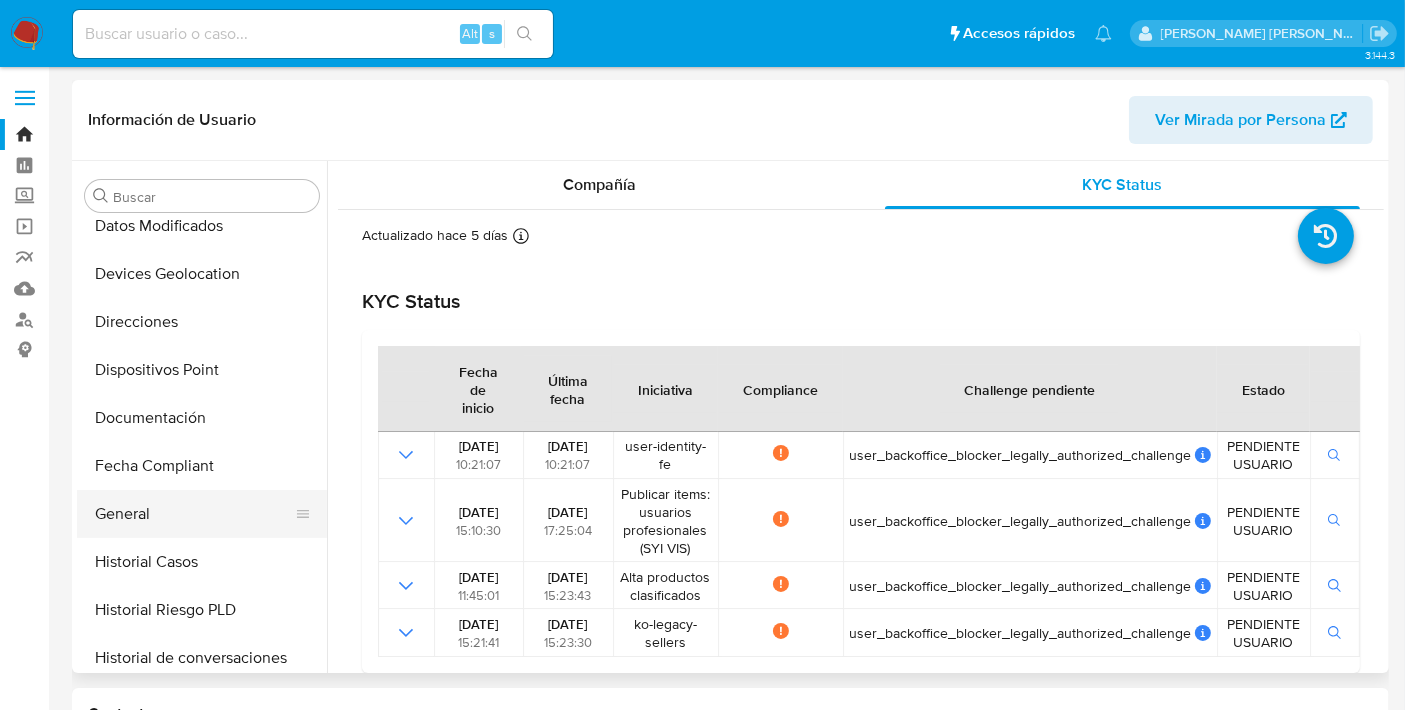 click on "General" at bounding box center (194, 514) 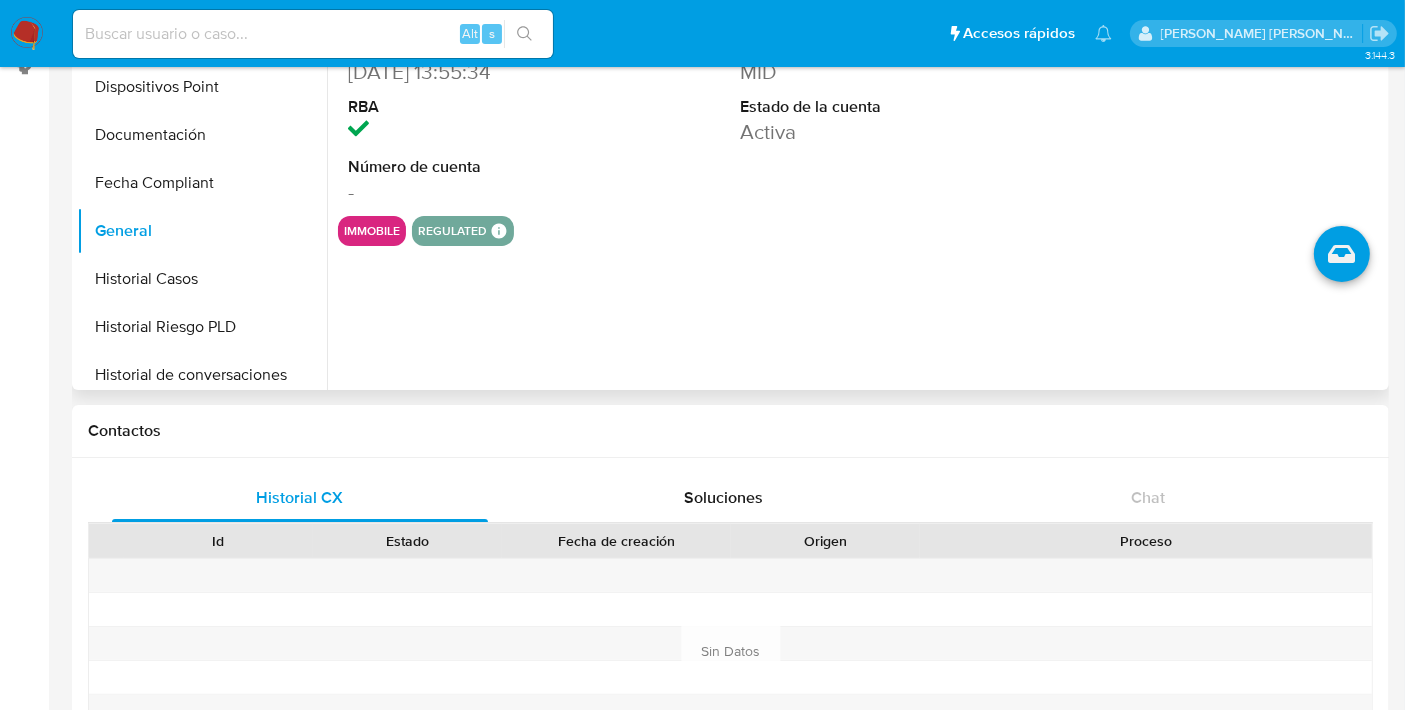 scroll, scrollTop: 304, scrollLeft: 0, axis: vertical 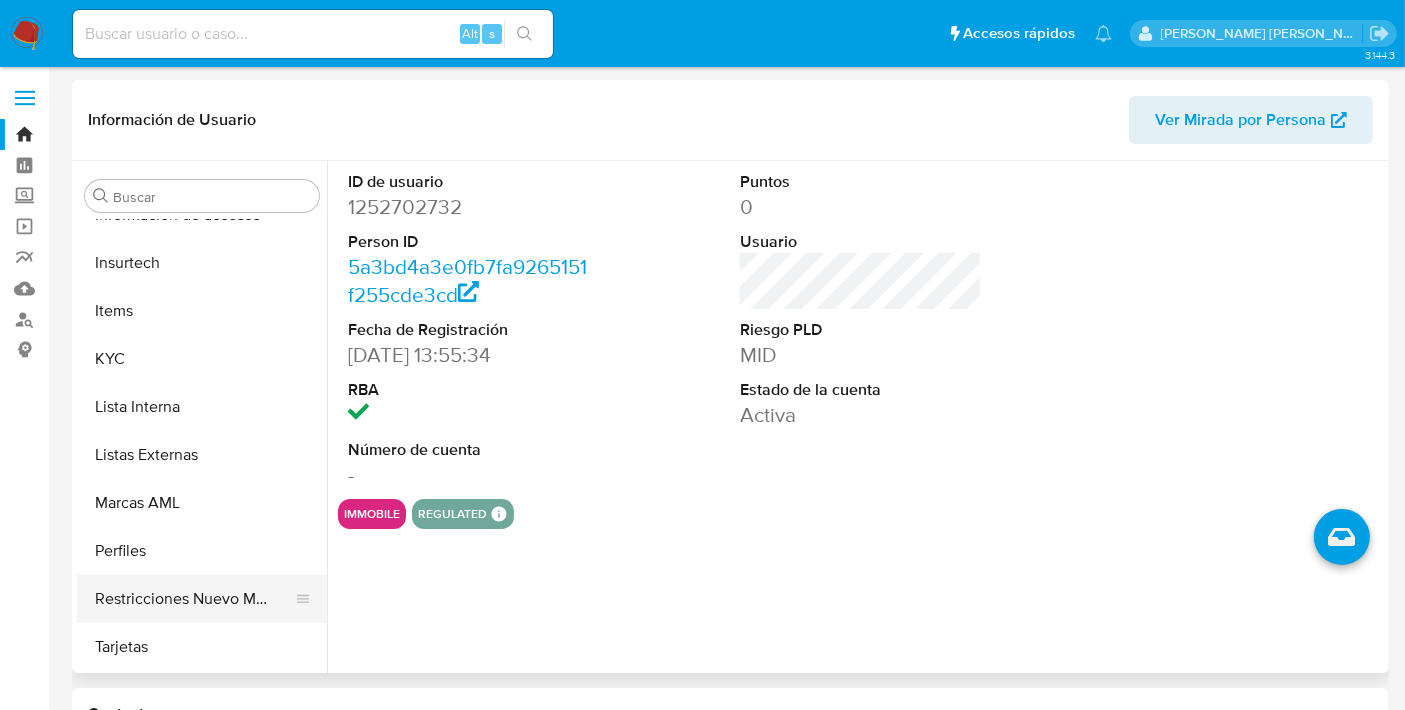 click on "Restricciones Nuevo Mundo" at bounding box center (194, 599) 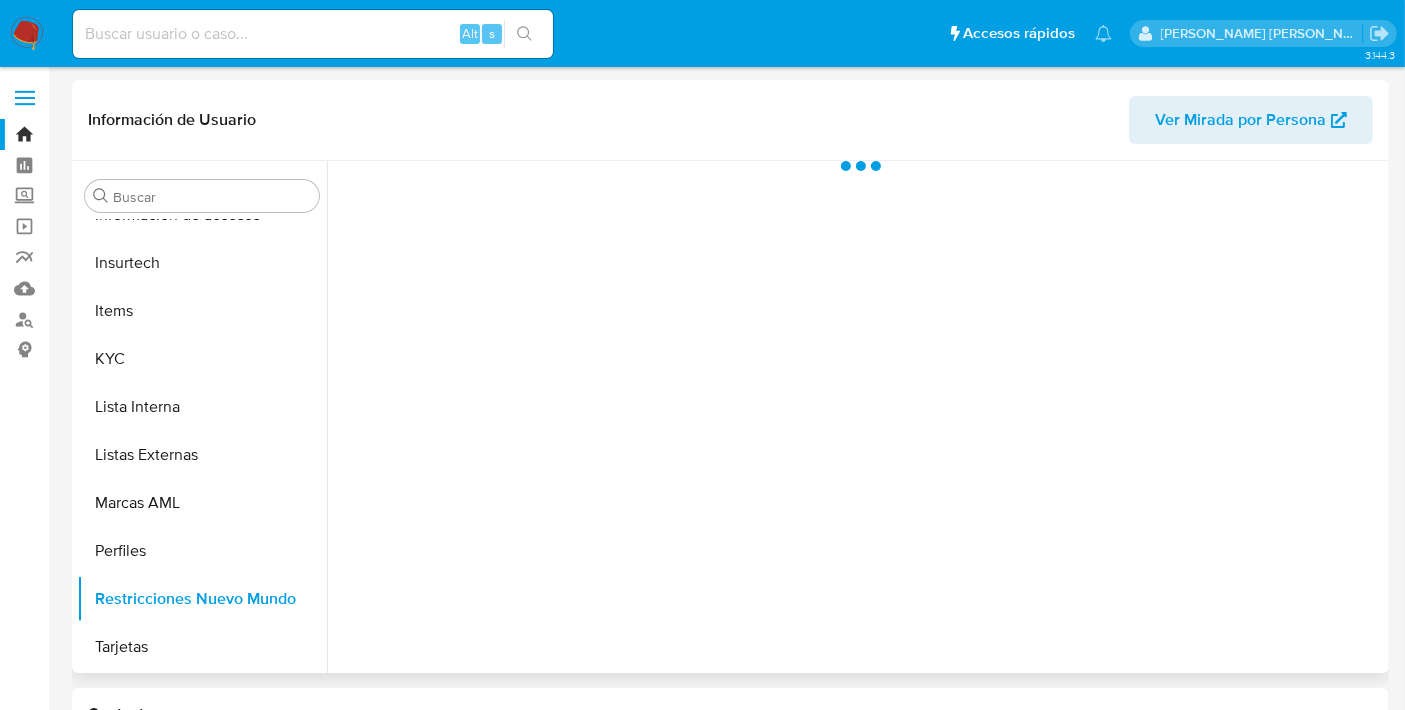 scroll, scrollTop: 796, scrollLeft: 0, axis: vertical 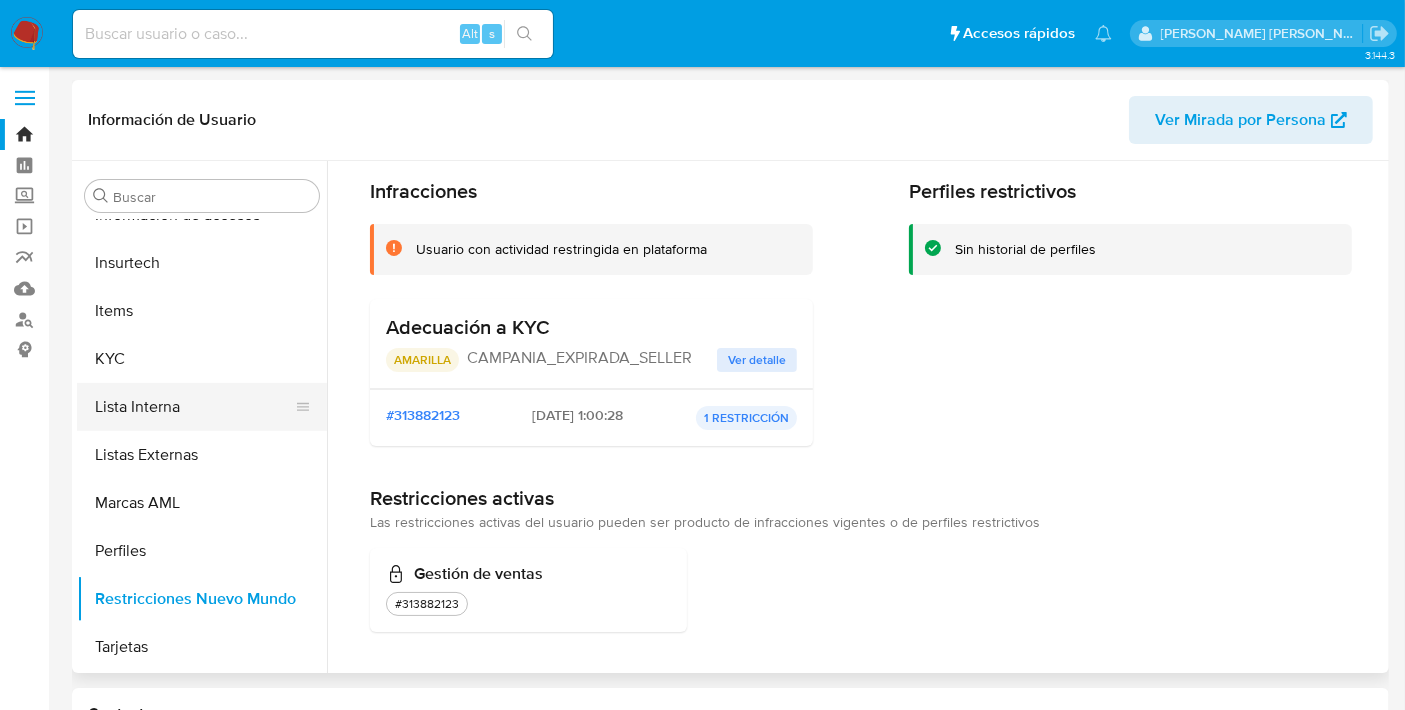 click on "Lista Interna" at bounding box center (194, 407) 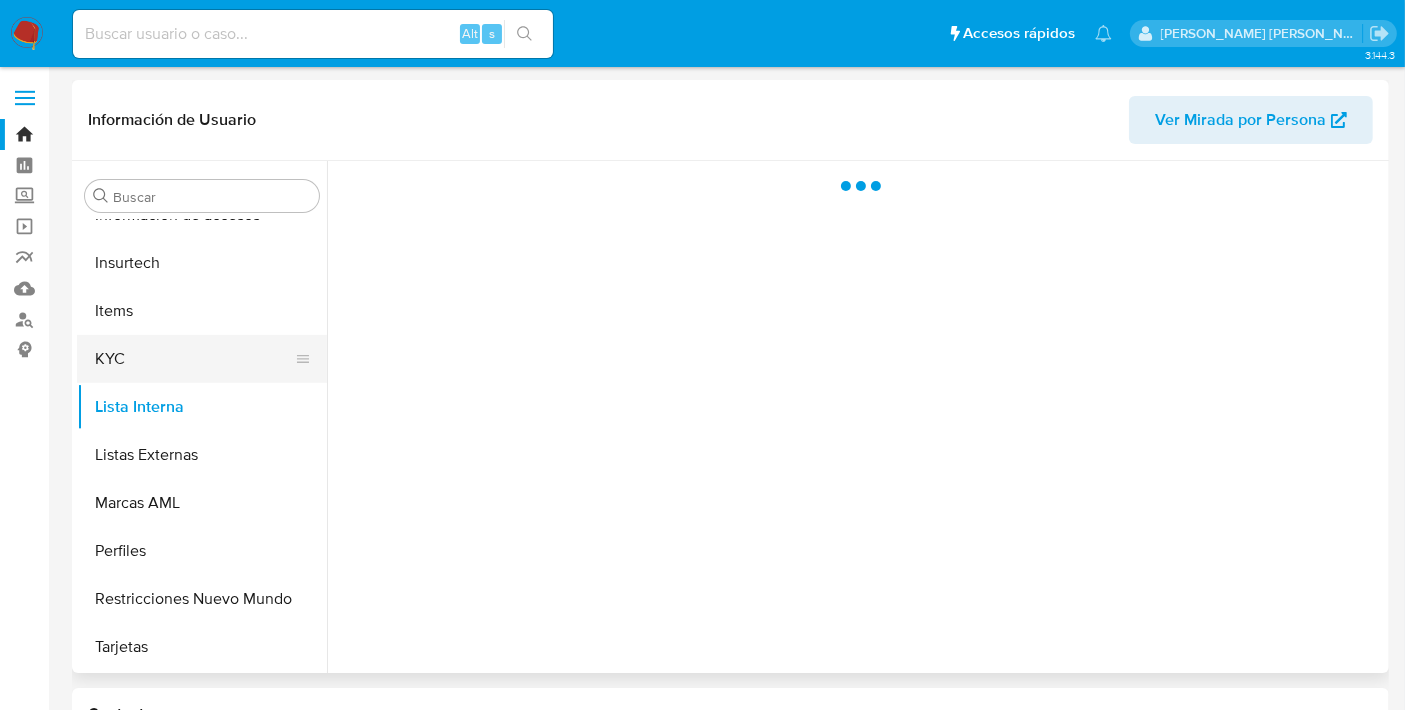 click on "KYC" at bounding box center [194, 359] 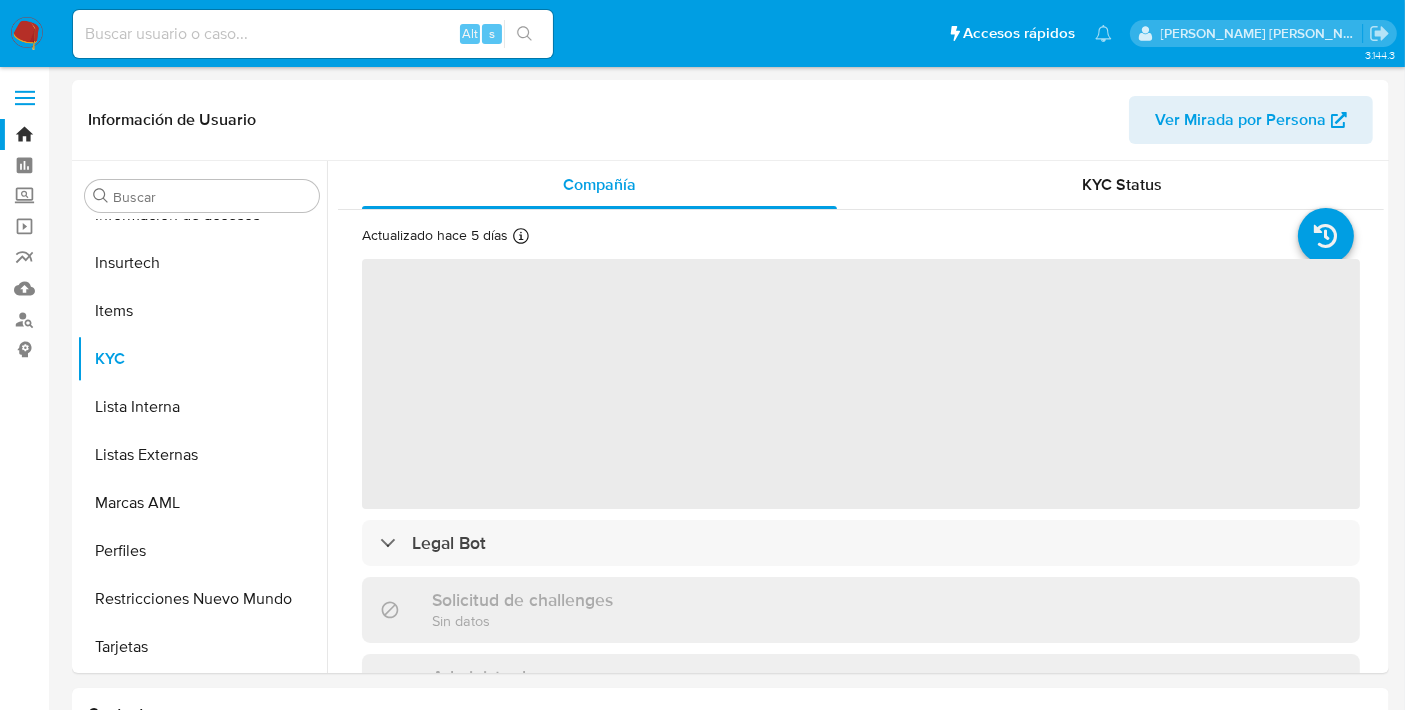 scroll, scrollTop: 796, scrollLeft: 0, axis: vertical 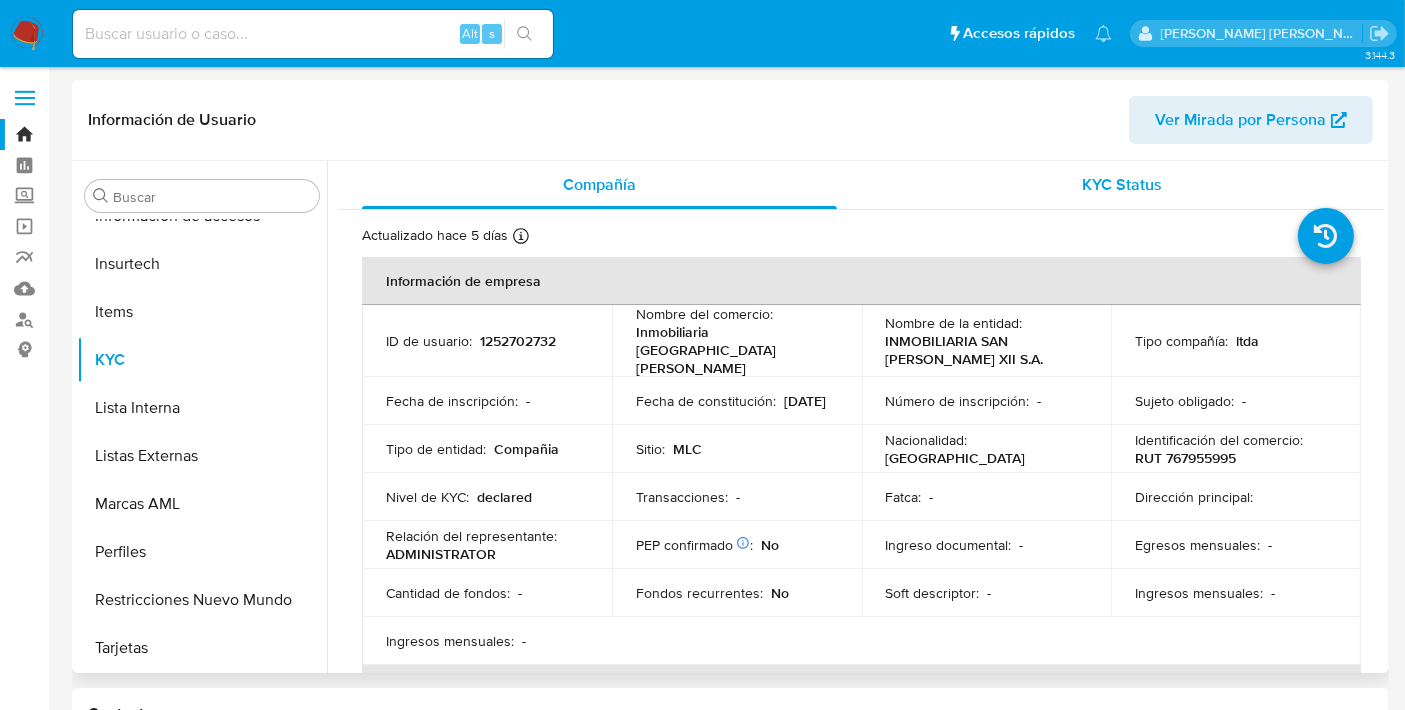 click on "KYC Status" at bounding box center [1122, 185] 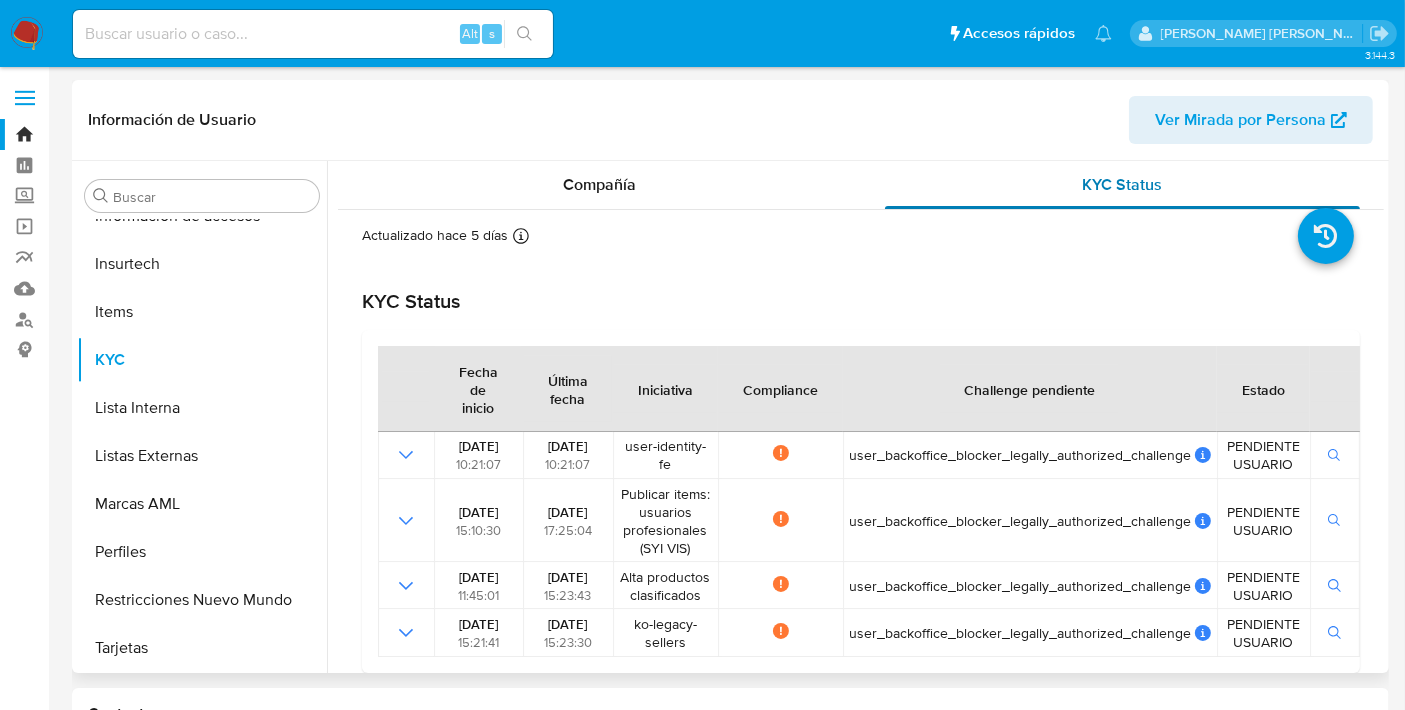 scroll, scrollTop: 126, scrollLeft: 0, axis: vertical 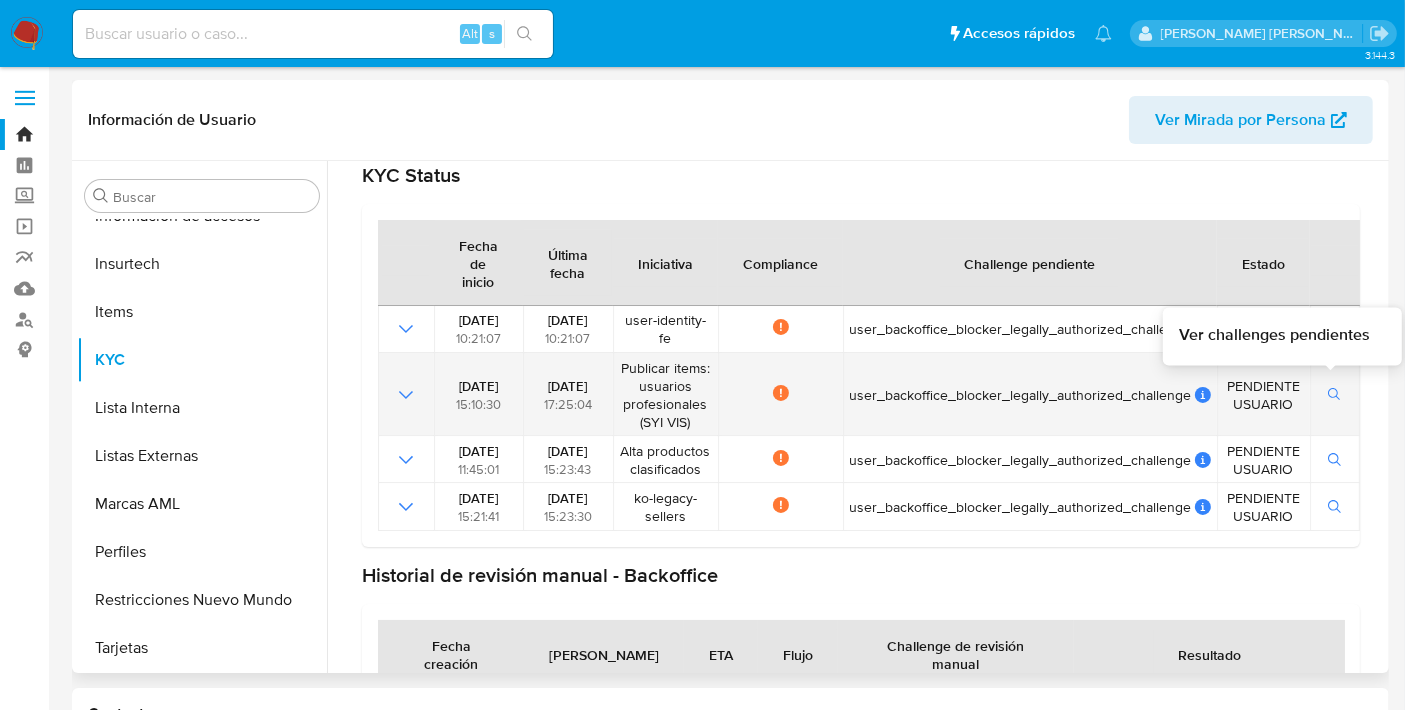 click 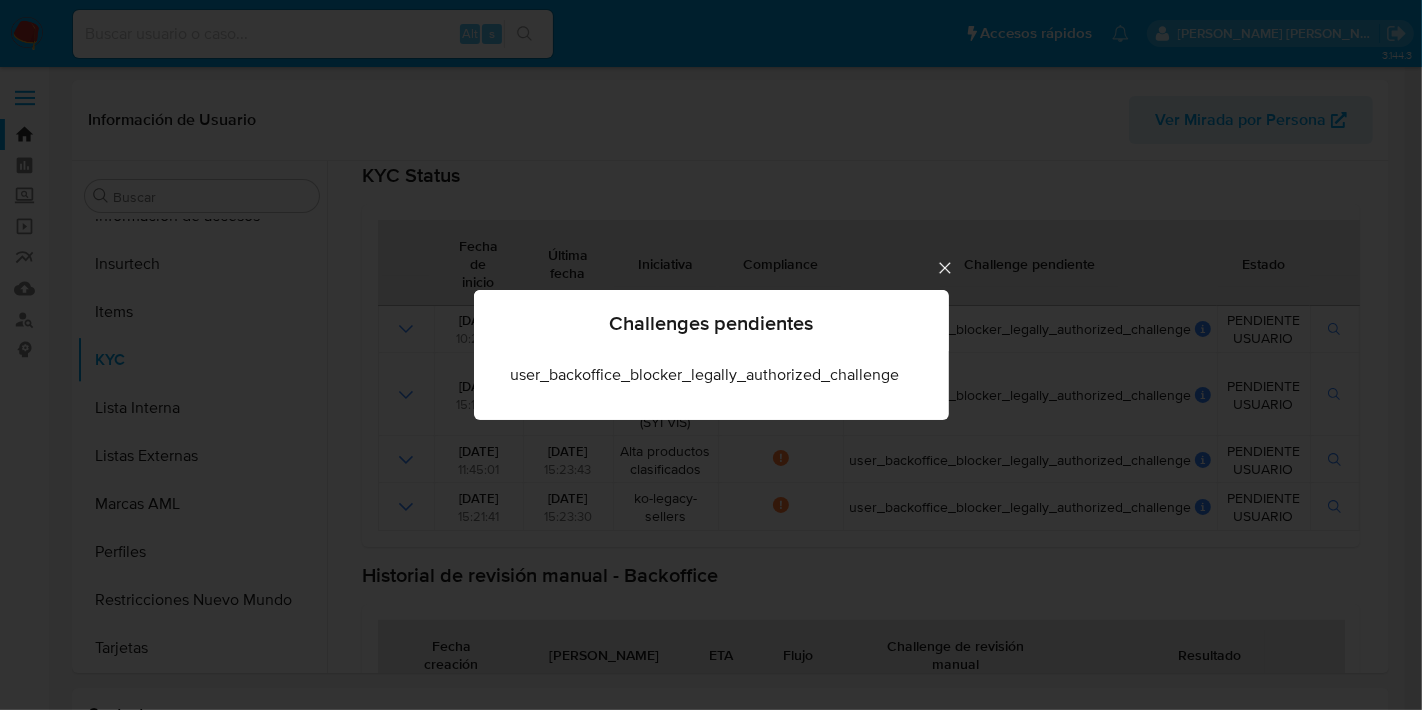 click 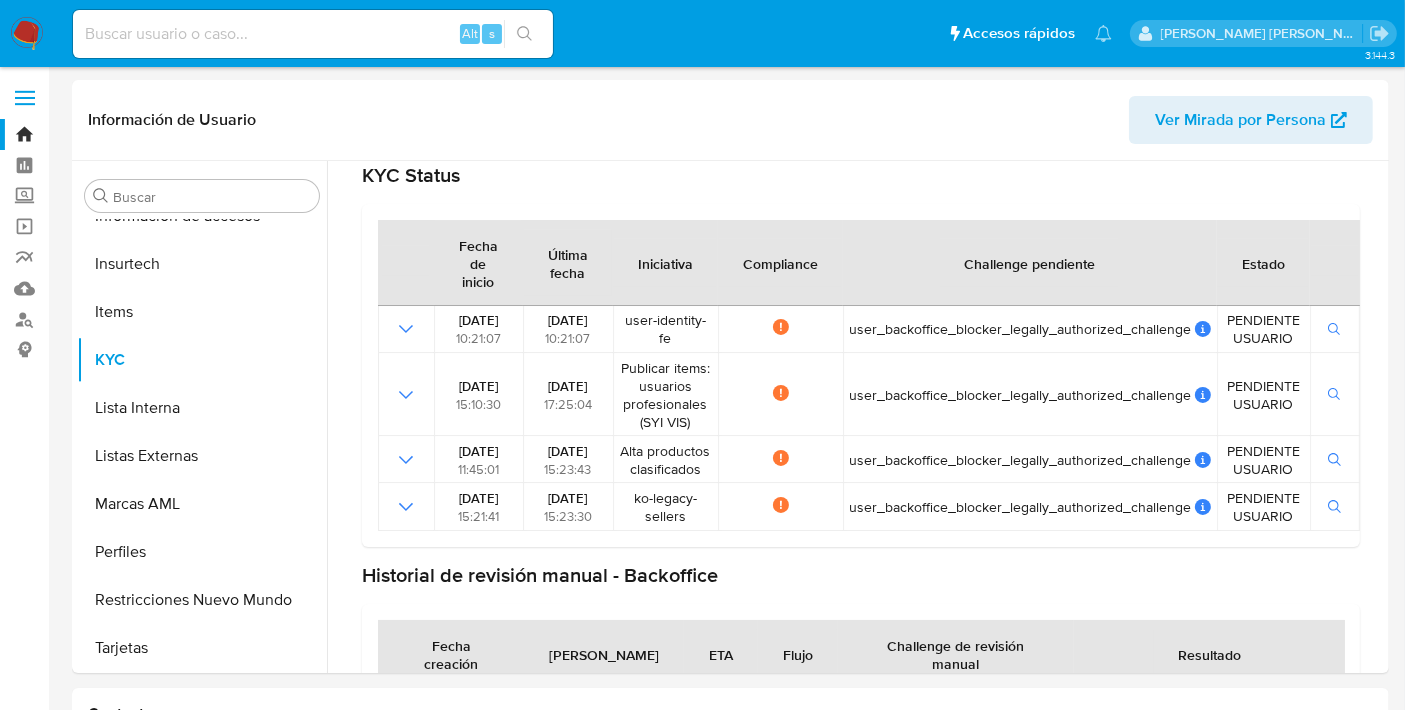 scroll, scrollTop: 201, scrollLeft: 0, axis: vertical 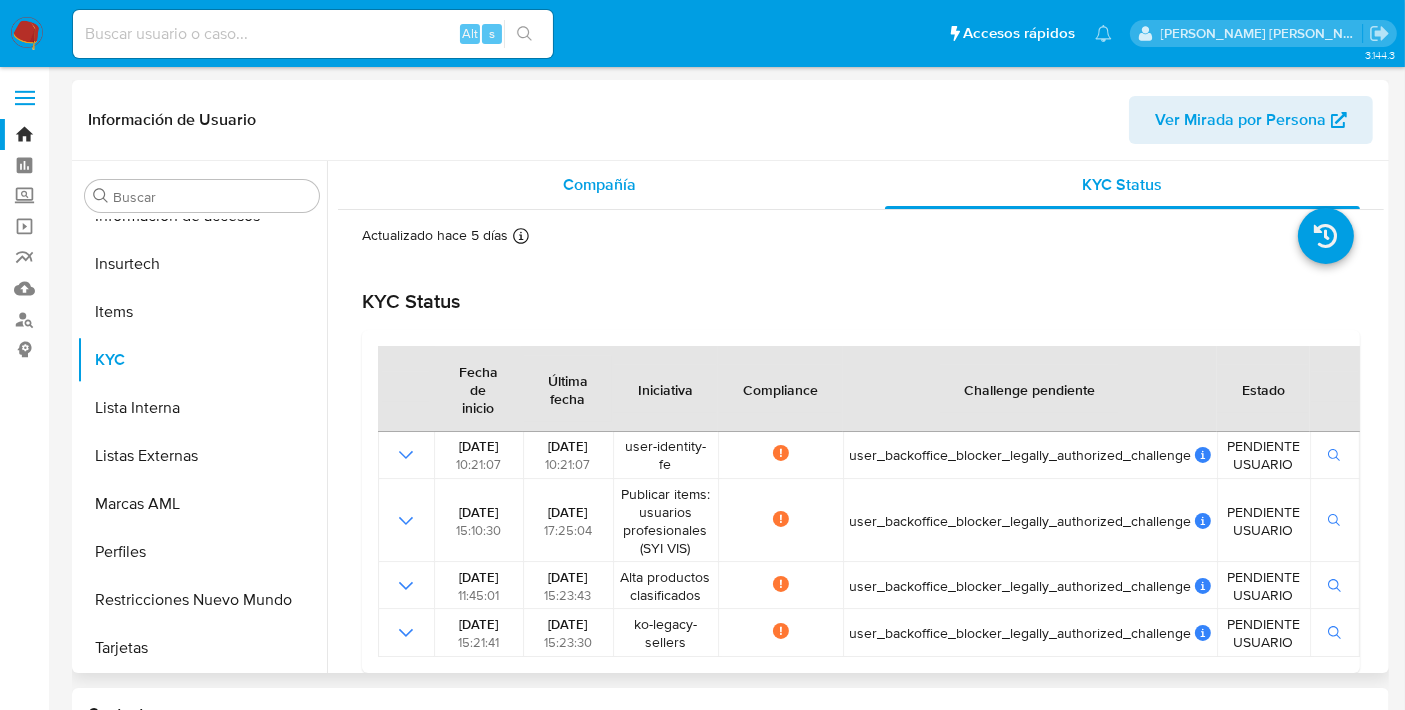 click on "Compañía" at bounding box center [599, 185] 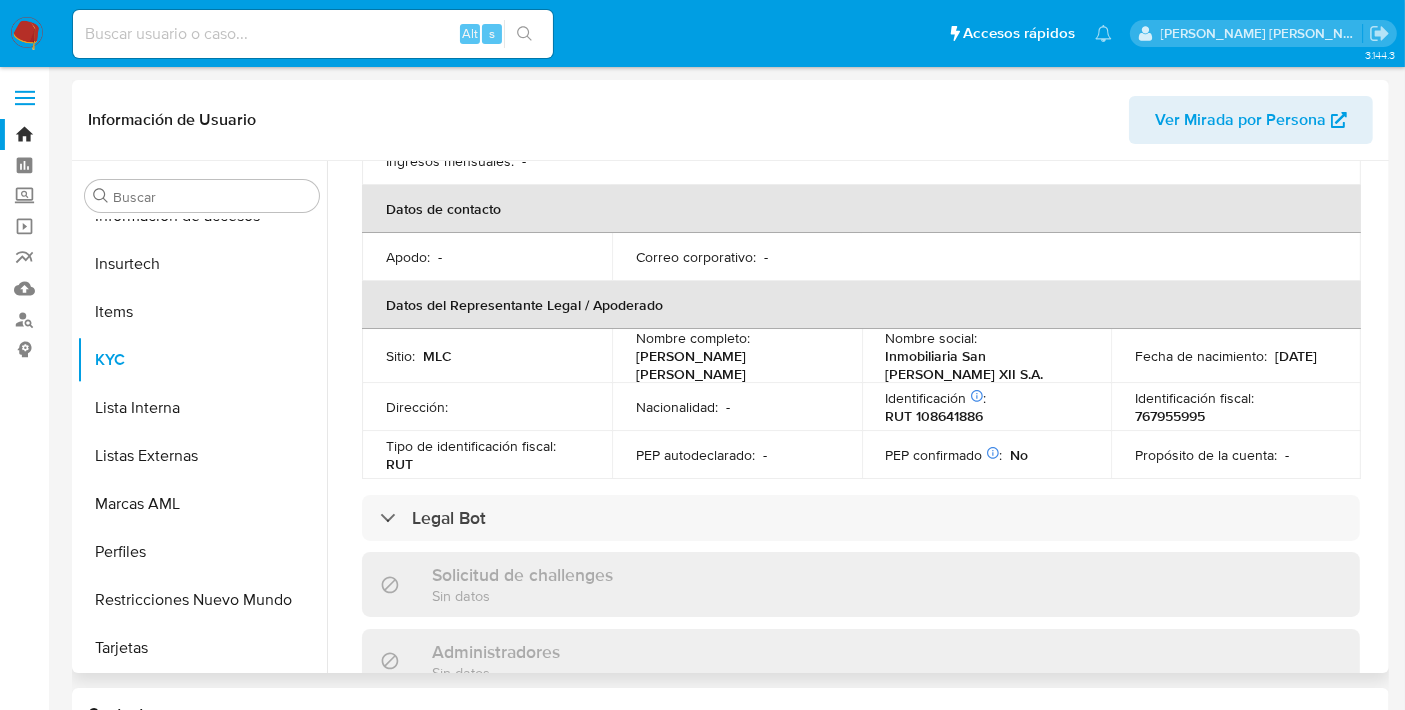 scroll, scrollTop: 481, scrollLeft: 0, axis: vertical 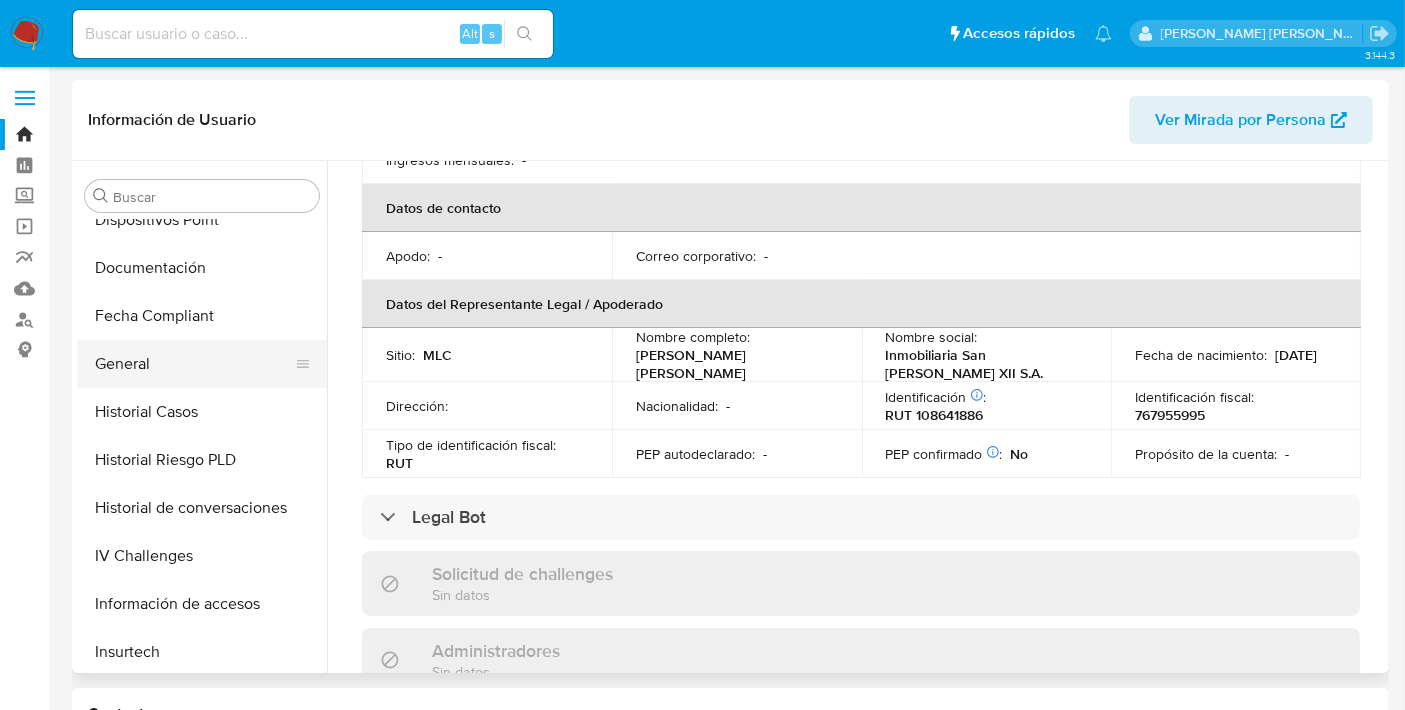 click on "General" at bounding box center (194, 364) 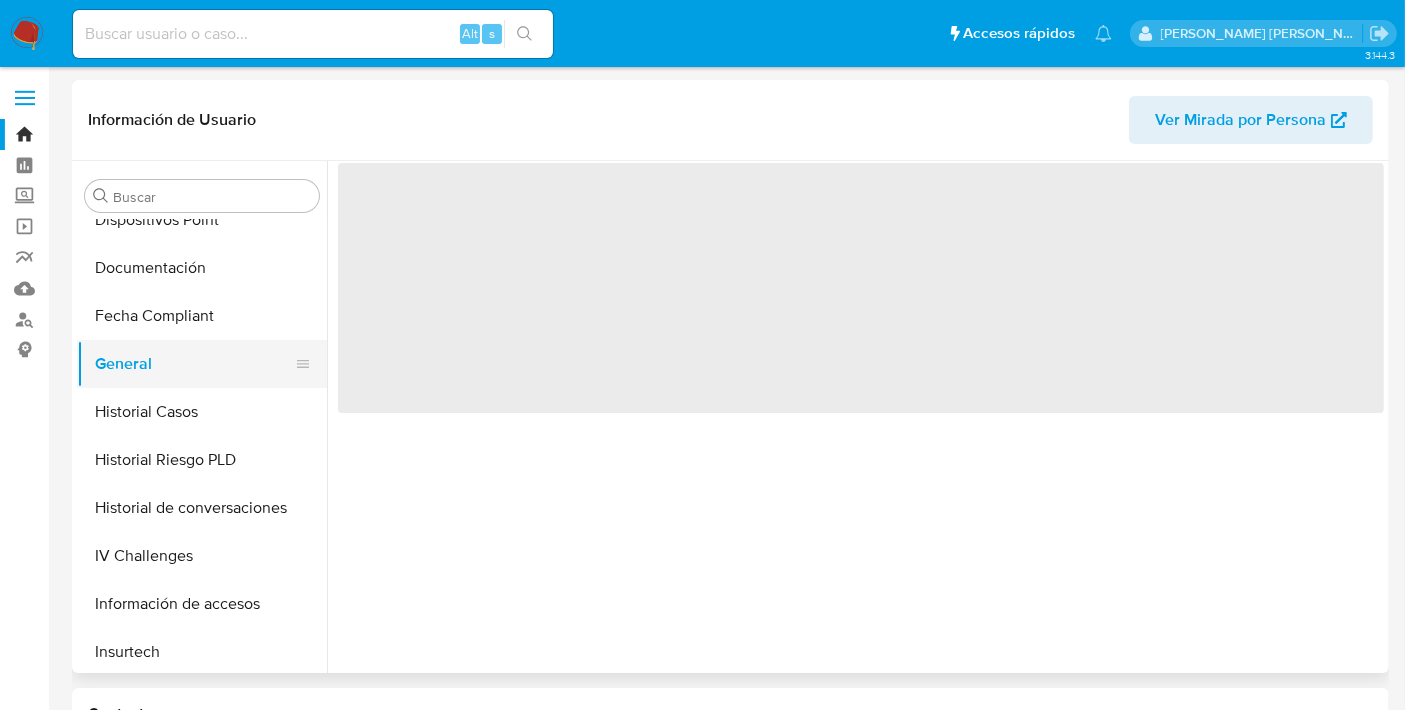scroll, scrollTop: 0, scrollLeft: 0, axis: both 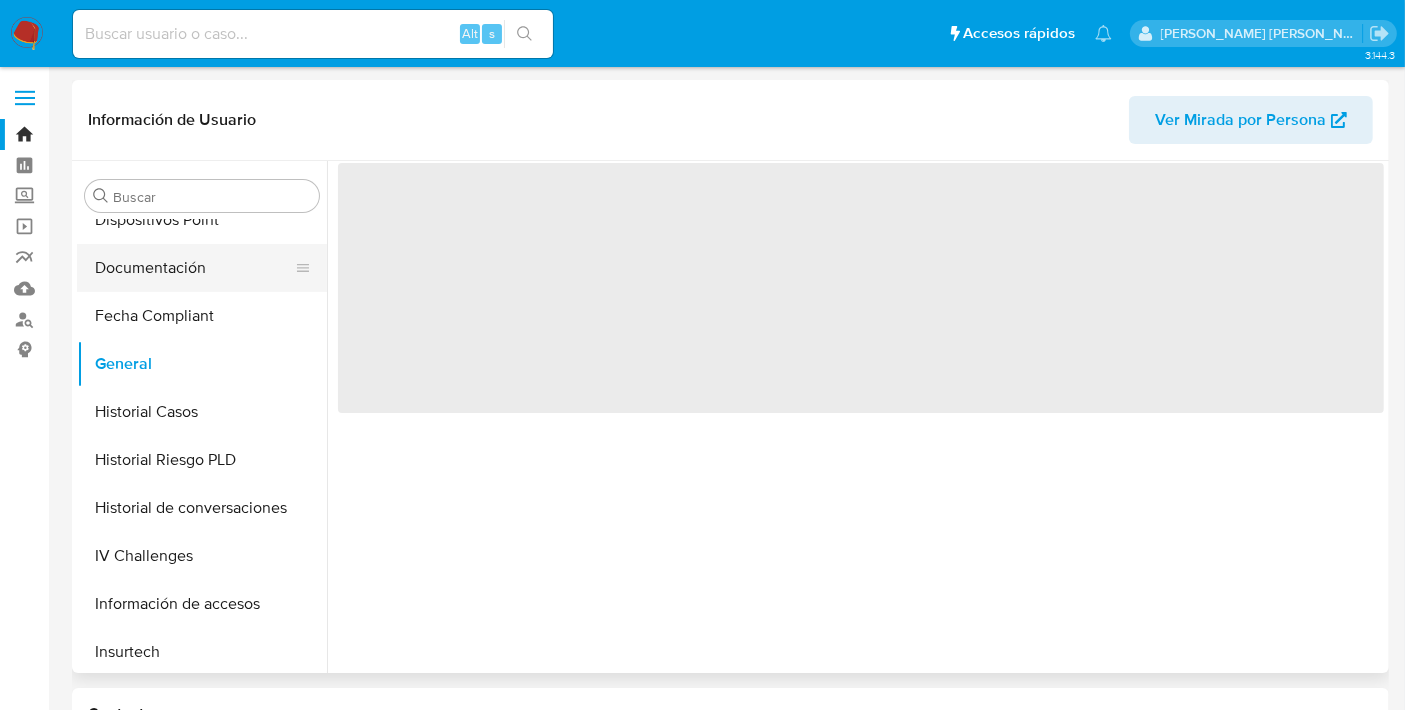 click on "Documentación" at bounding box center [194, 268] 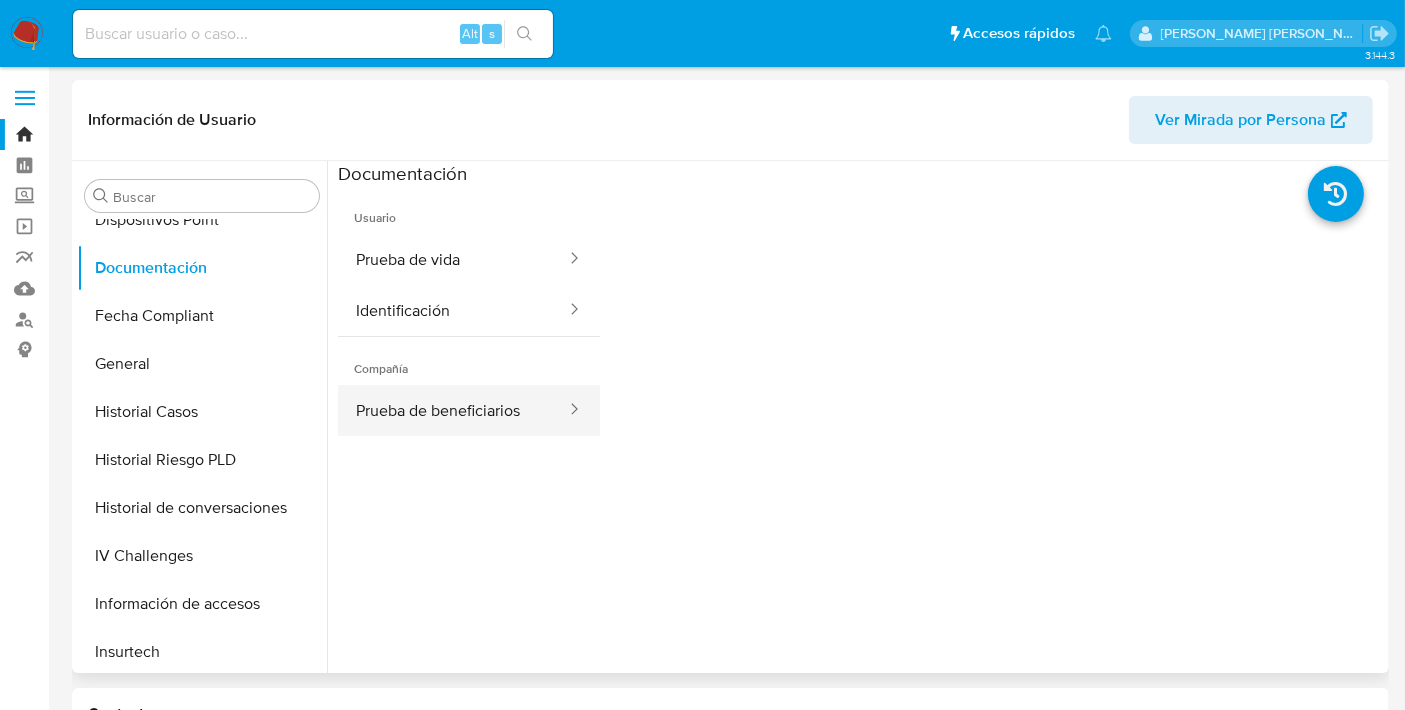 click on "Prueba de beneficiarios" at bounding box center [453, 410] 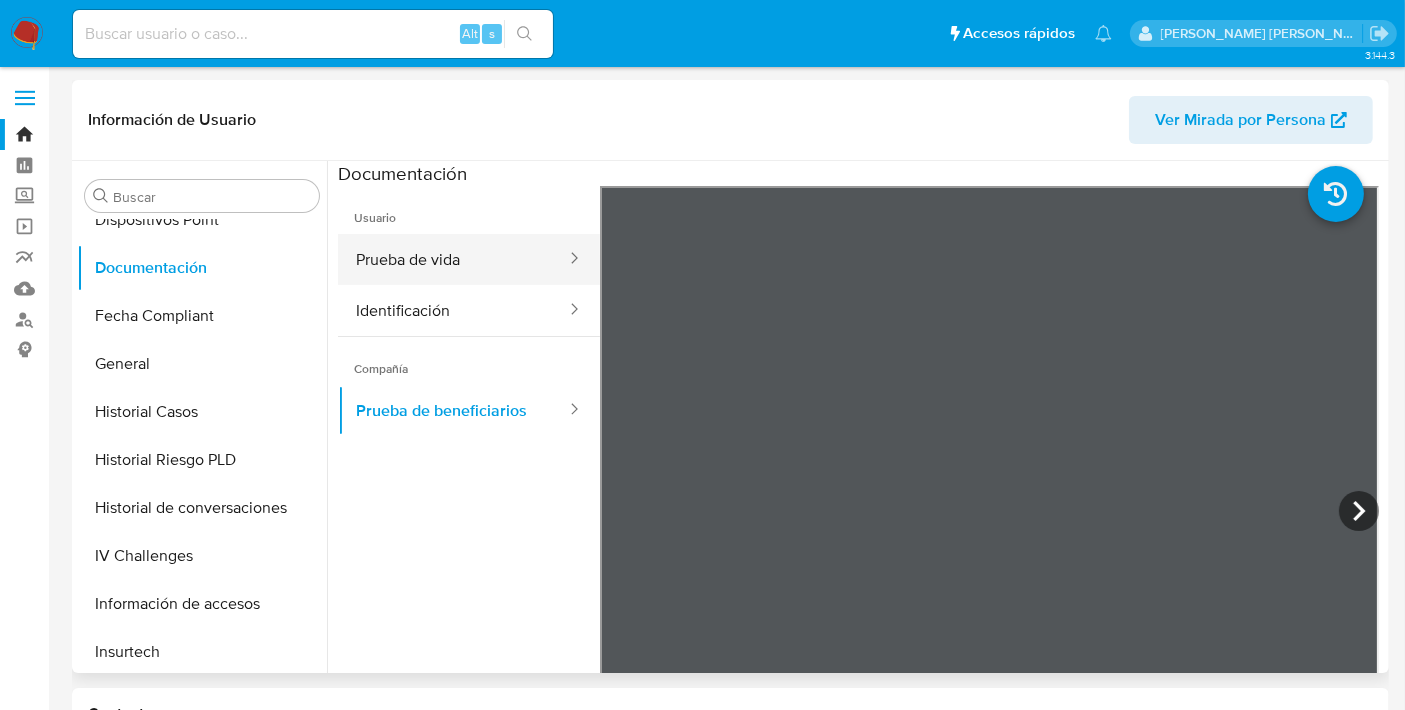 scroll, scrollTop: 0, scrollLeft: 0, axis: both 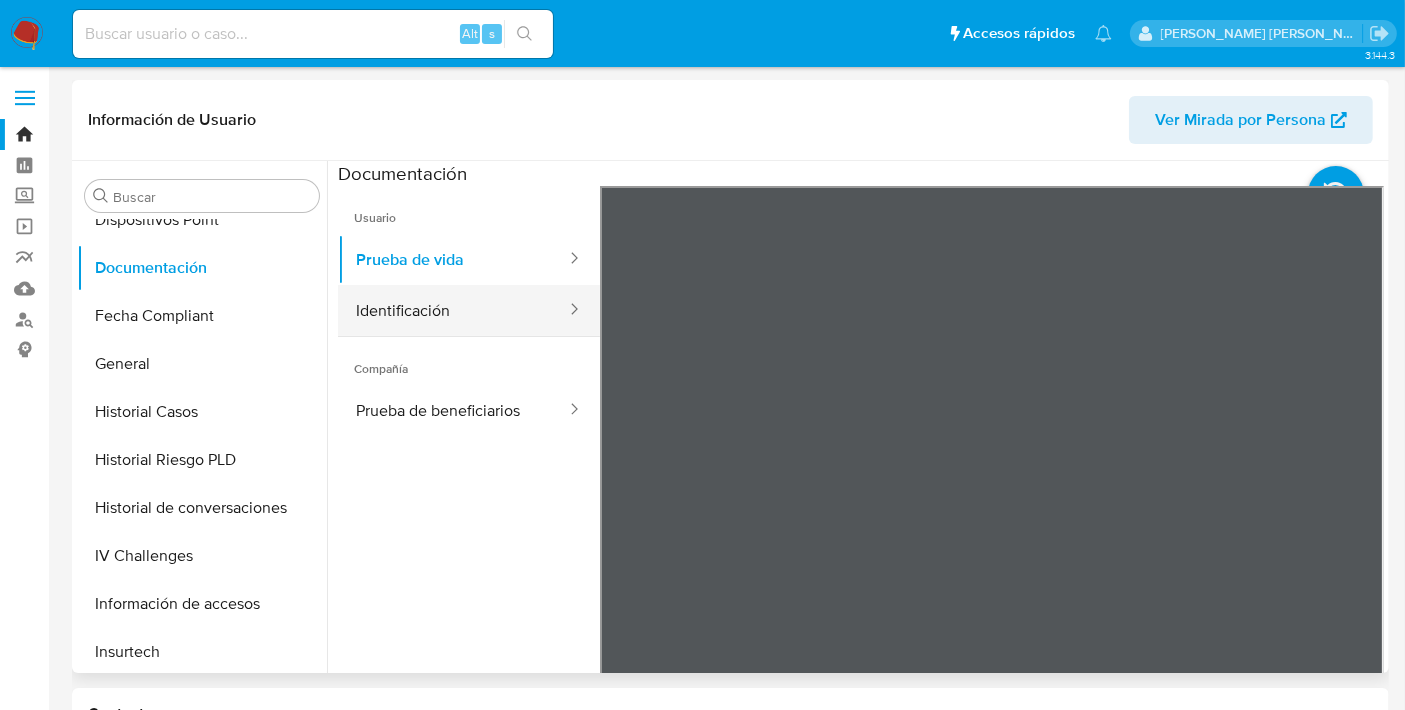 click on "Identificación" at bounding box center [453, 310] 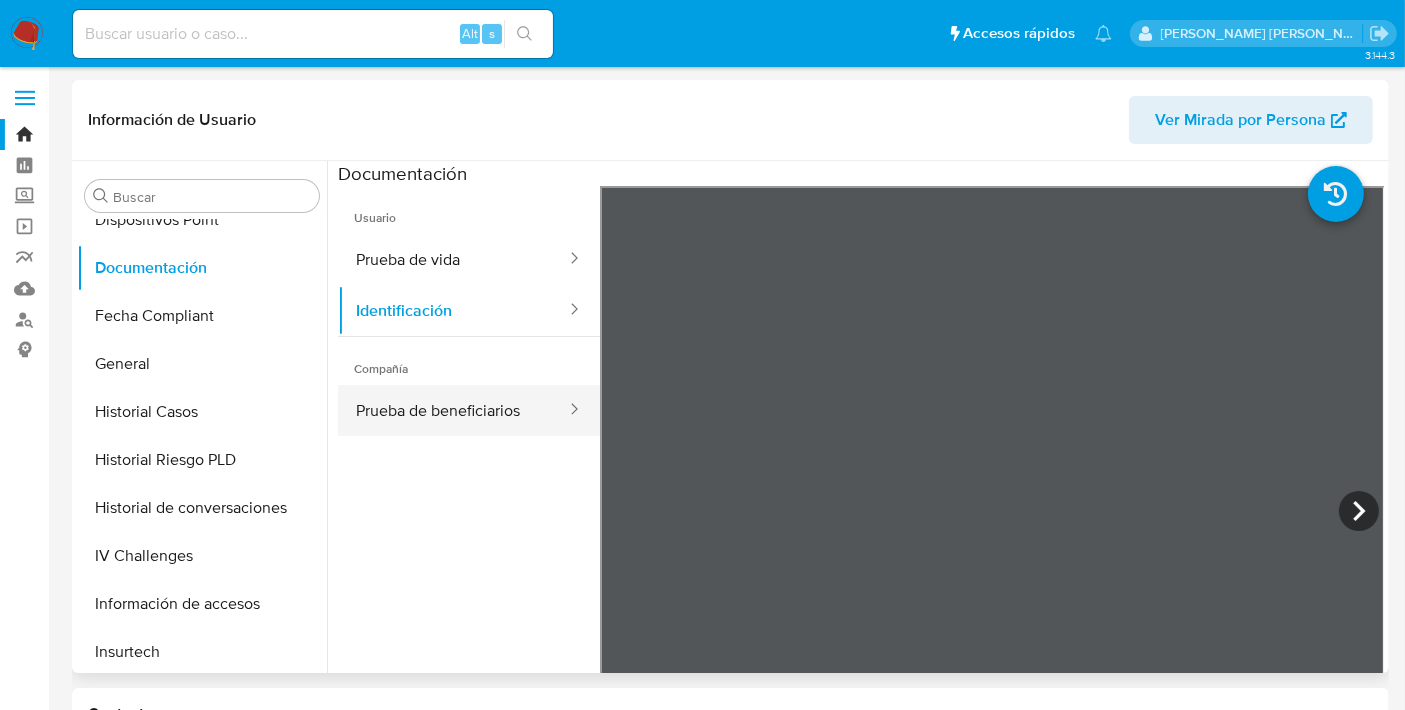 click on "Prueba de beneficiarios" at bounding box center [453, 410] 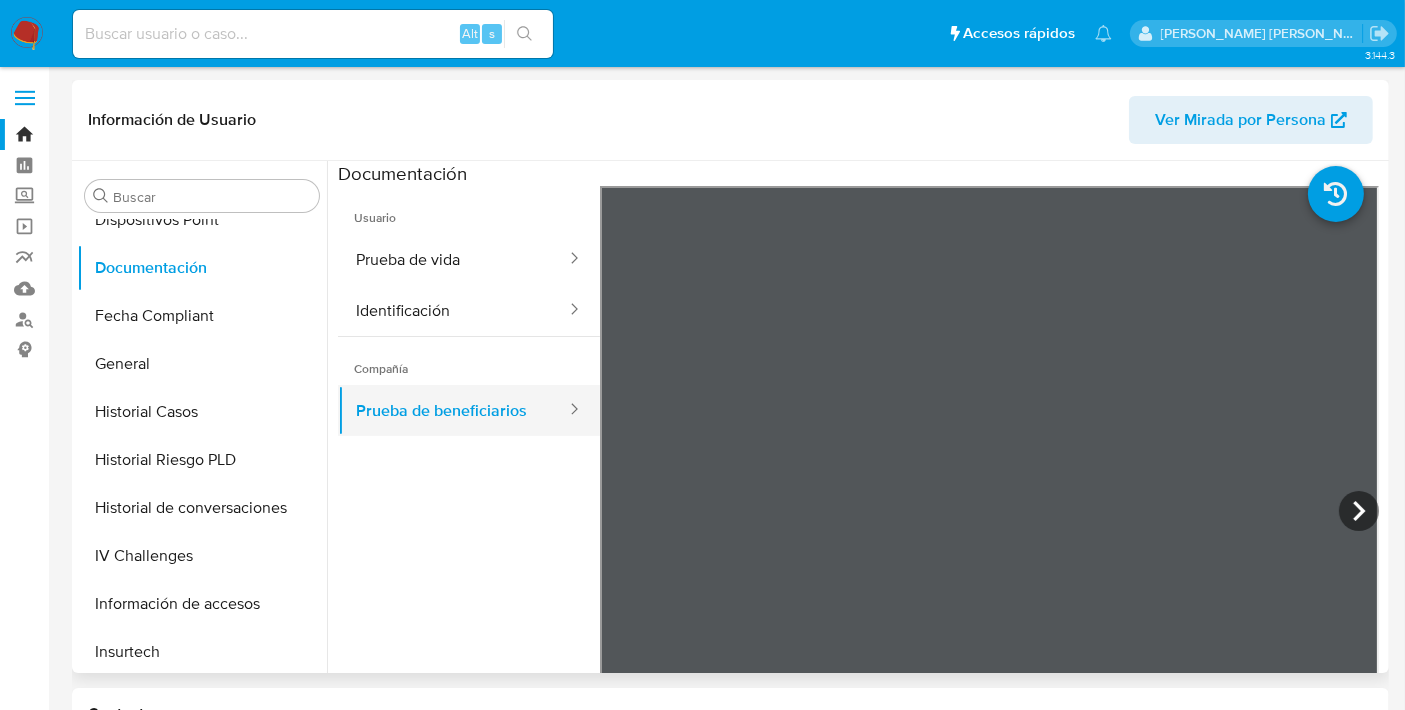 scroll, scrollTop: 0, scrollLeft: 0, axis: both 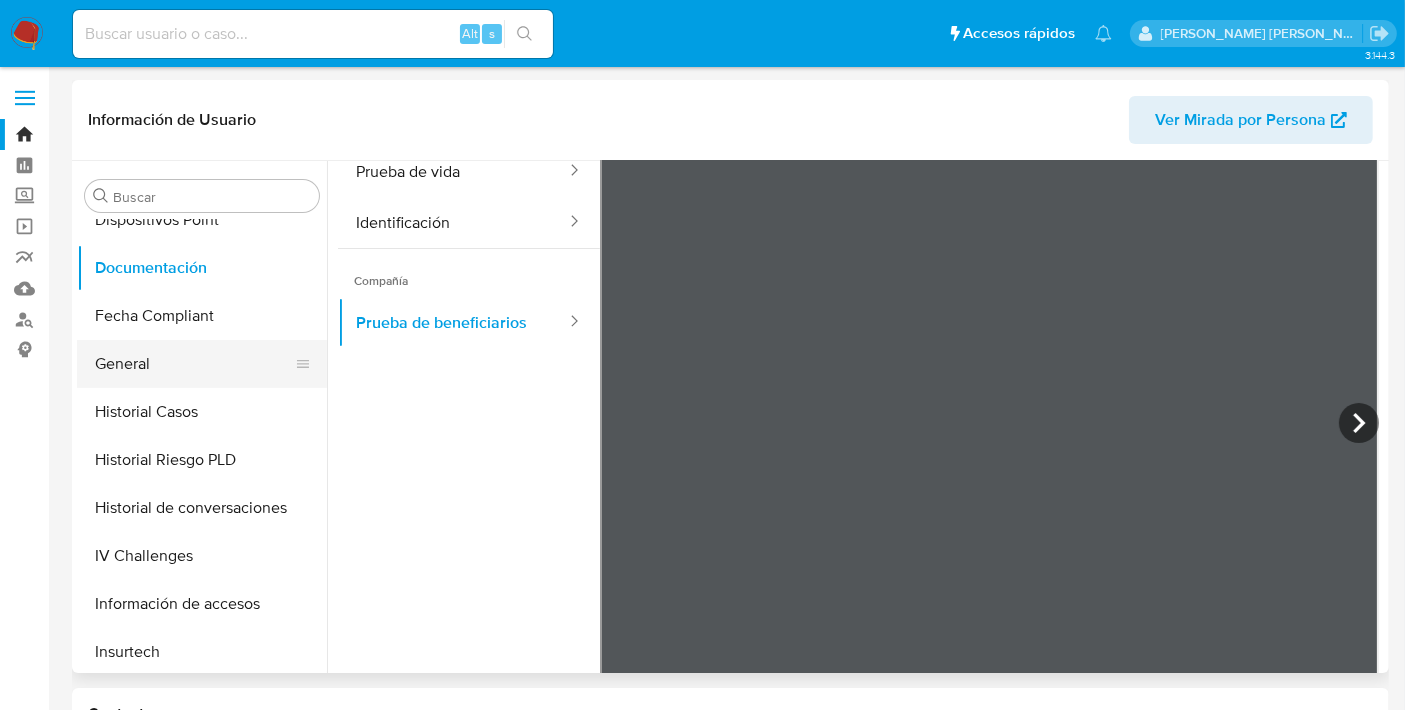 click on "General" at bounding box center (194, 364) 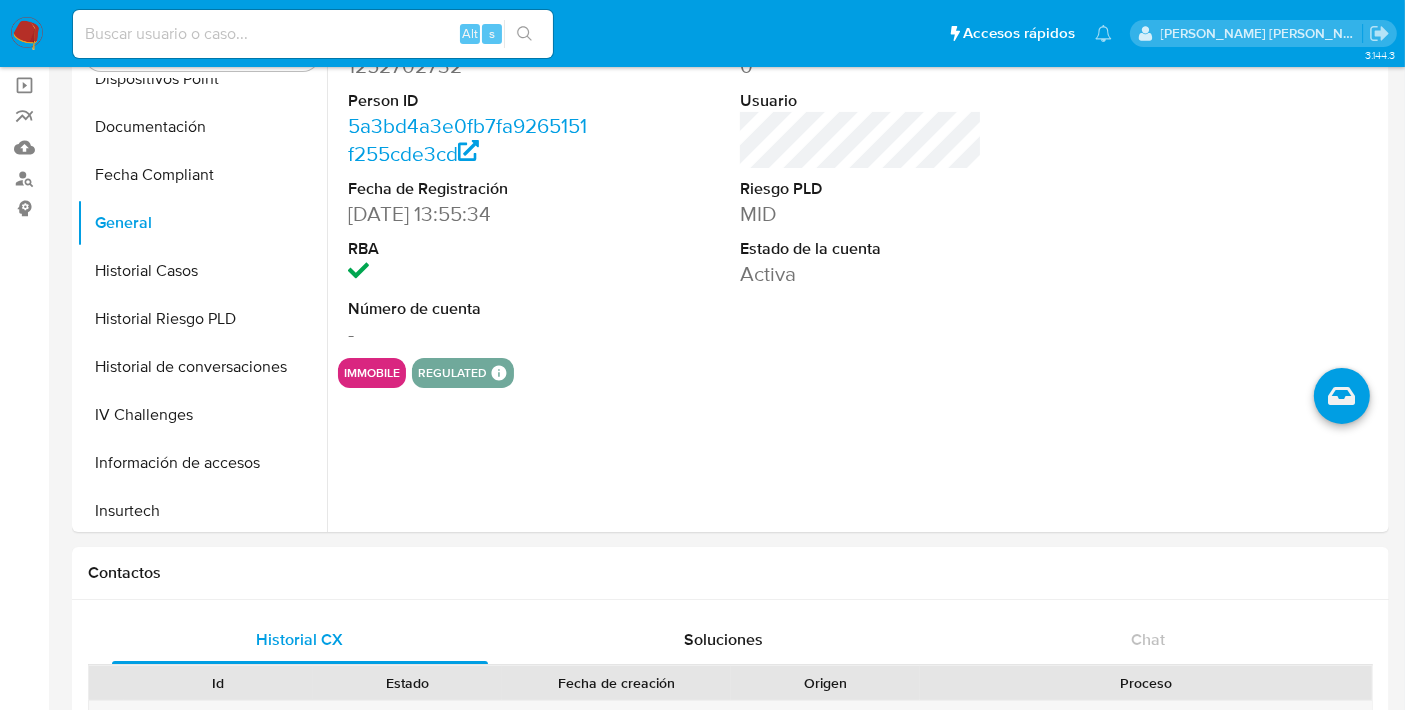 scroll, scrollTop: 151, scrollLeft: 0, axis: vertical 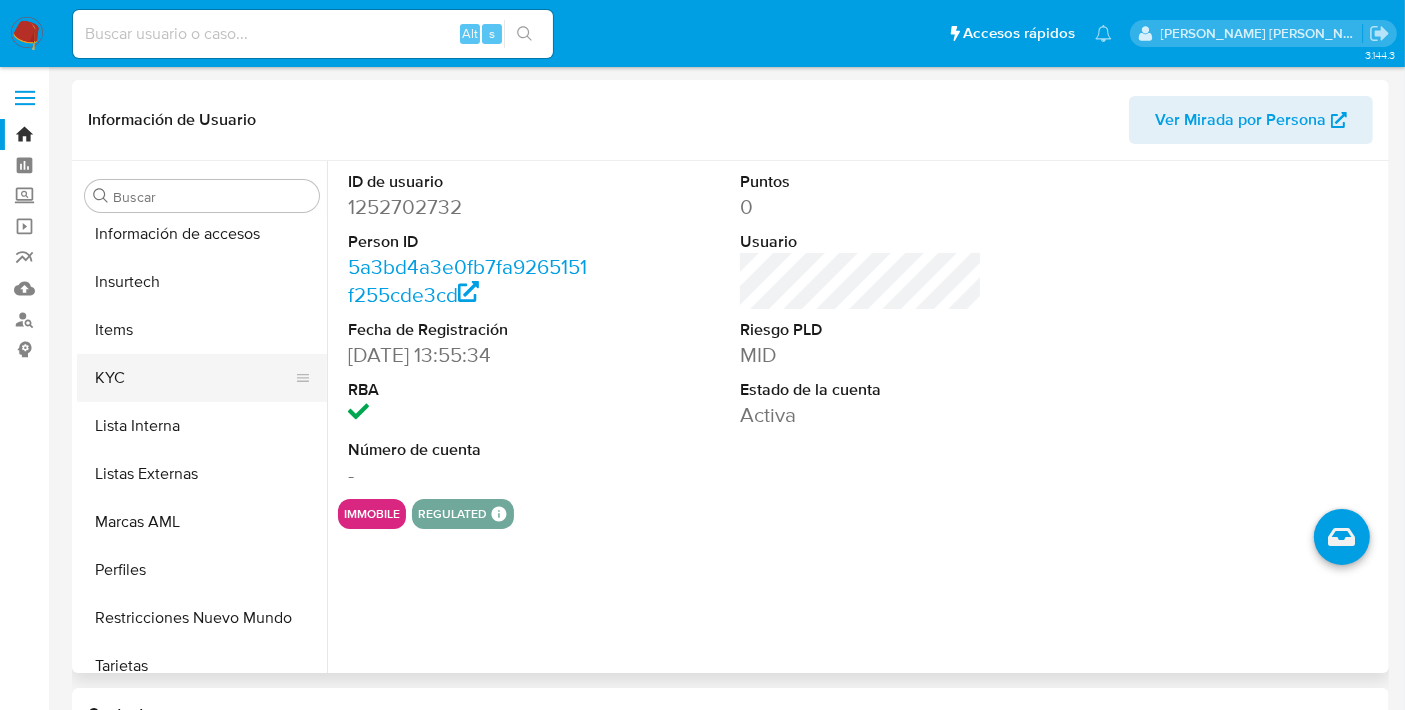 click on "KYC" at bounding box center (194, 378) 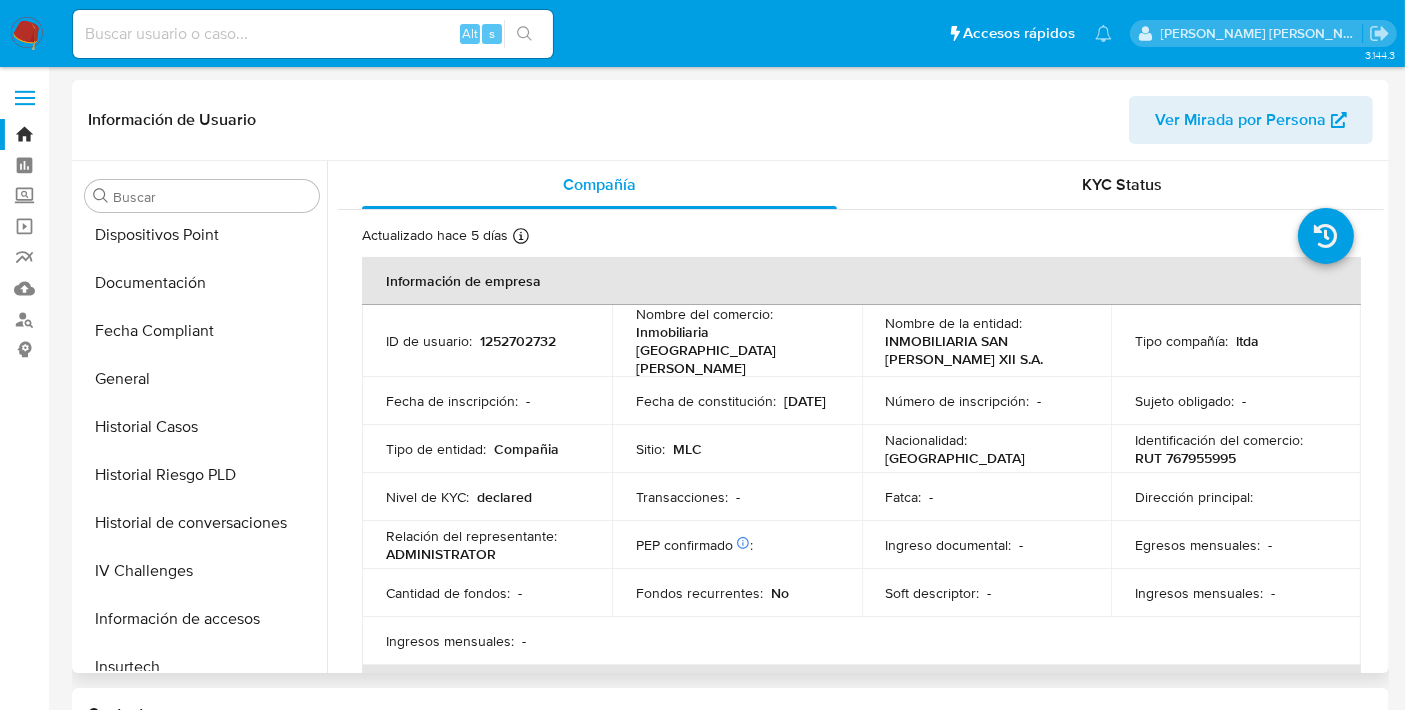 scroll, scrollTop: 389, scrollLeft: 0, axis: vertical 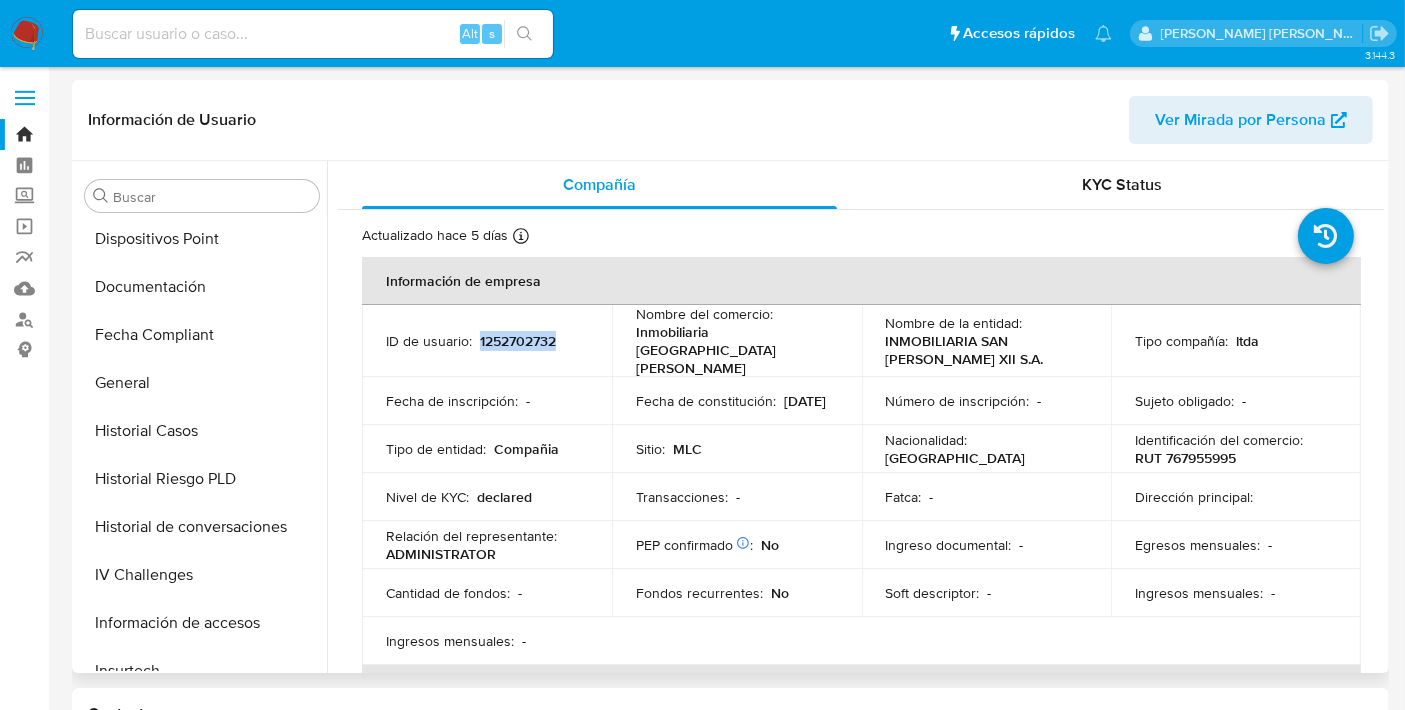 drag, startPoint x: 477, startPoint y: 335, endPoint x: 557, endPoint y: 341, distance: 80.224686 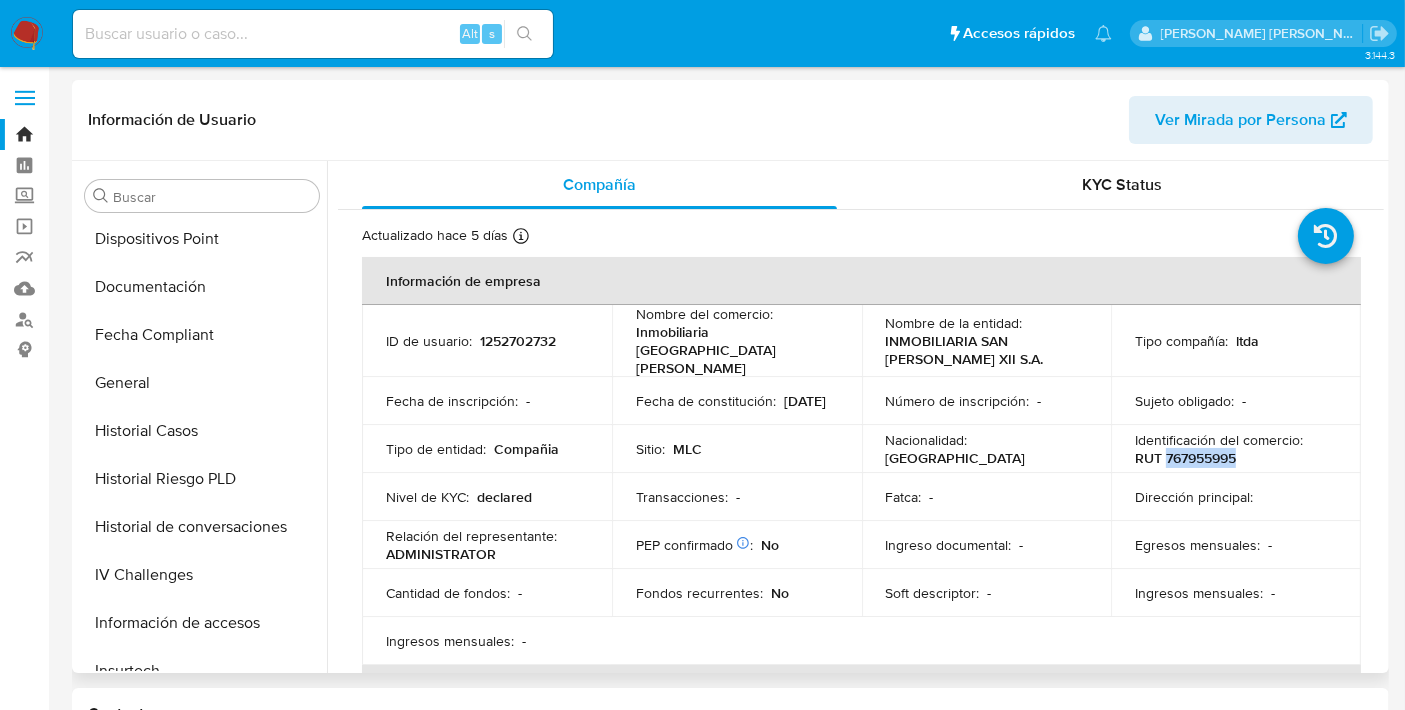 drag, startPoint x: 1162, startPoint y: 439, endPoint x: 1250, endPoint y: 438, distance: 88.005684 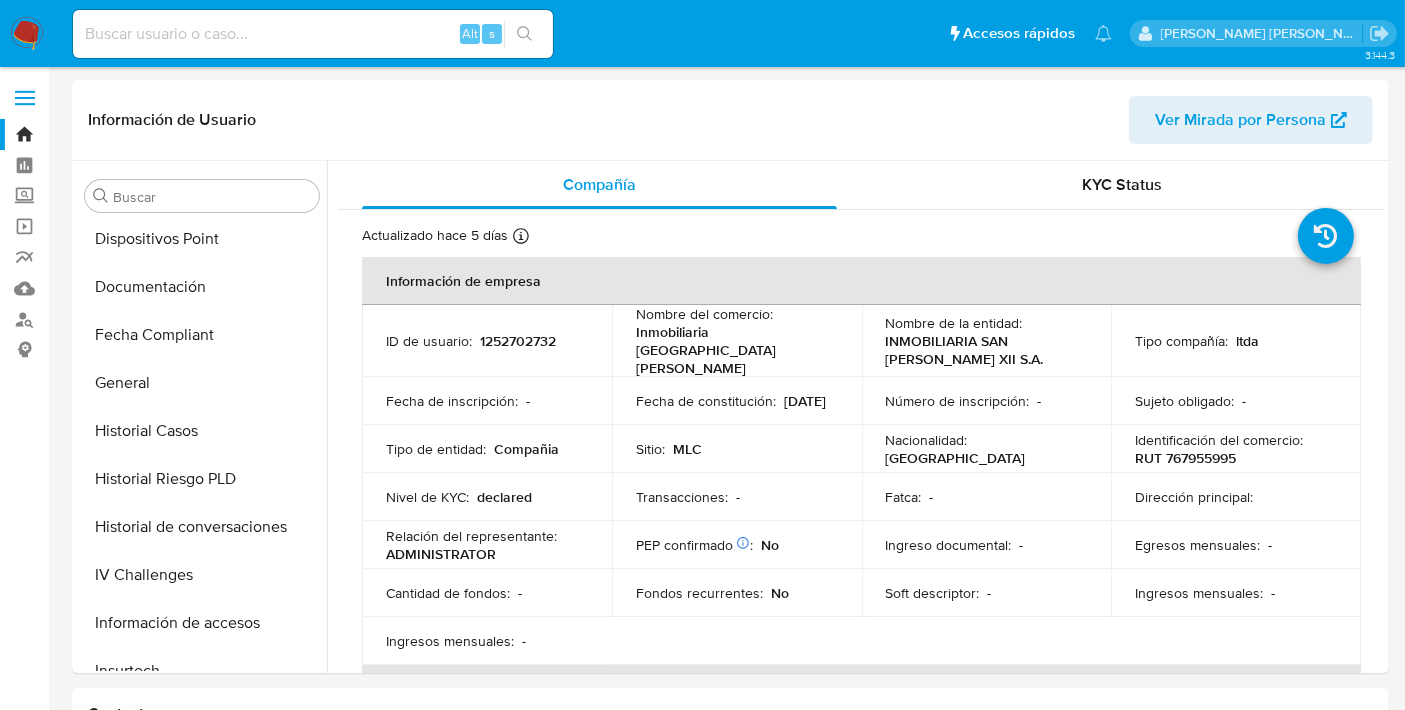 click at bounding box center (313, 34) 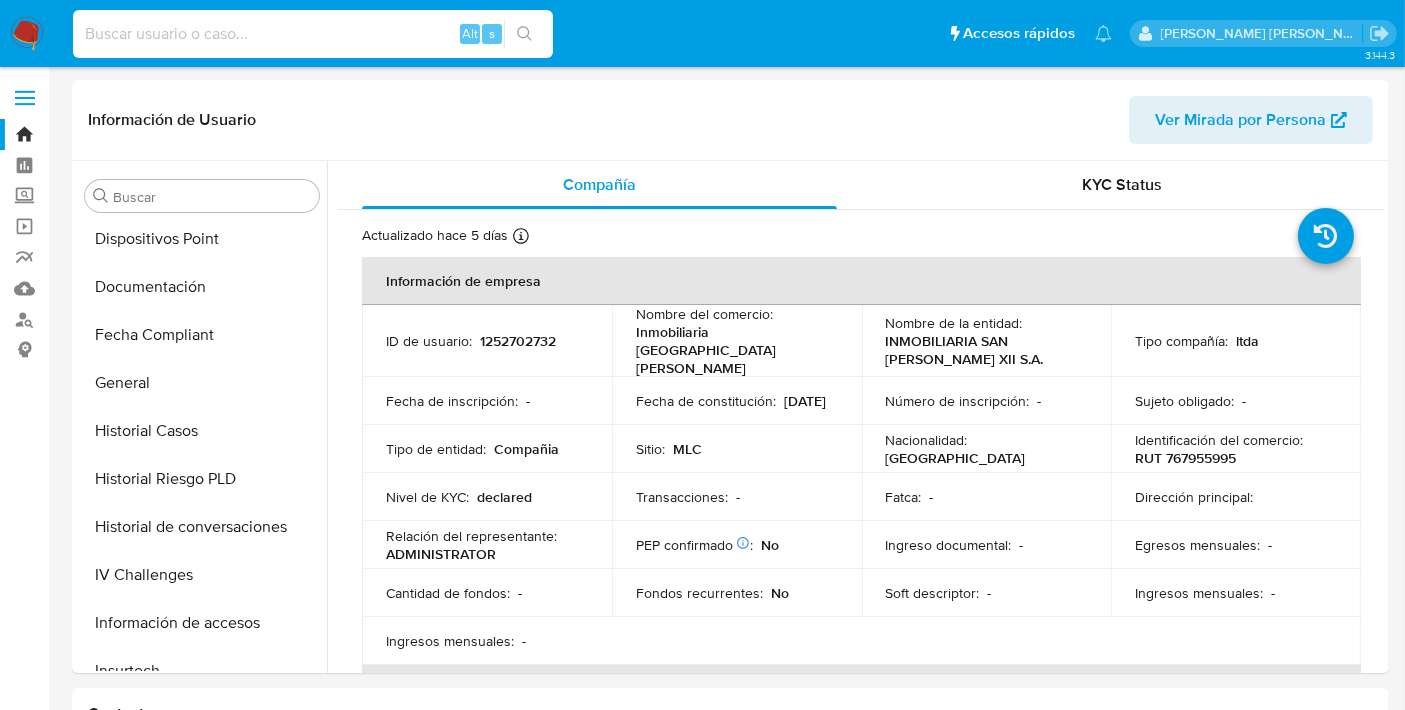 paste on "330107476" 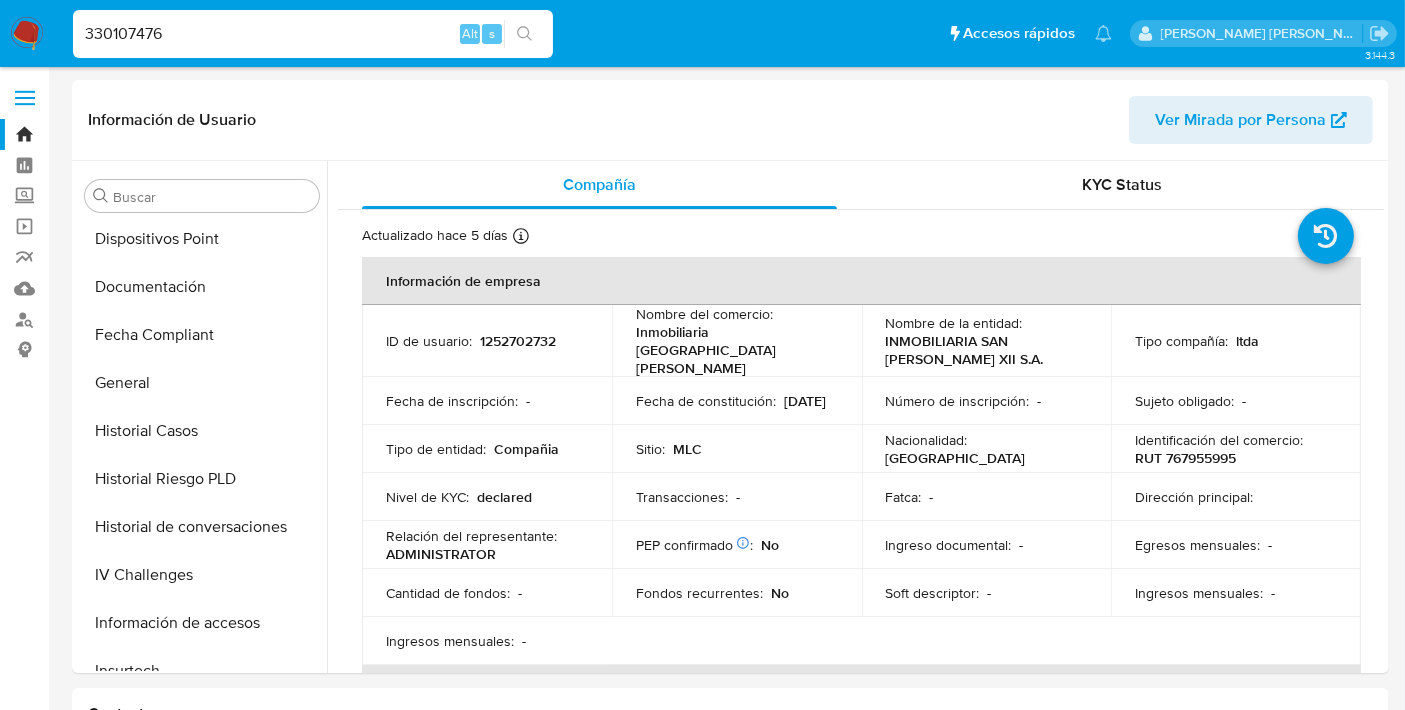 type on "330107476" 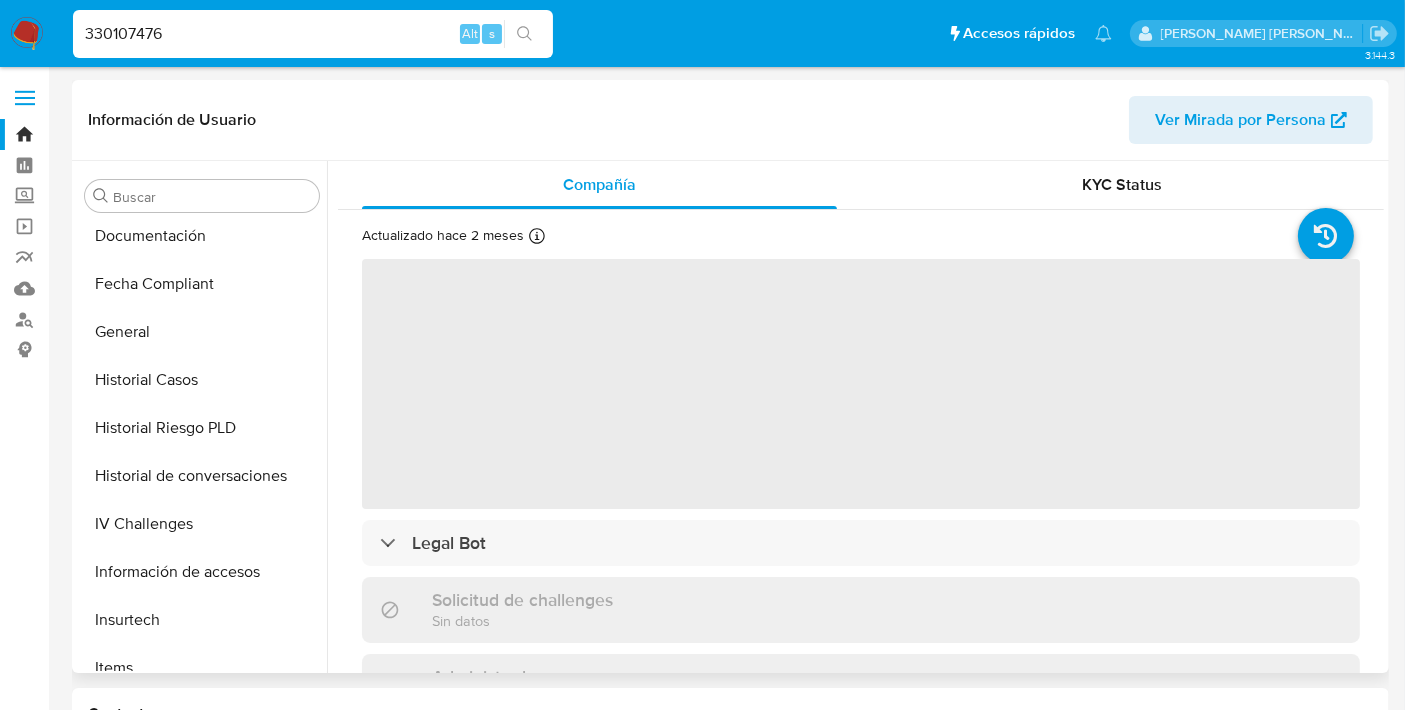 scroll, scrollTop: 420, scrollLeft: 0, axis: vertical 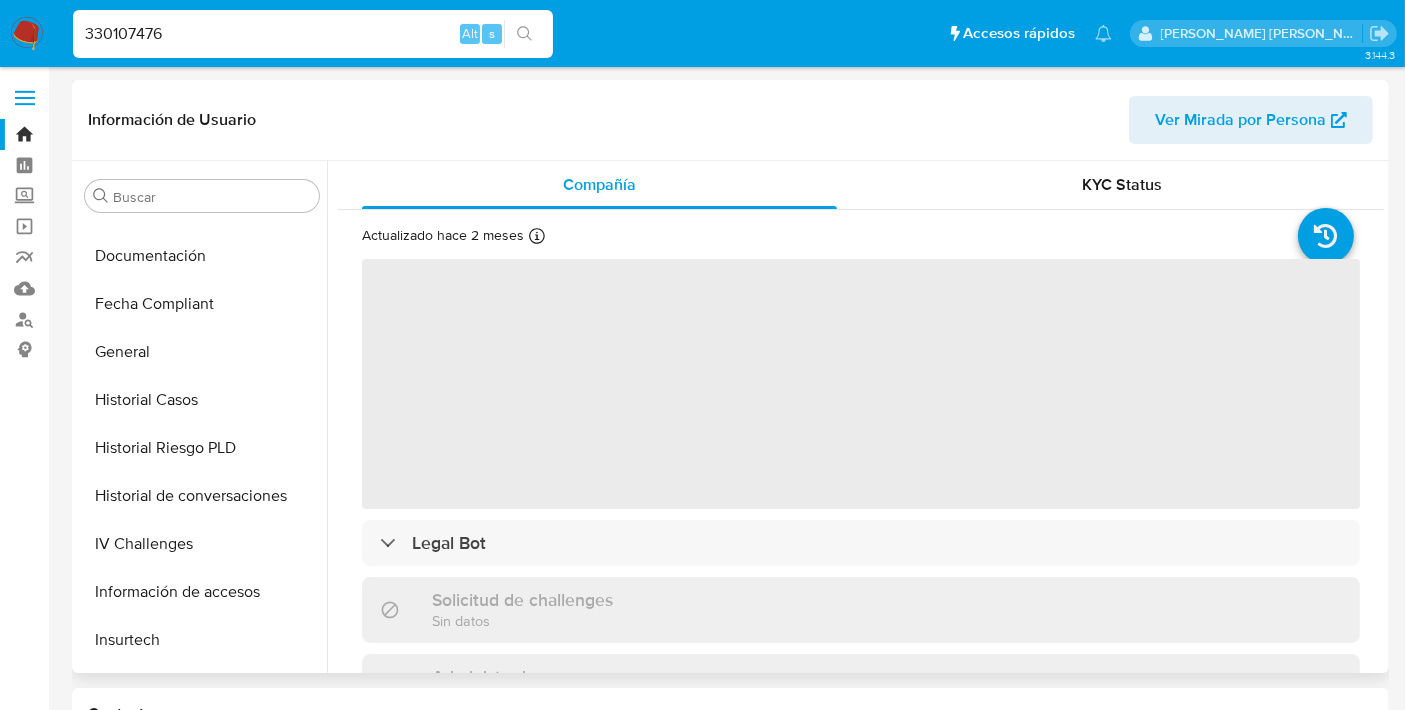 select on "10" 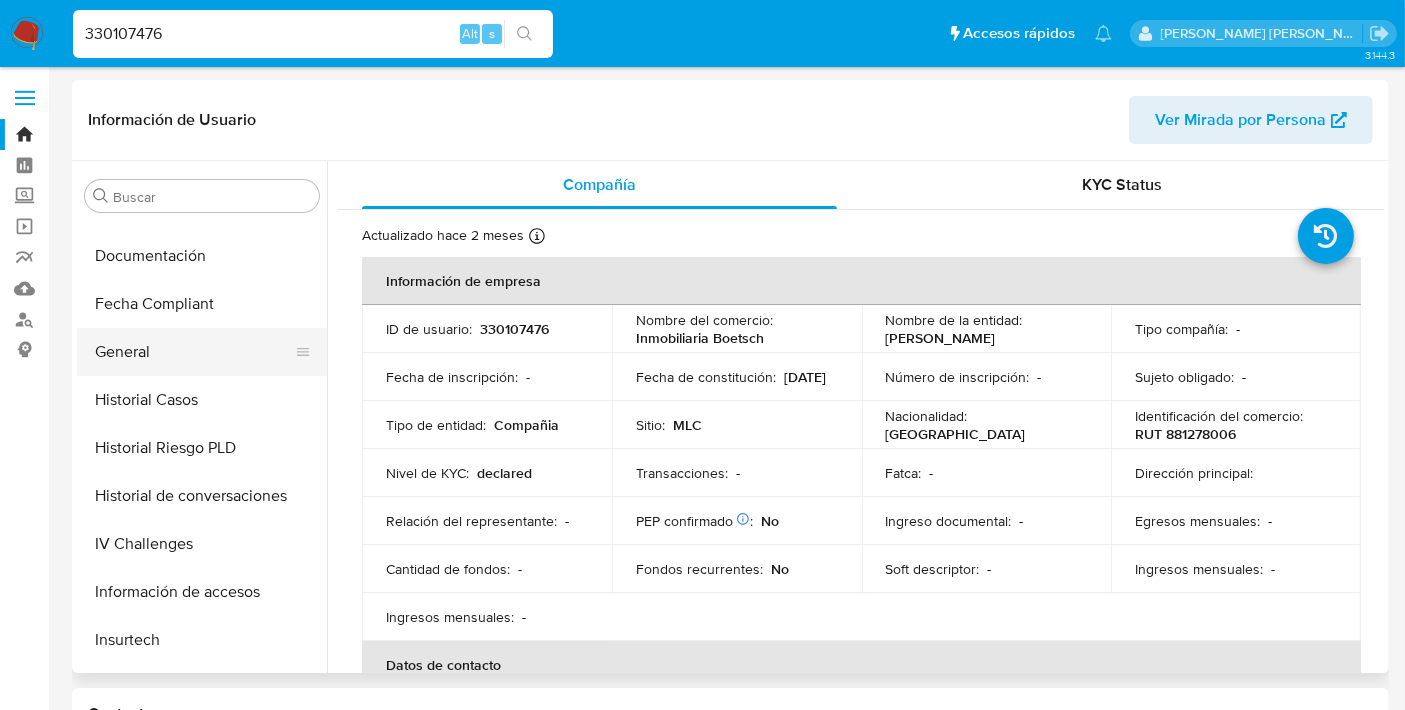 click on "General" at bounding box center [194, 352] 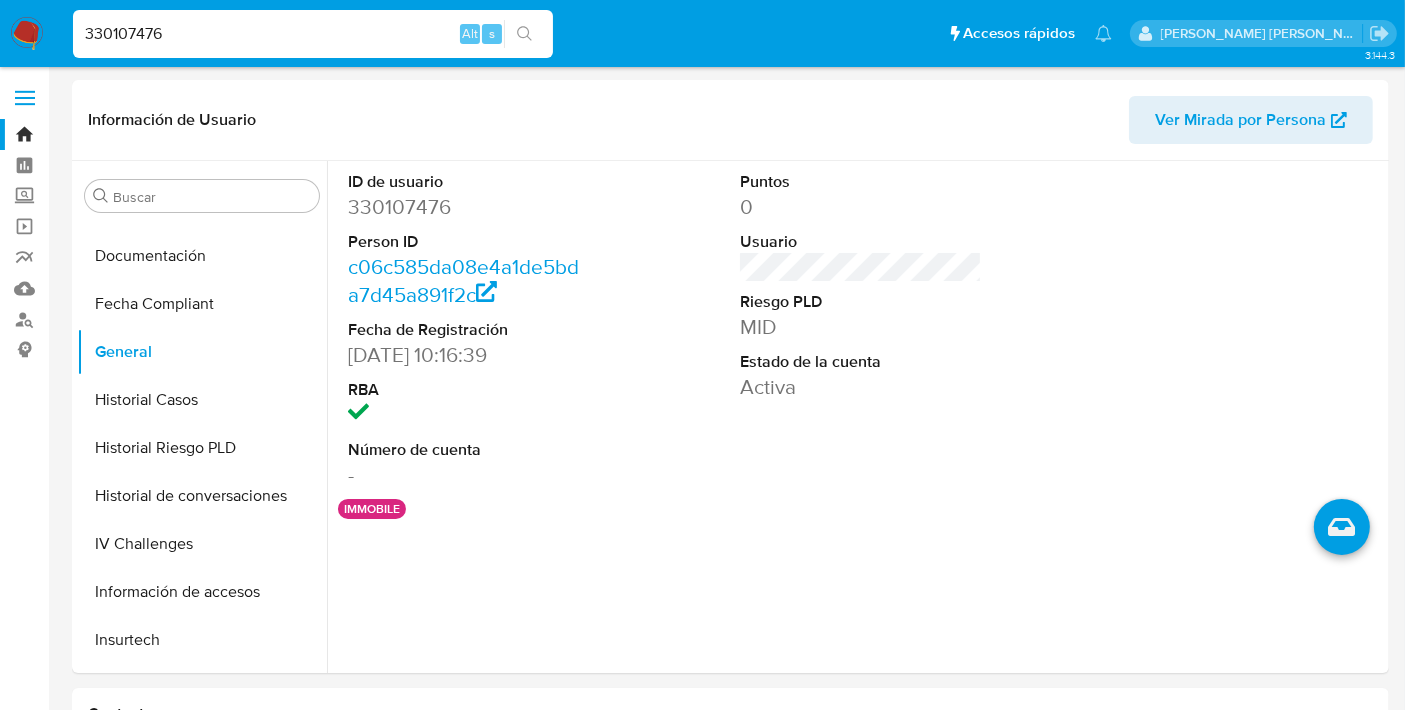 type 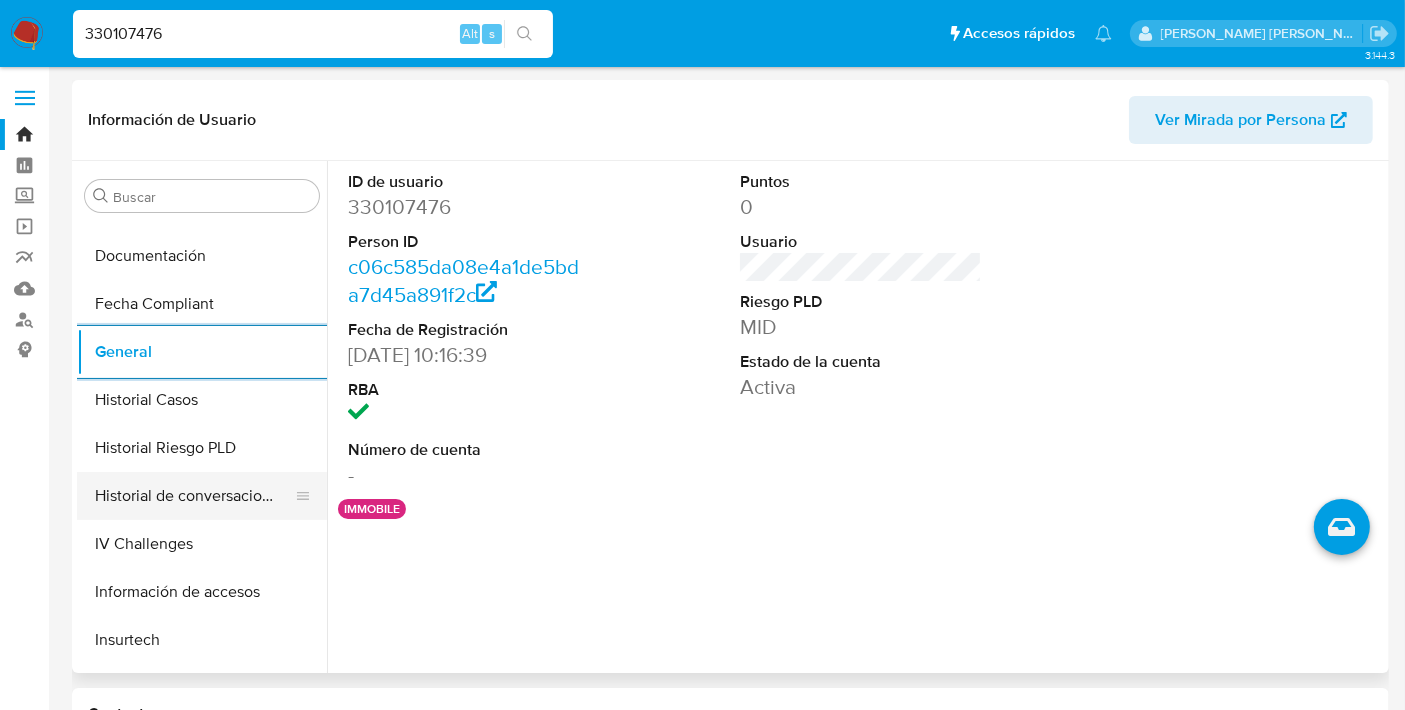 click on "Historial de conversaciones" at bounding box center [194, 496] 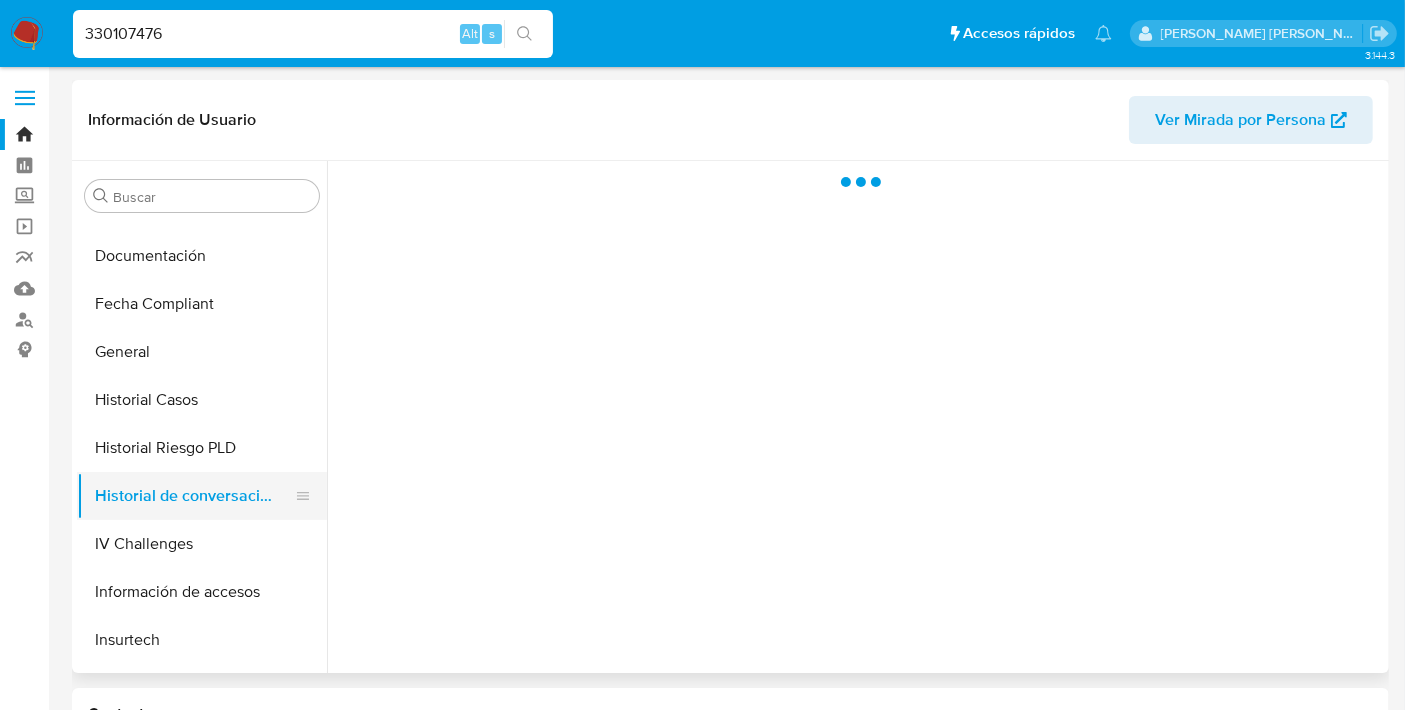 scroll, scrollTop: 631, scrollLeft: 0, axis: vertical 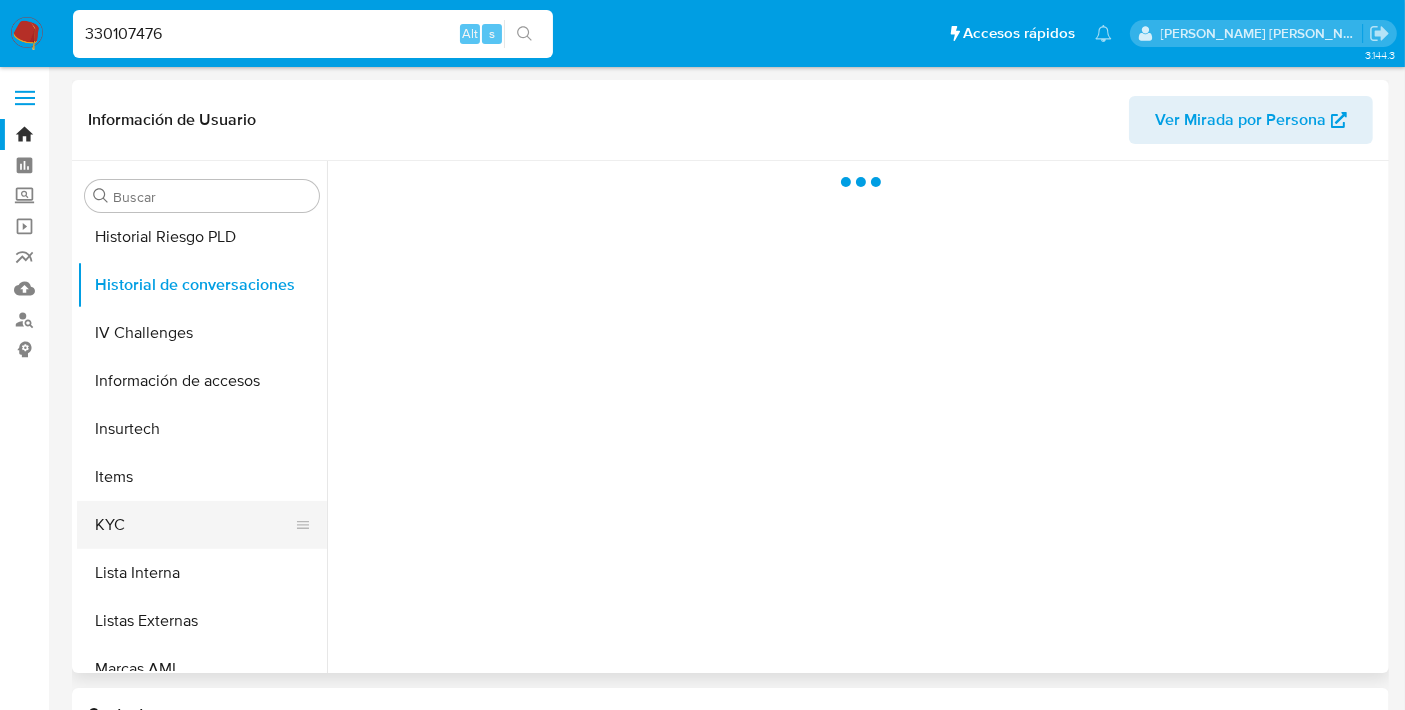 click on "KYC" at bounding box center (194, 525) 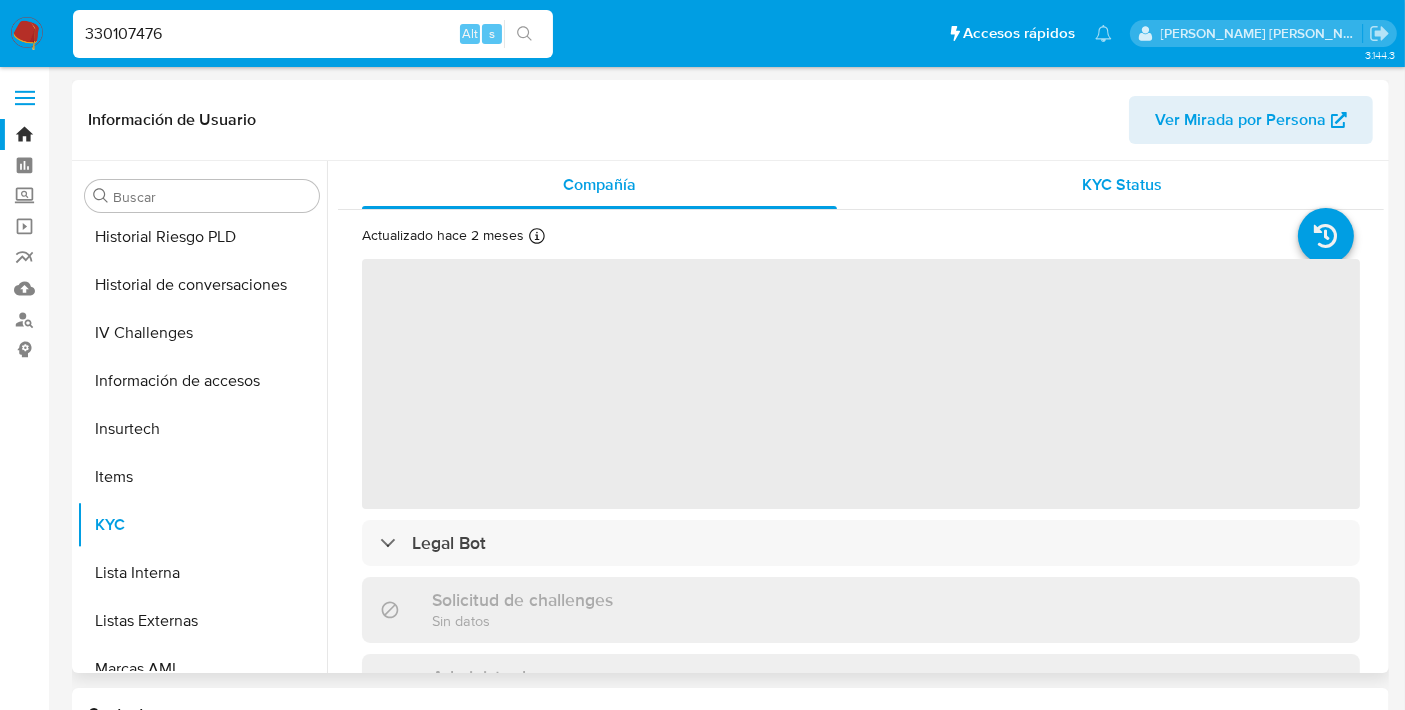 click on "KYC Status" at bounding box center [1122, 185] 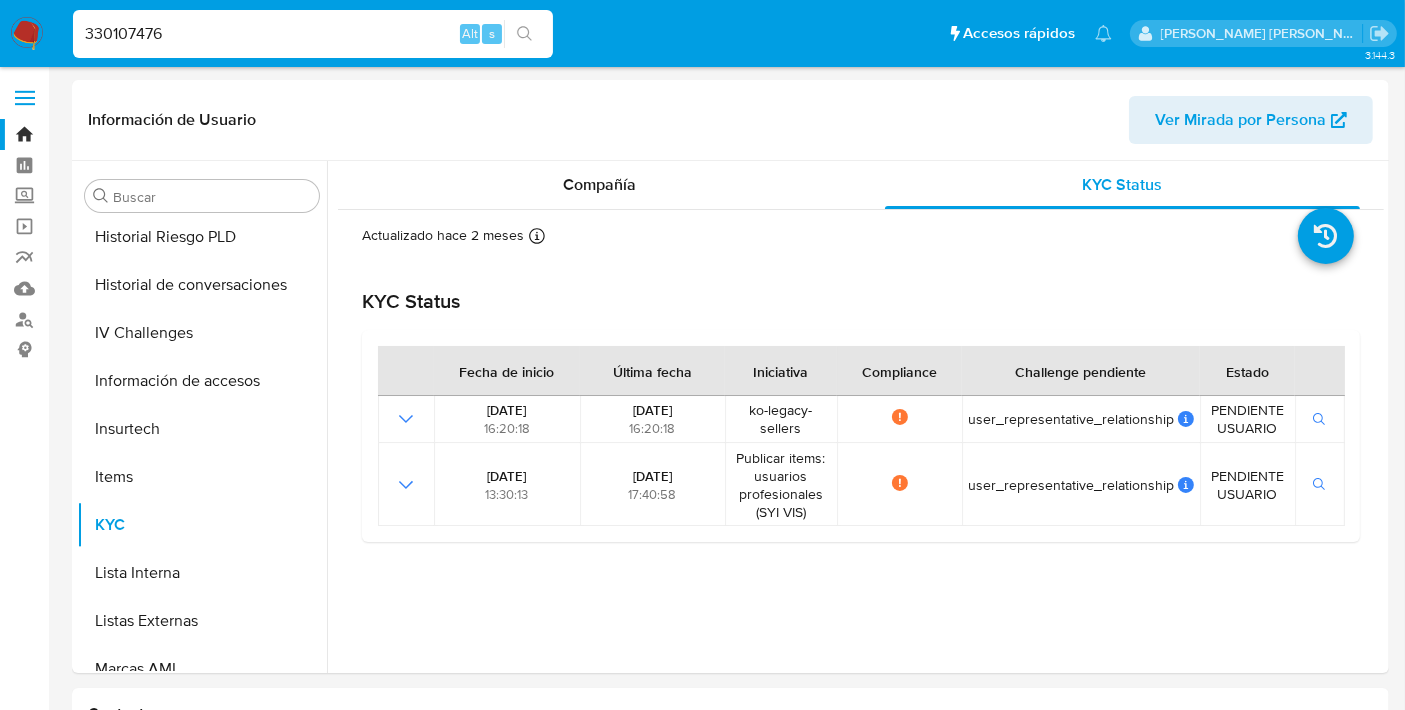 type 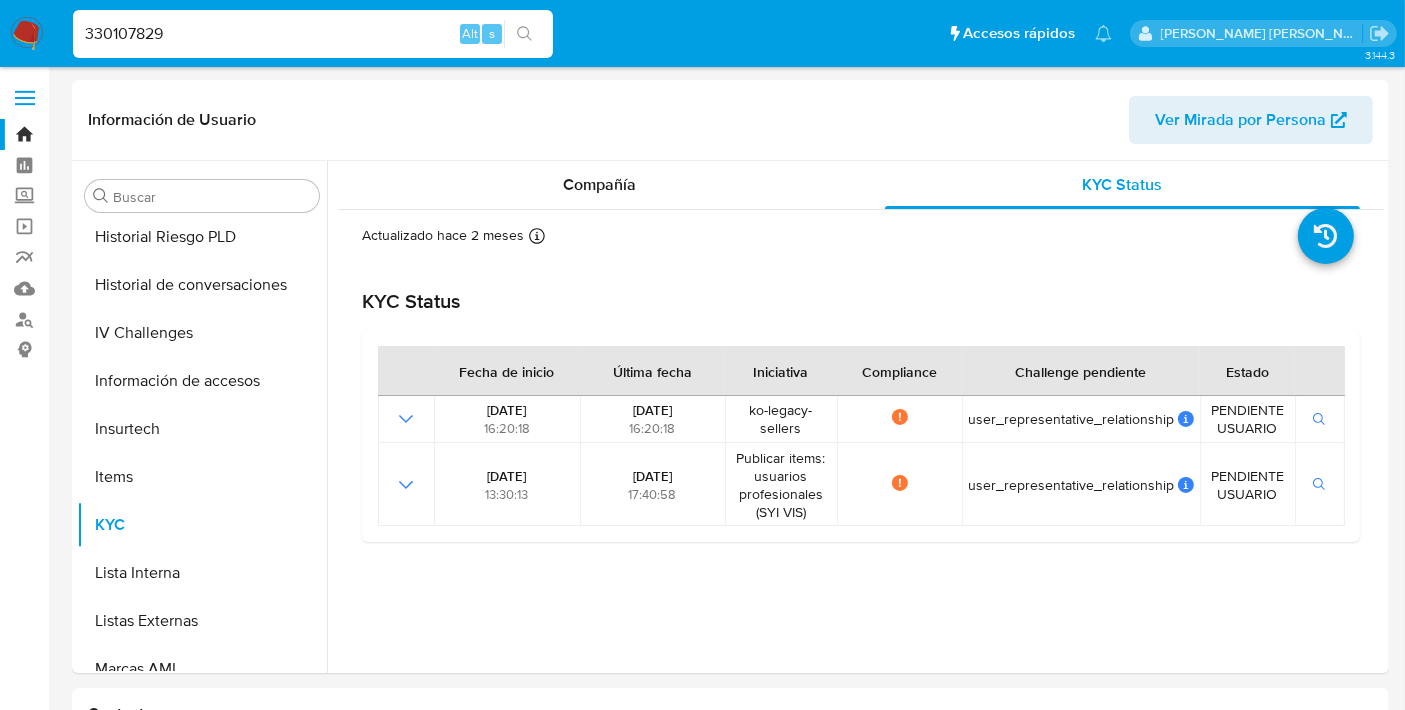 type on "330107829" 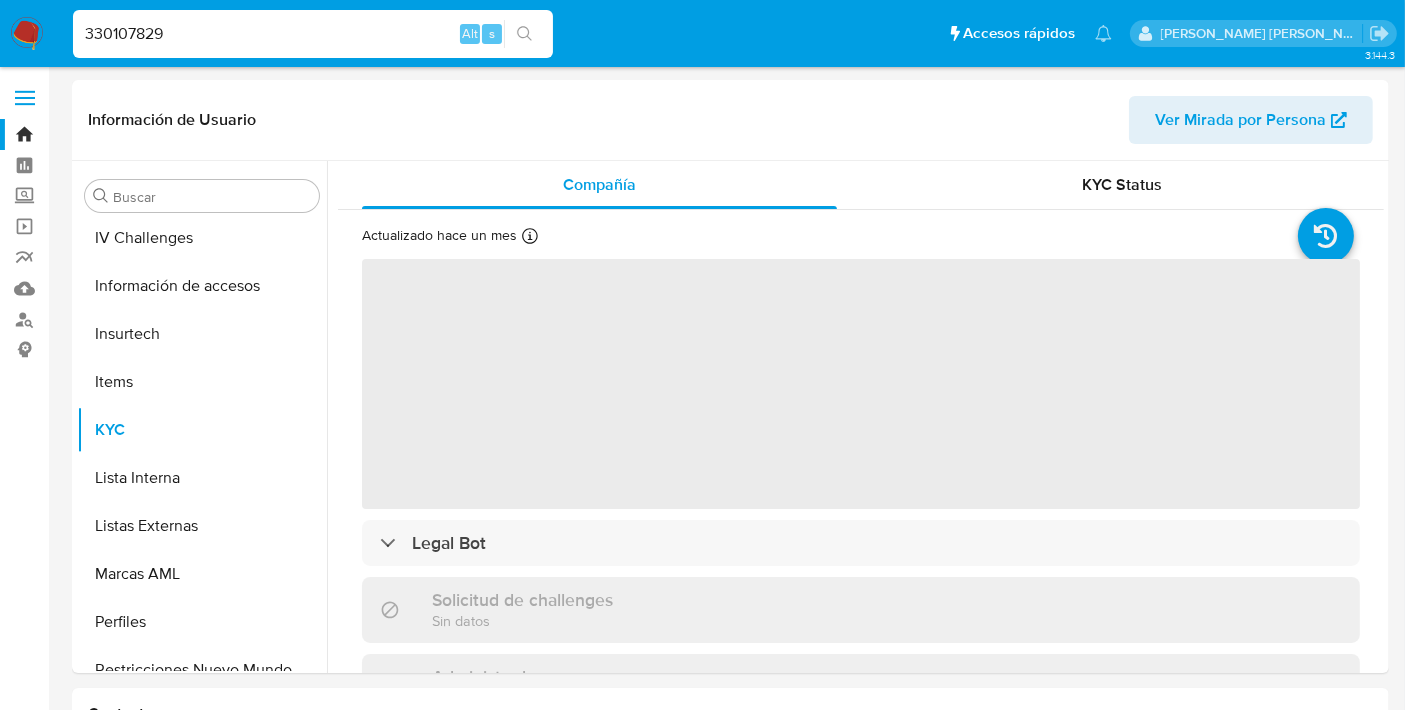 scroll, scrollTop: 796, scrollLeft: 0, axis: vertical 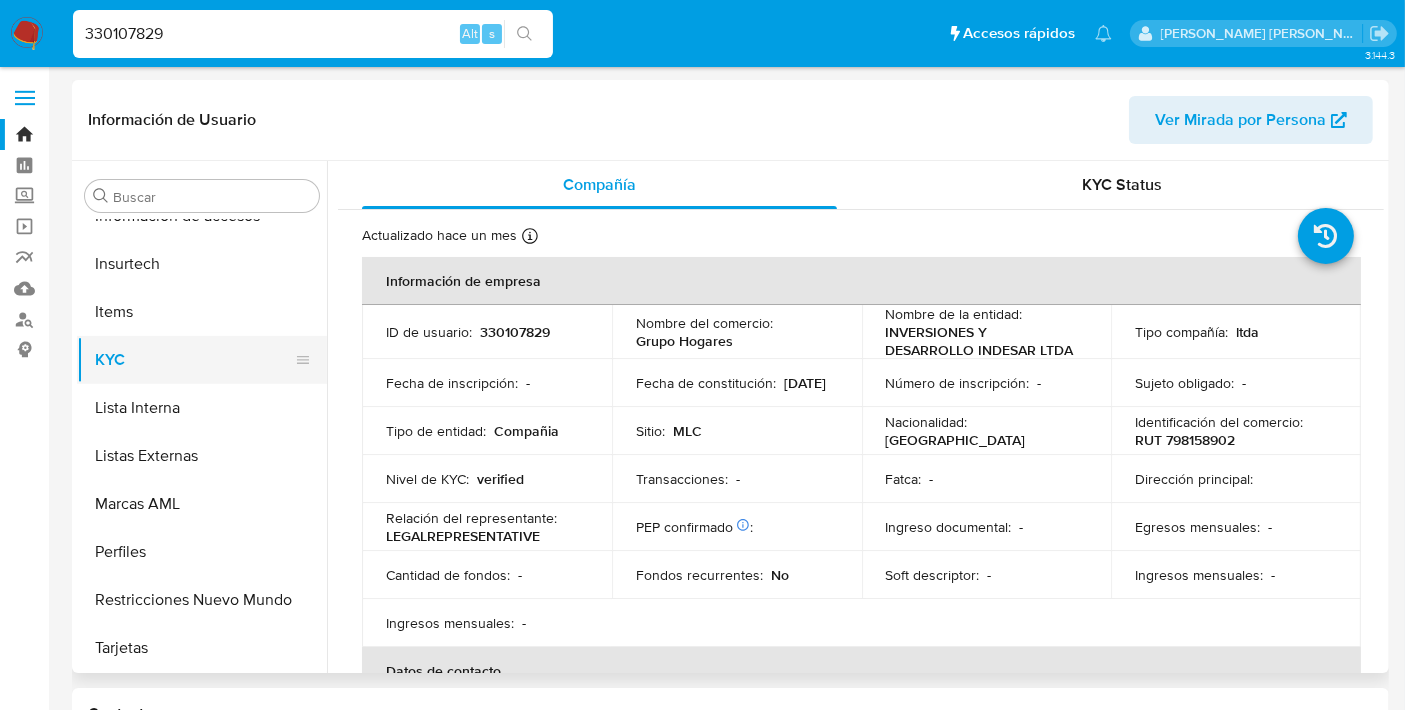 select on "10" 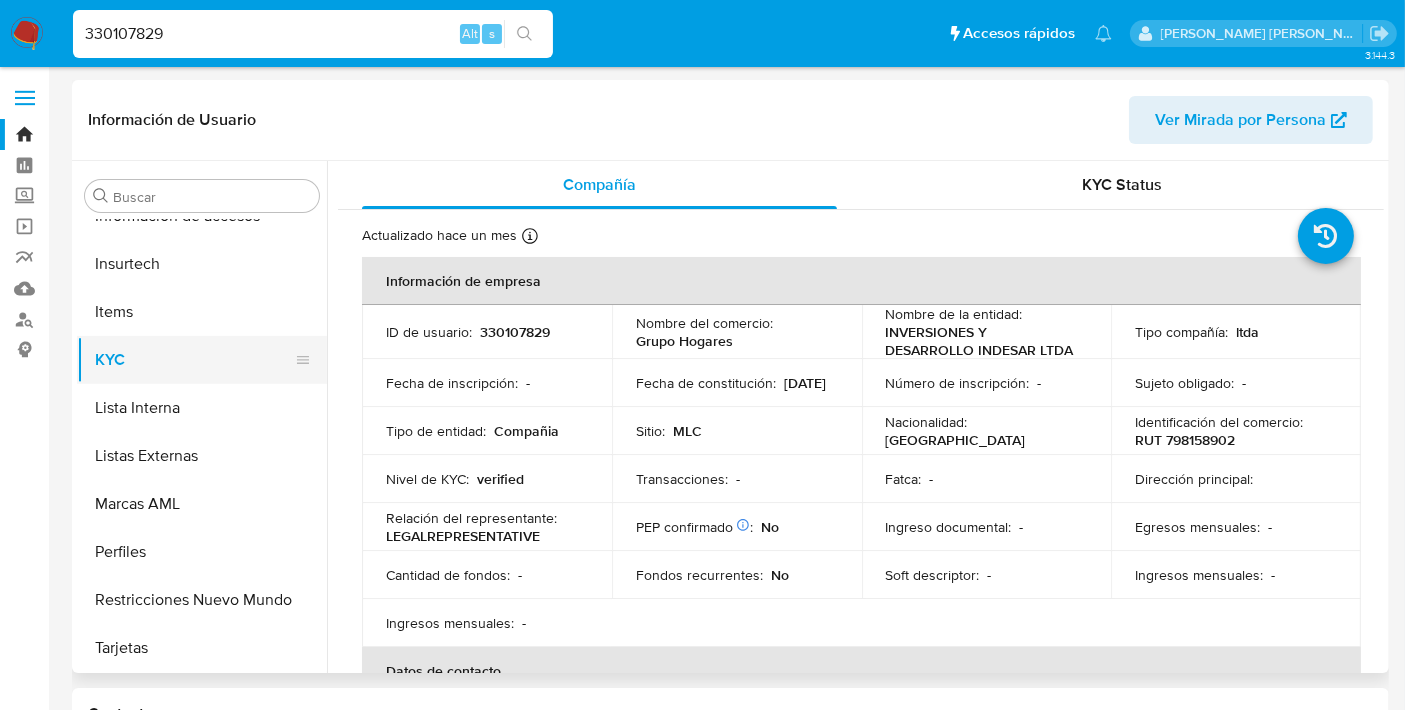 scroll, scrollTop: 460, scrollLeft: 0, axis: vertical 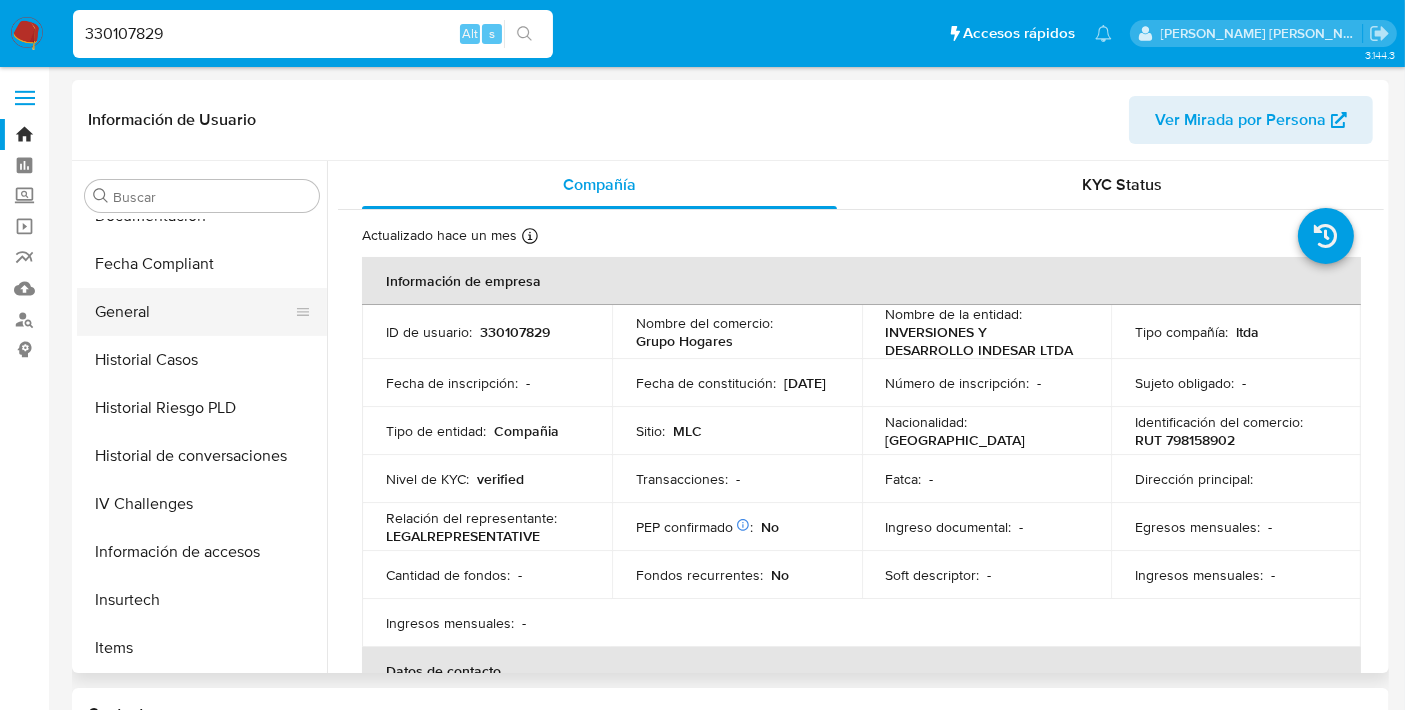 click on "General" at bounding box center [194, 312] 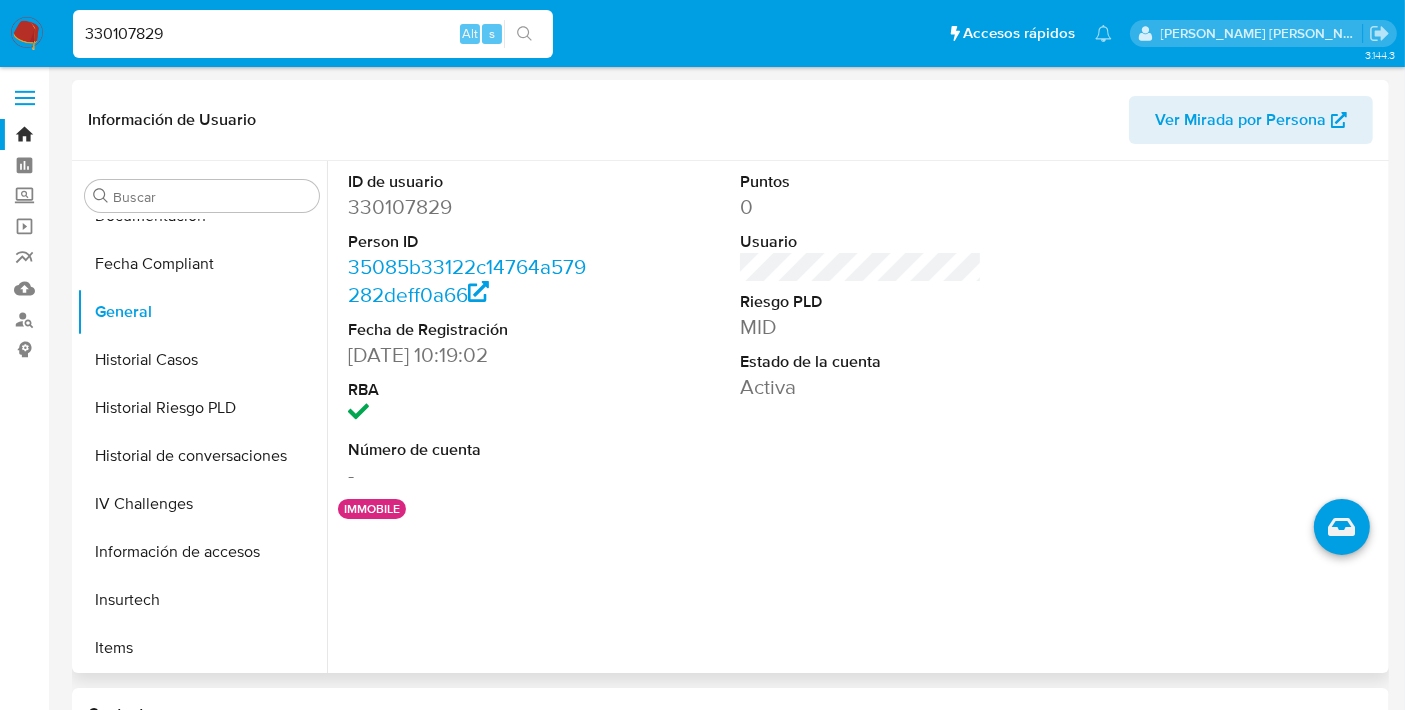 type 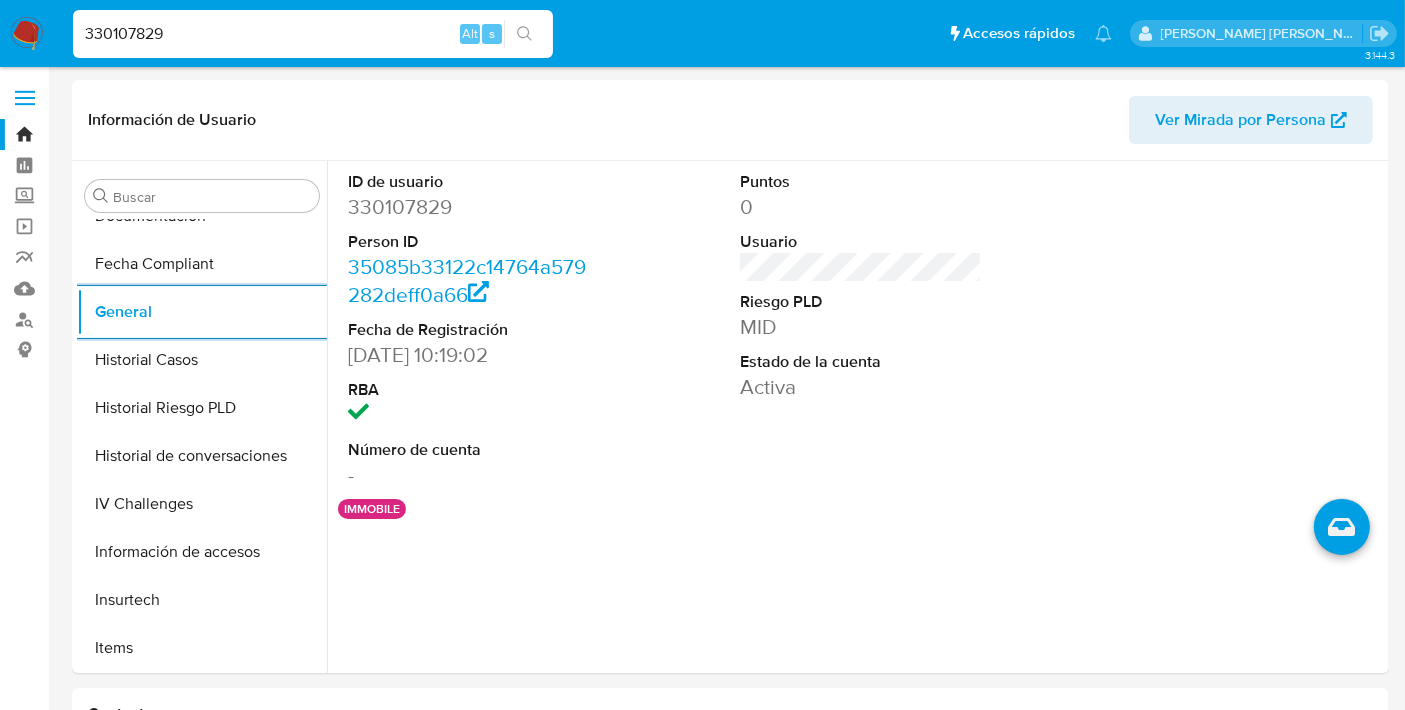 click on "330107829" at bounding box center [313, 34] 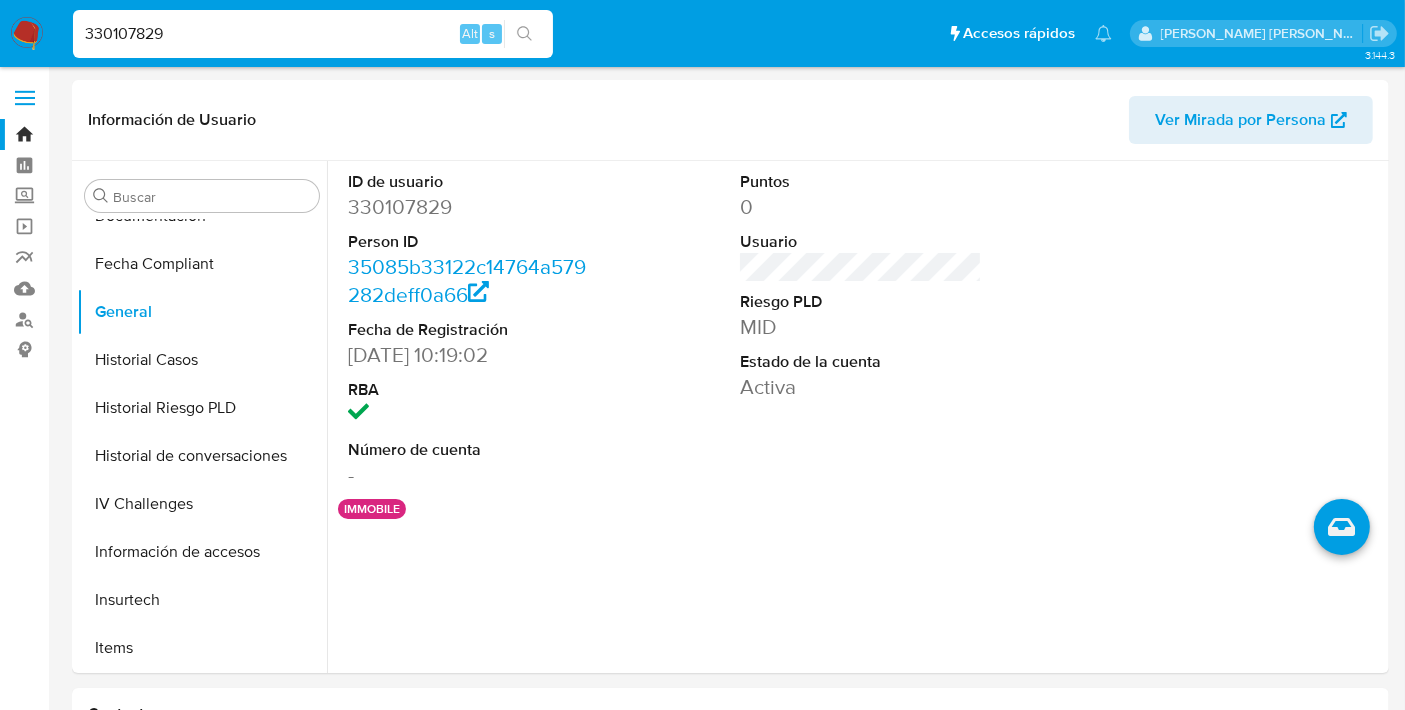 paste on "57605464" 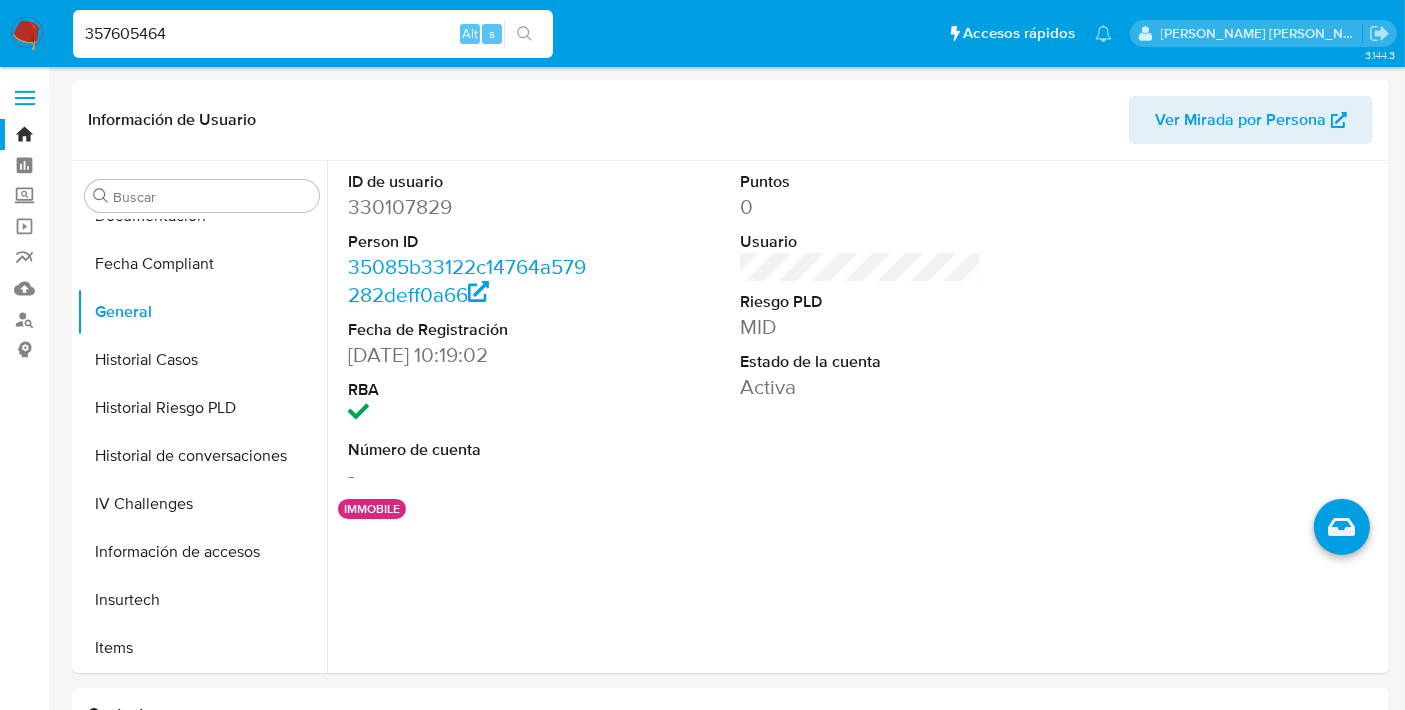 type on "357605464" 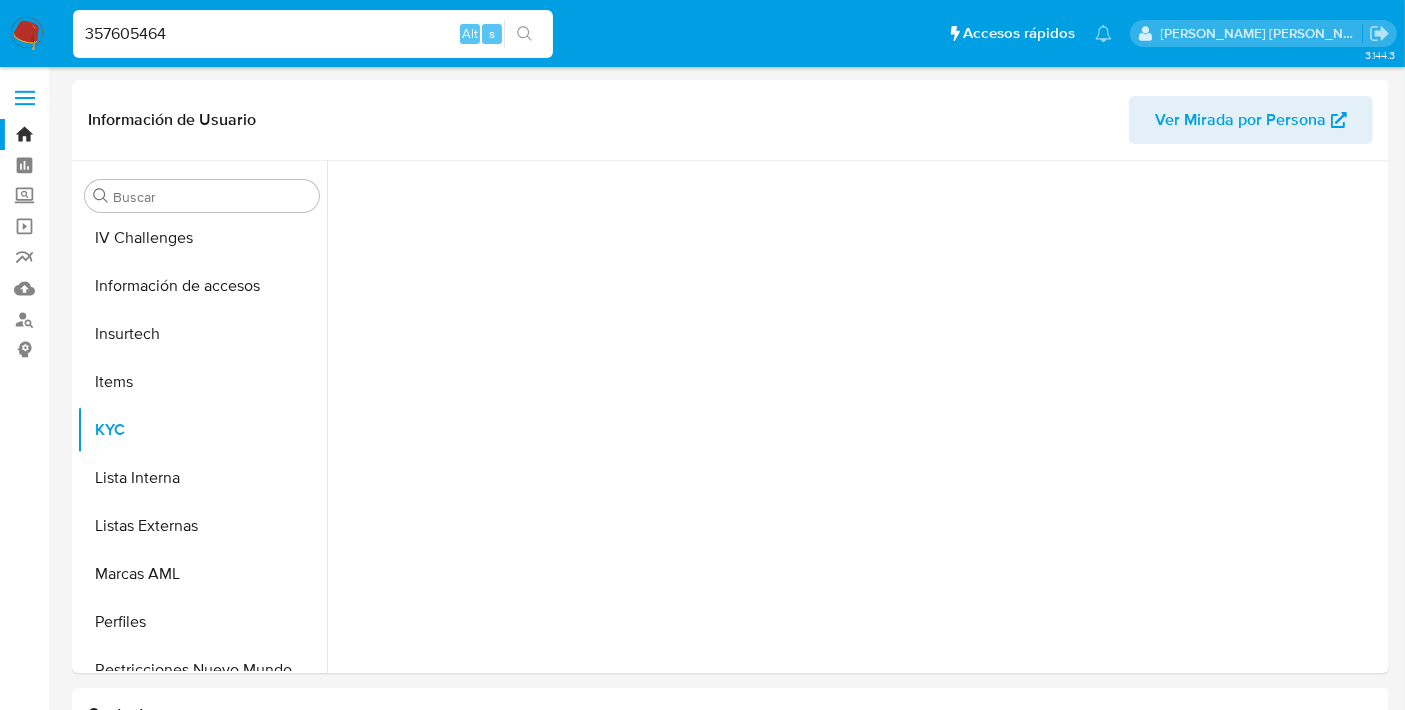 scroll, scrollTop: 796, scrollLeft: 0, axis: vertical 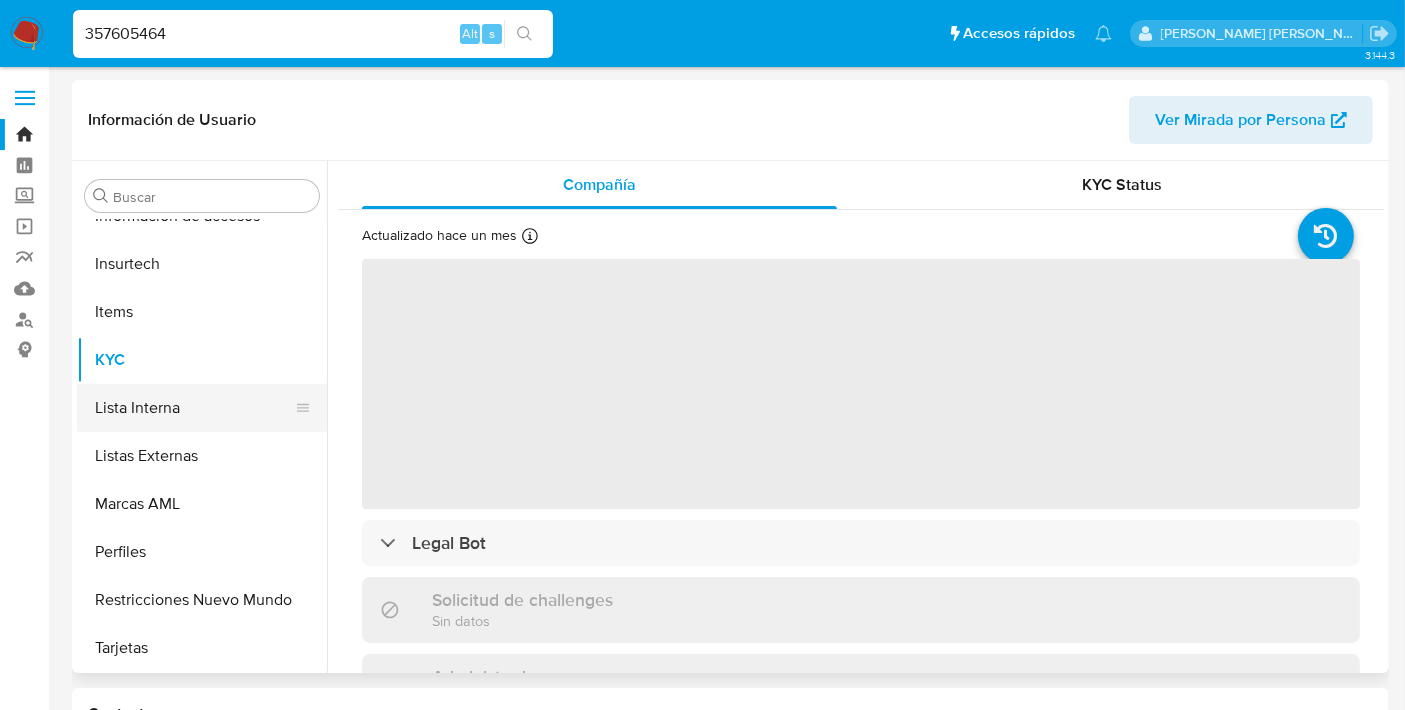 select on "10" 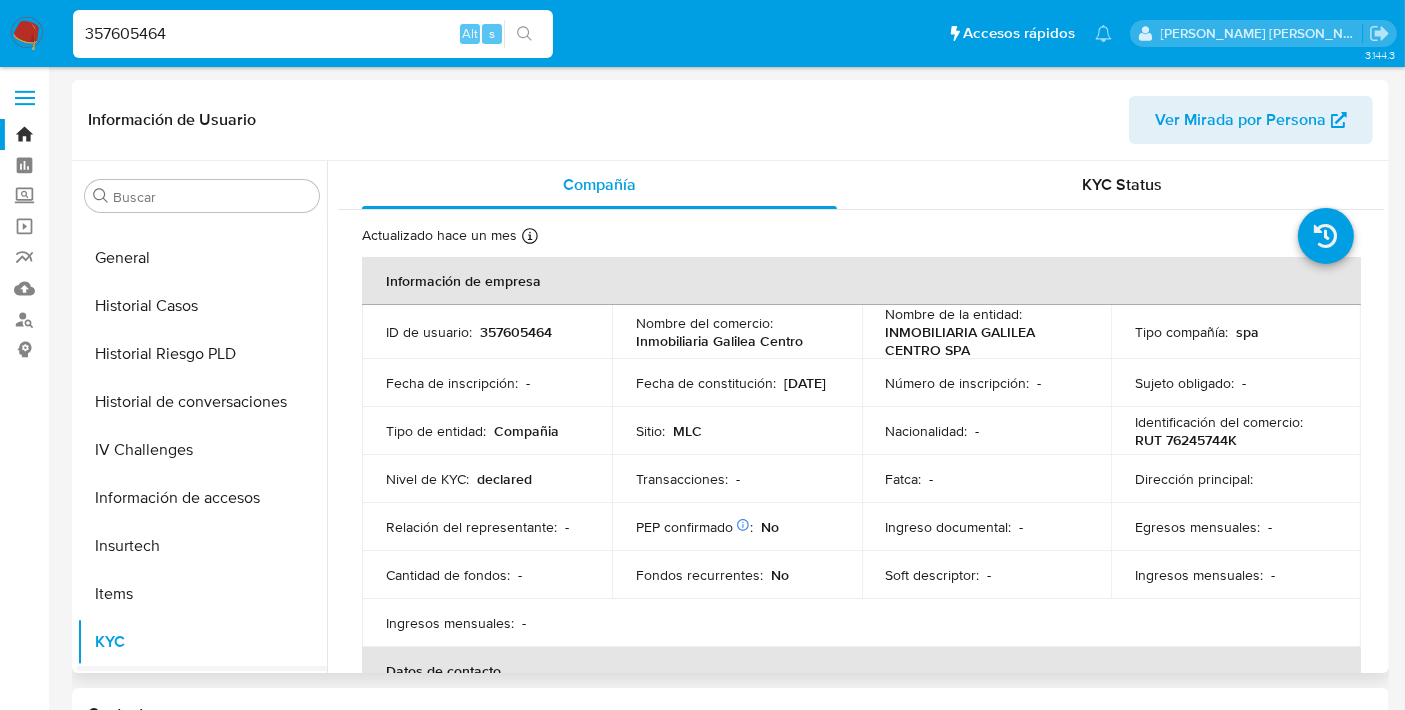 scroll, scrollTop: 500, scrollLeft: 0, axis: vertical 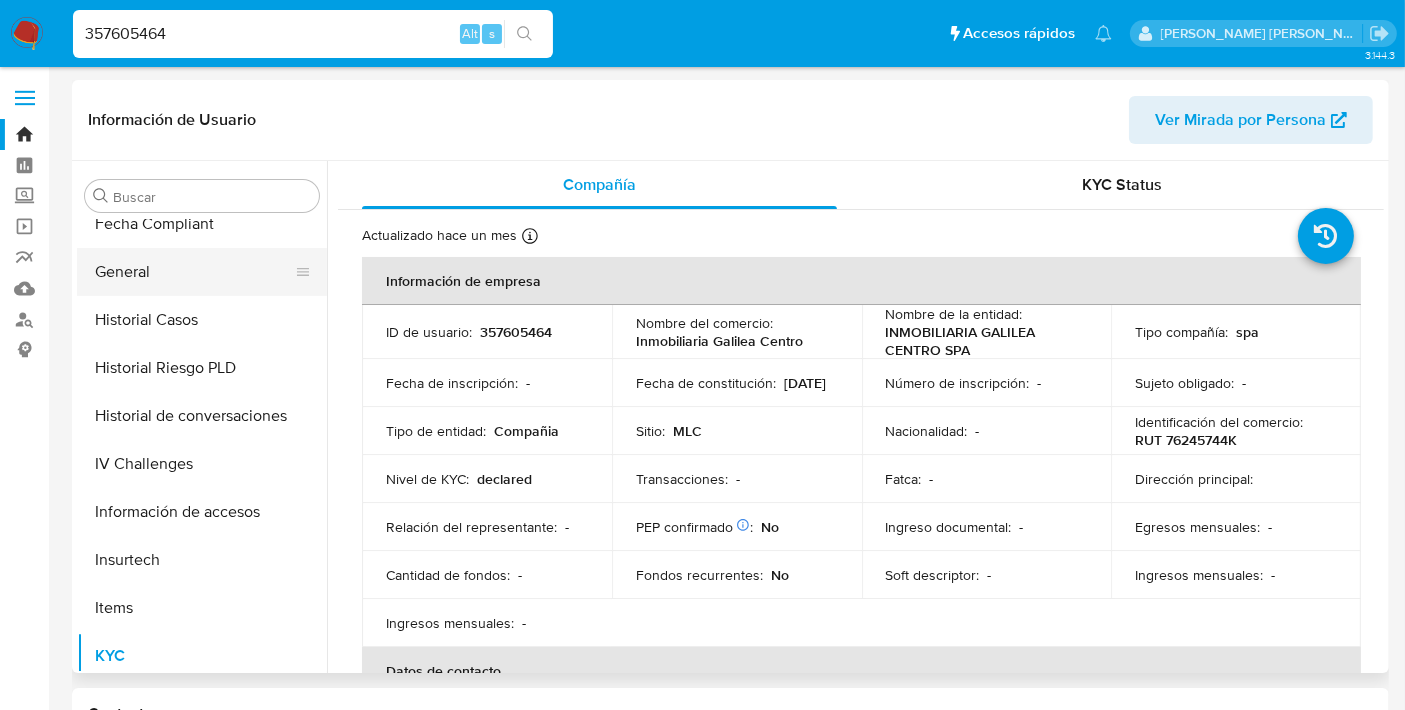 click on "General" at bounding box center [194, 272] 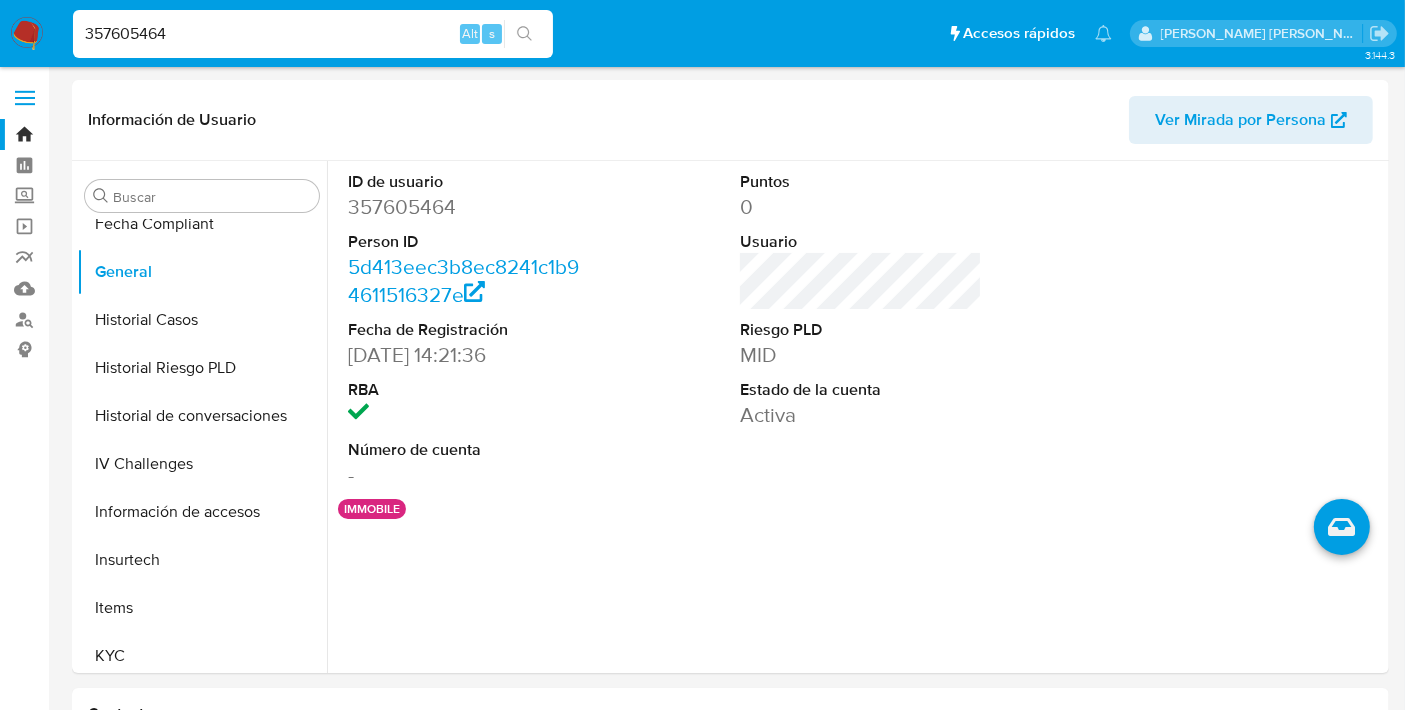 type 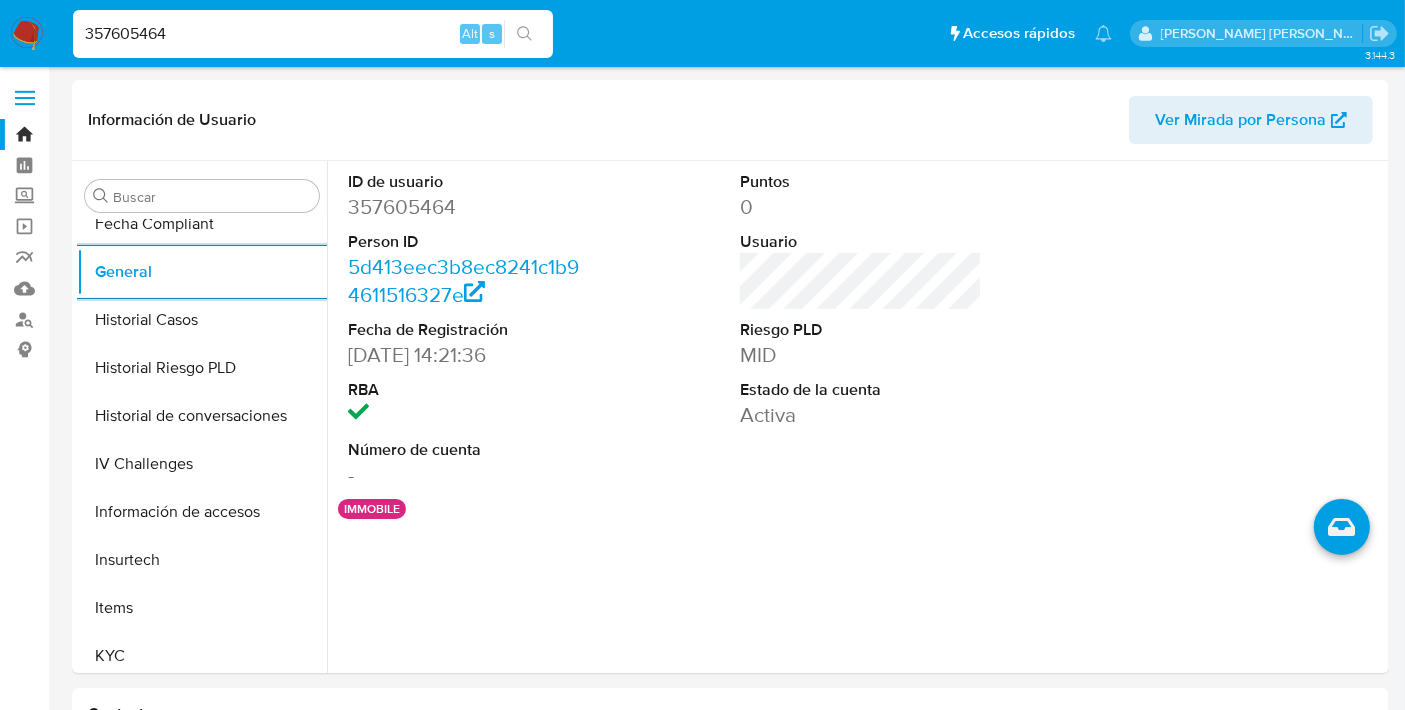 click on "357605464" at bounding box center (313, 34) 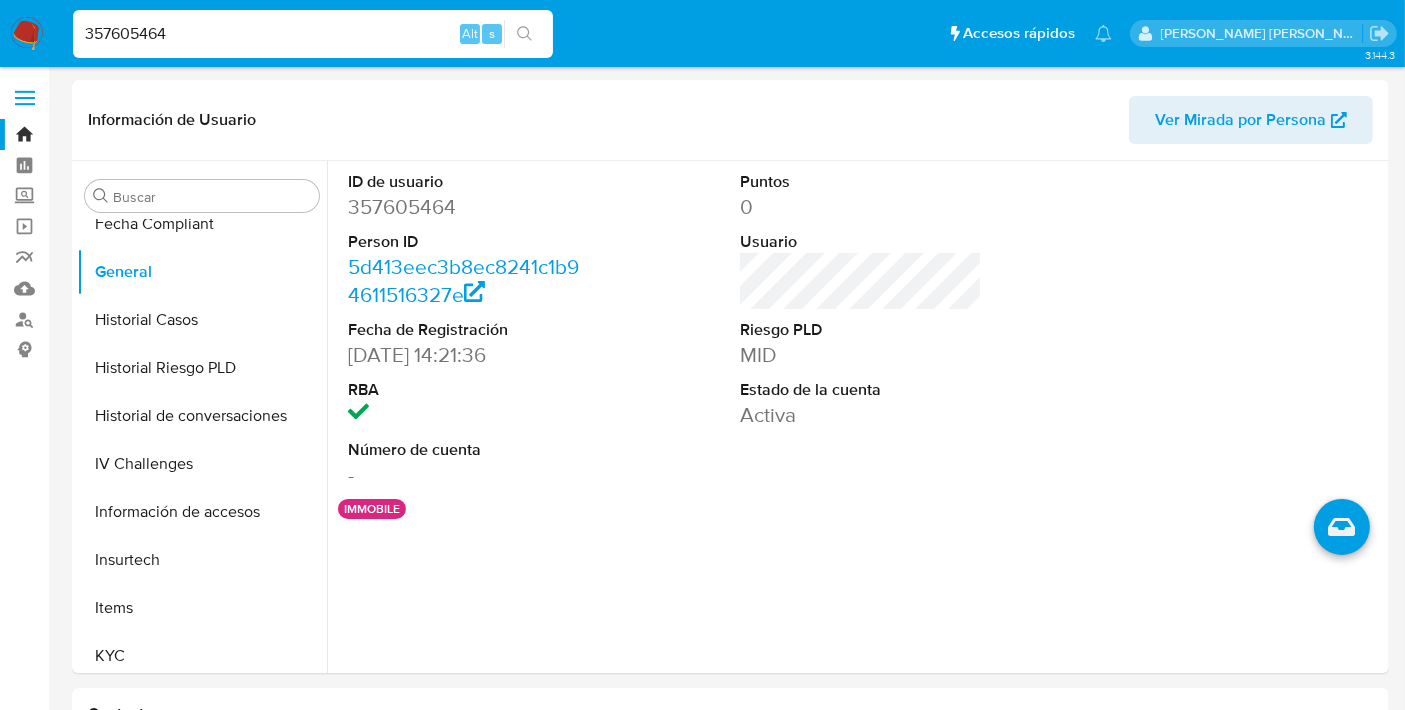 click on "357605464" at bounding box center [313, 34] 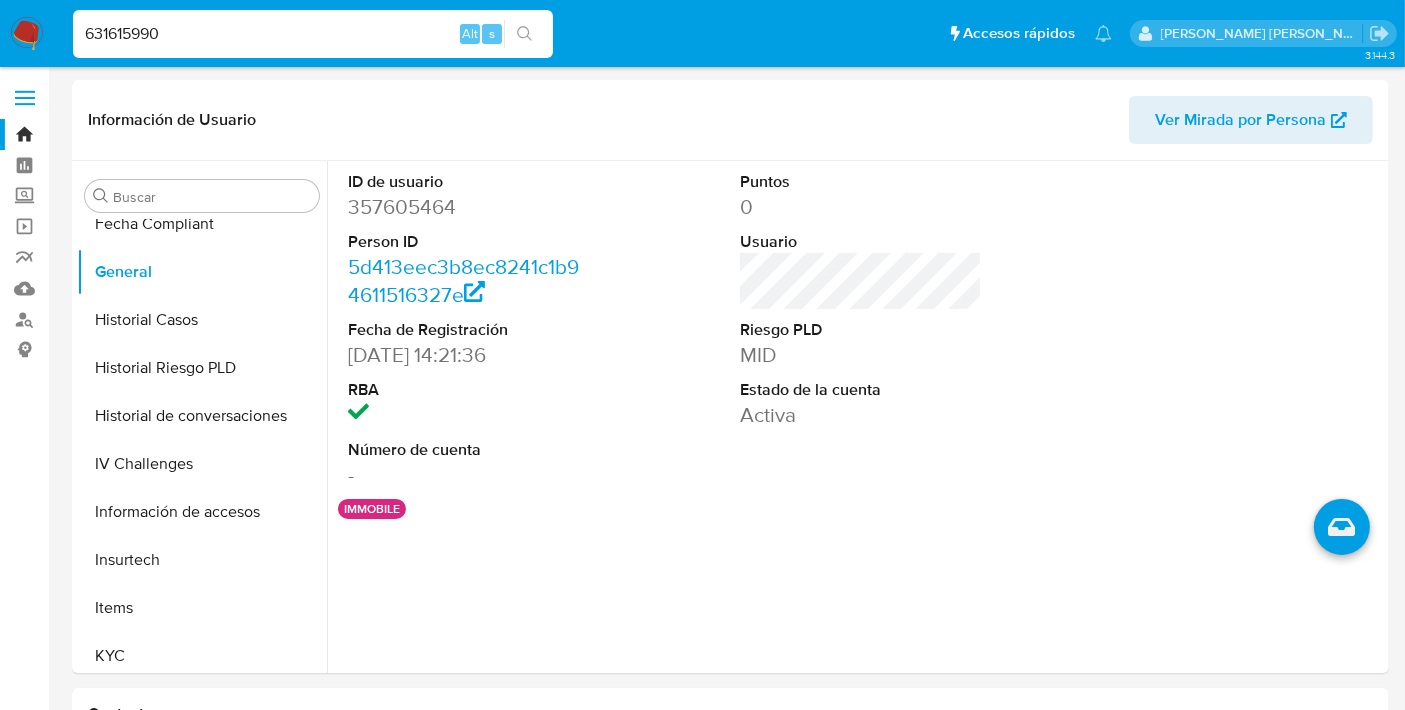 type on "631615990" 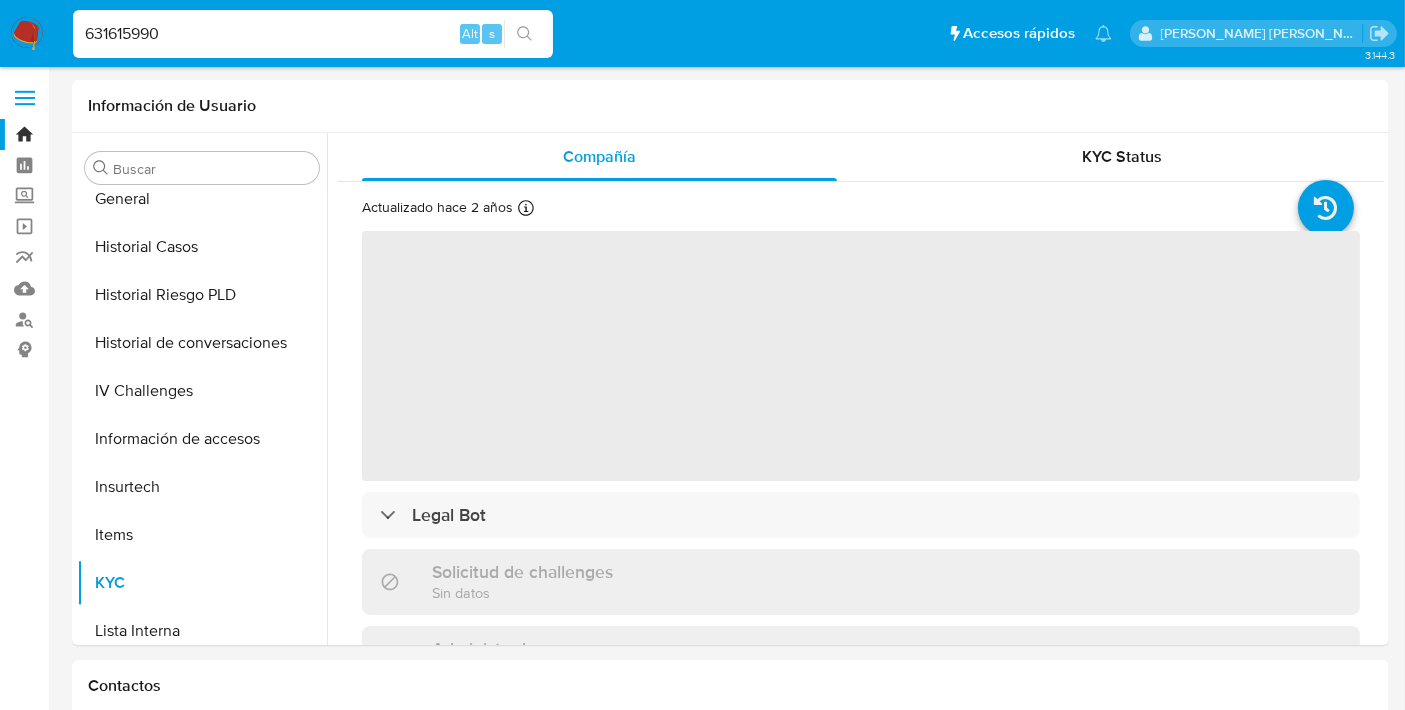scroll, scrollTop: 796, scrollLeft: 0, axis: vertical 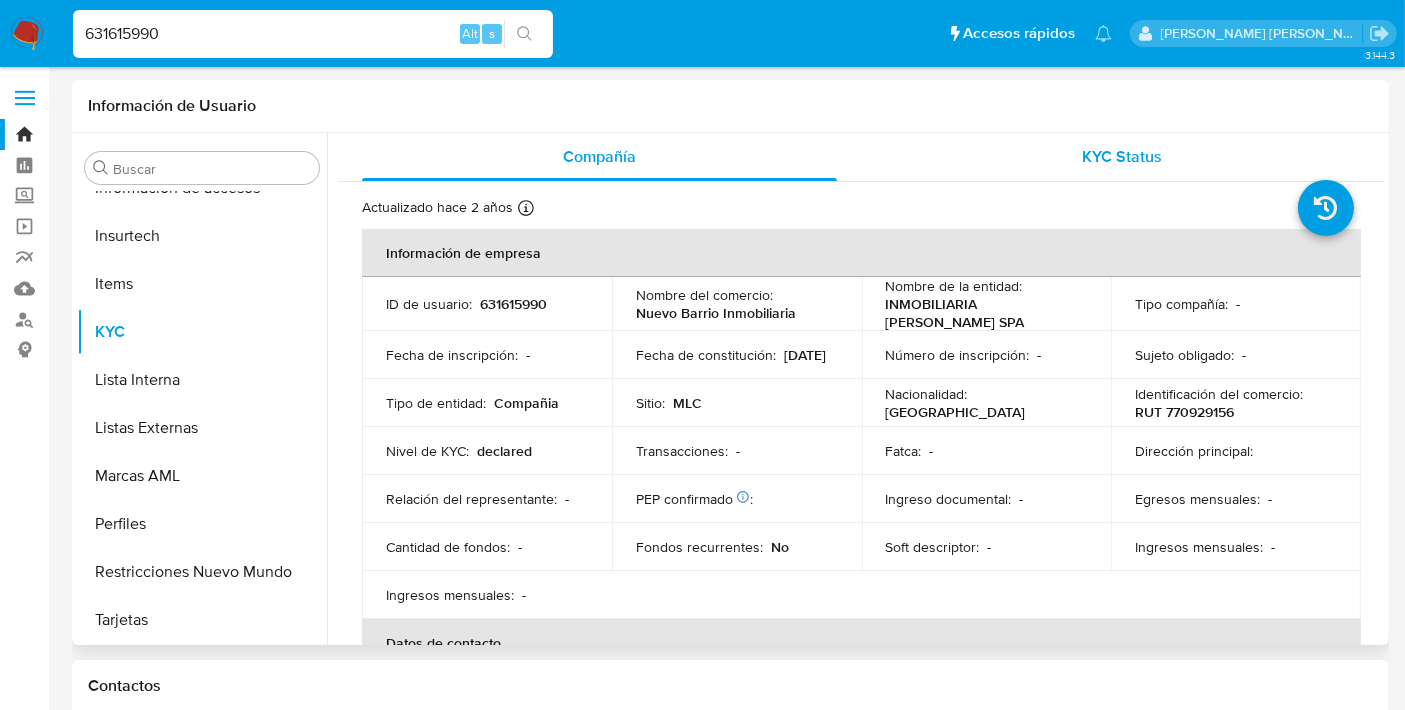 click on "KYC Status" at bounding box center (1123, 156) 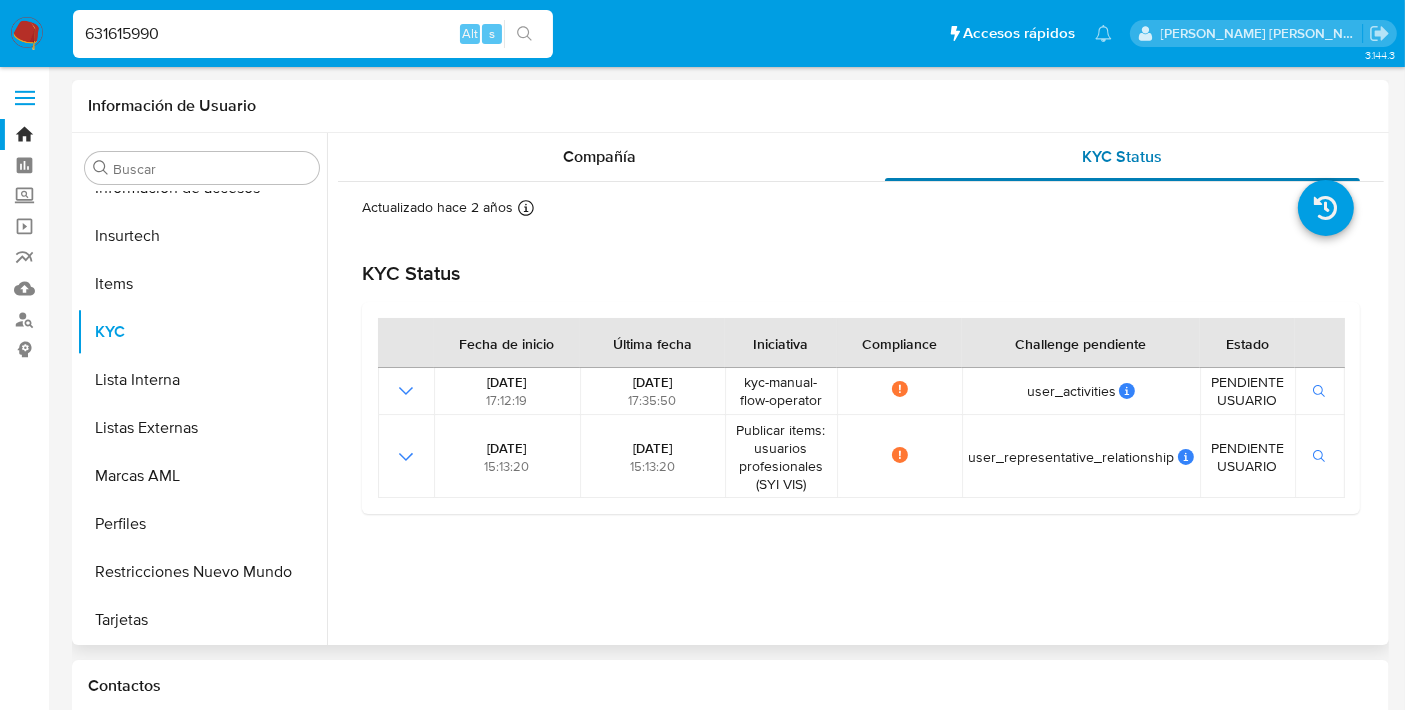 type 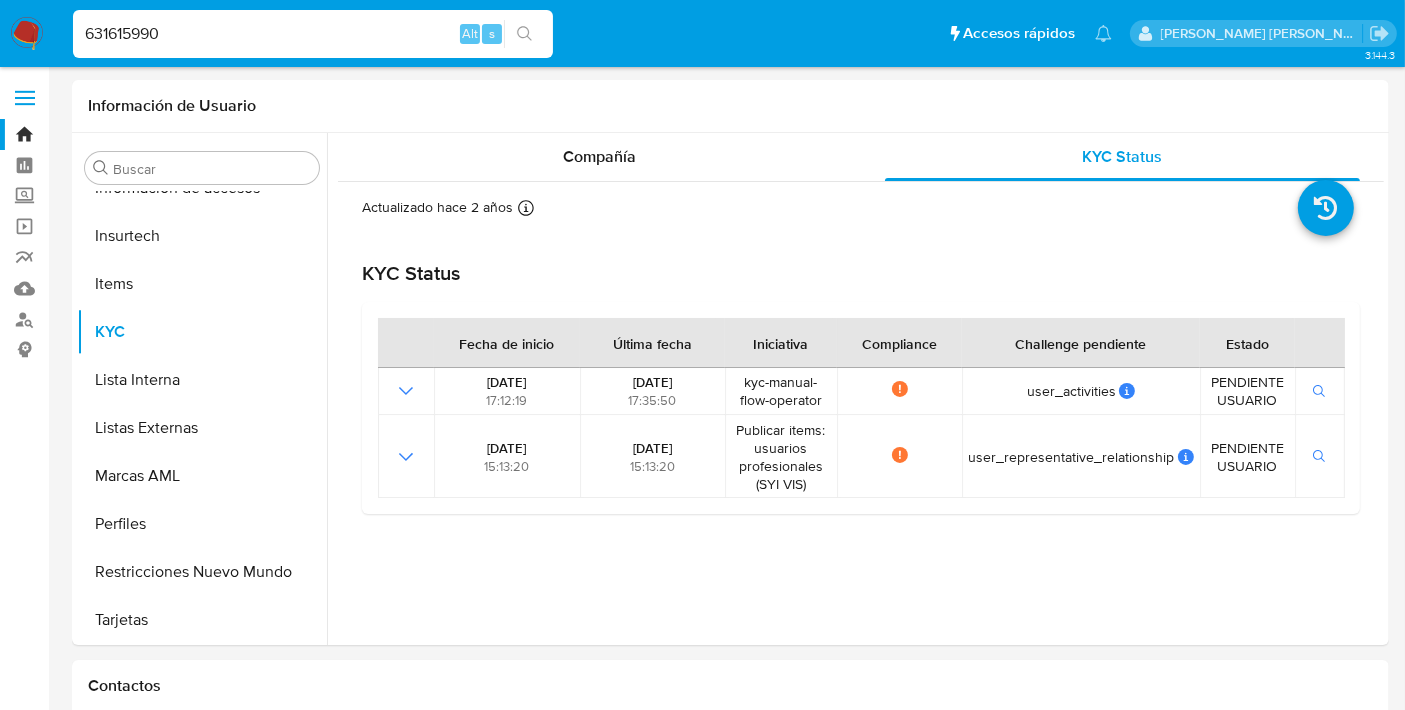 click on "631615990" at bounding box center (313, 34) 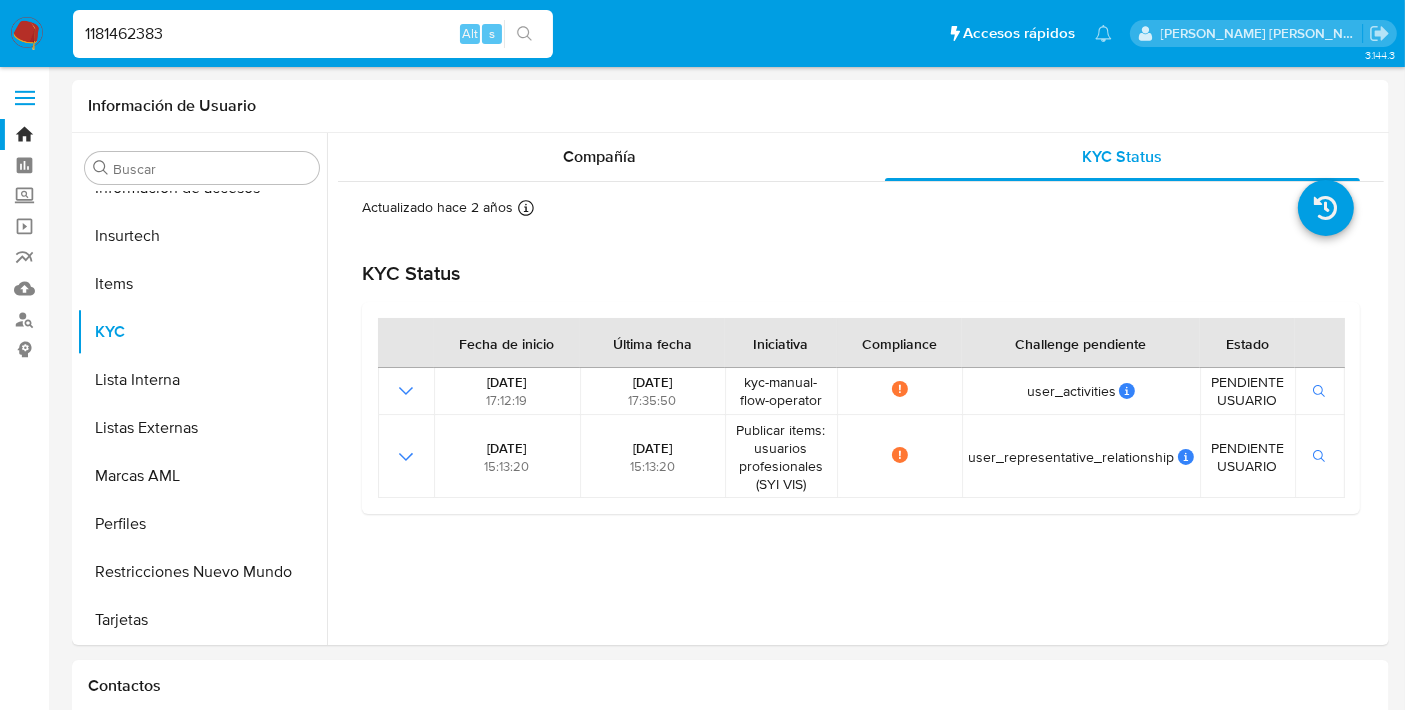 type on "1181462383" 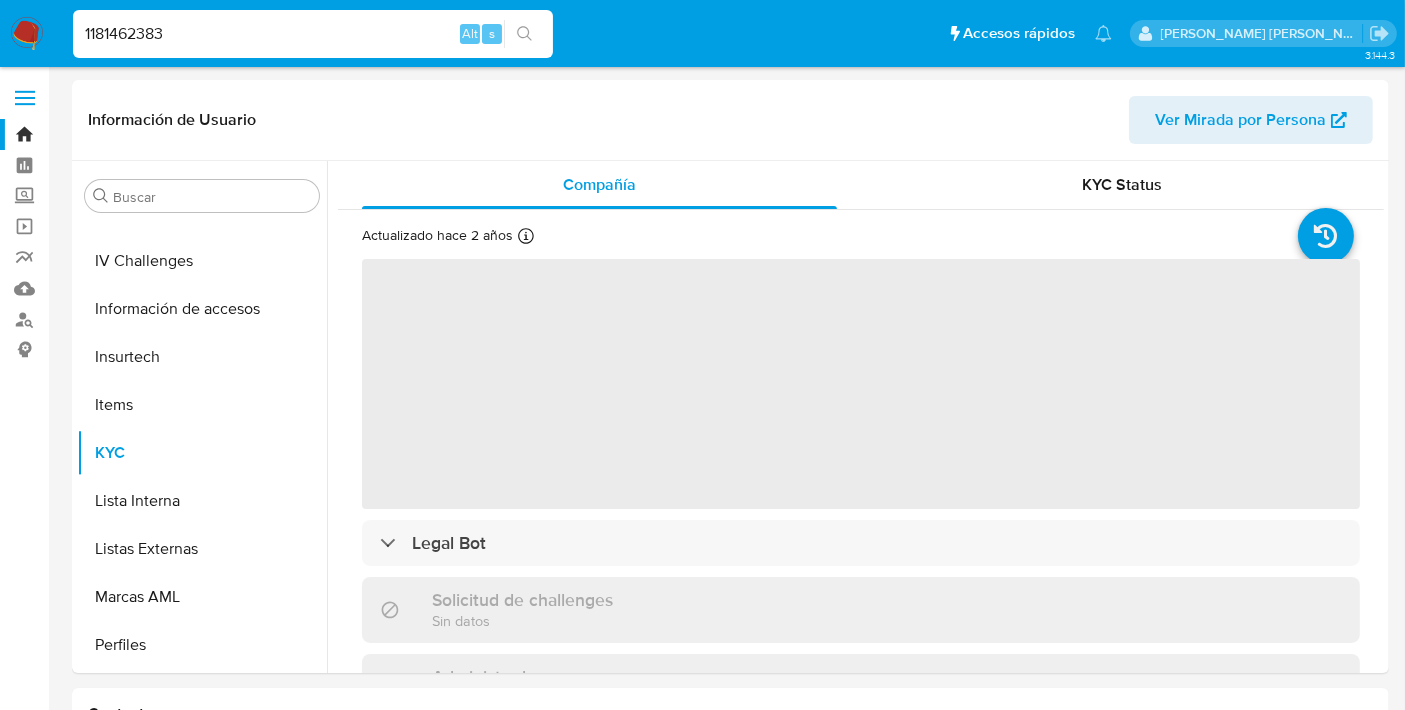 scroll, scrollTop: 796, scrollLeft: 0, axis: vertical 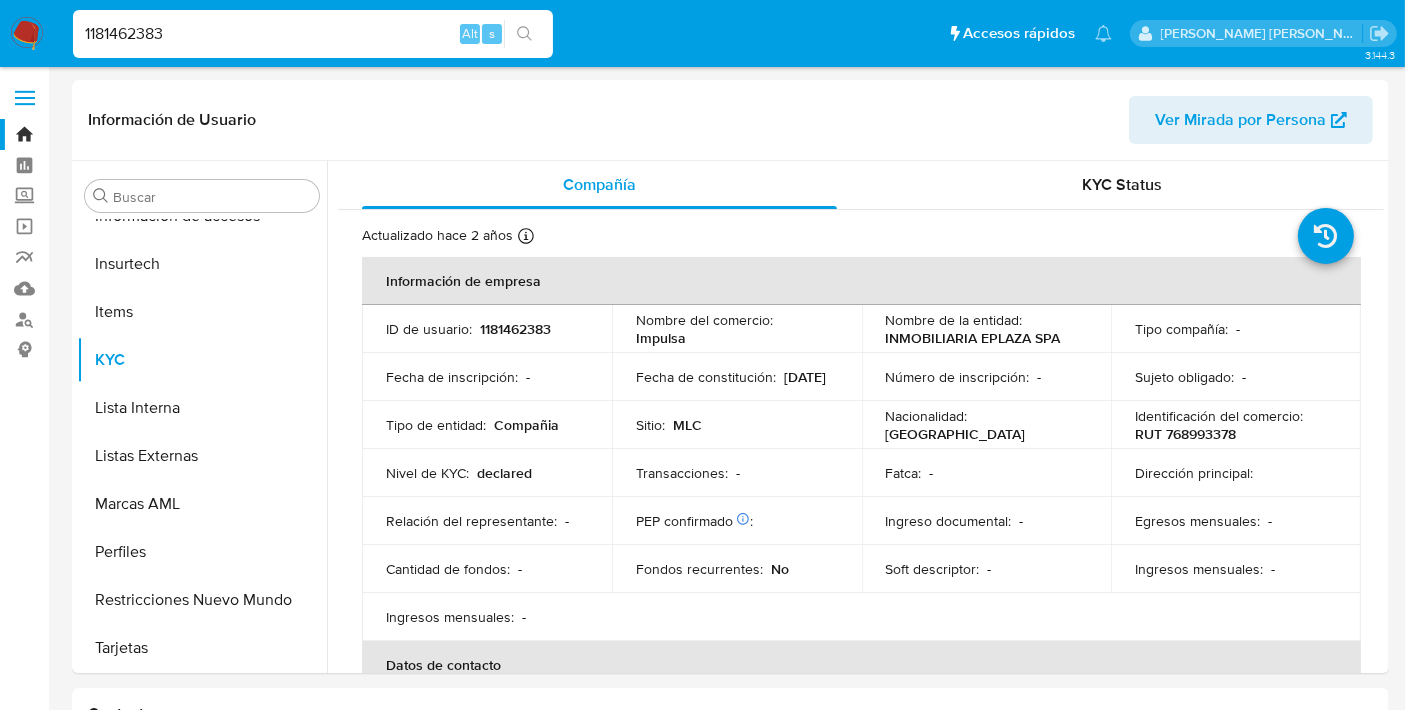 select on "10" 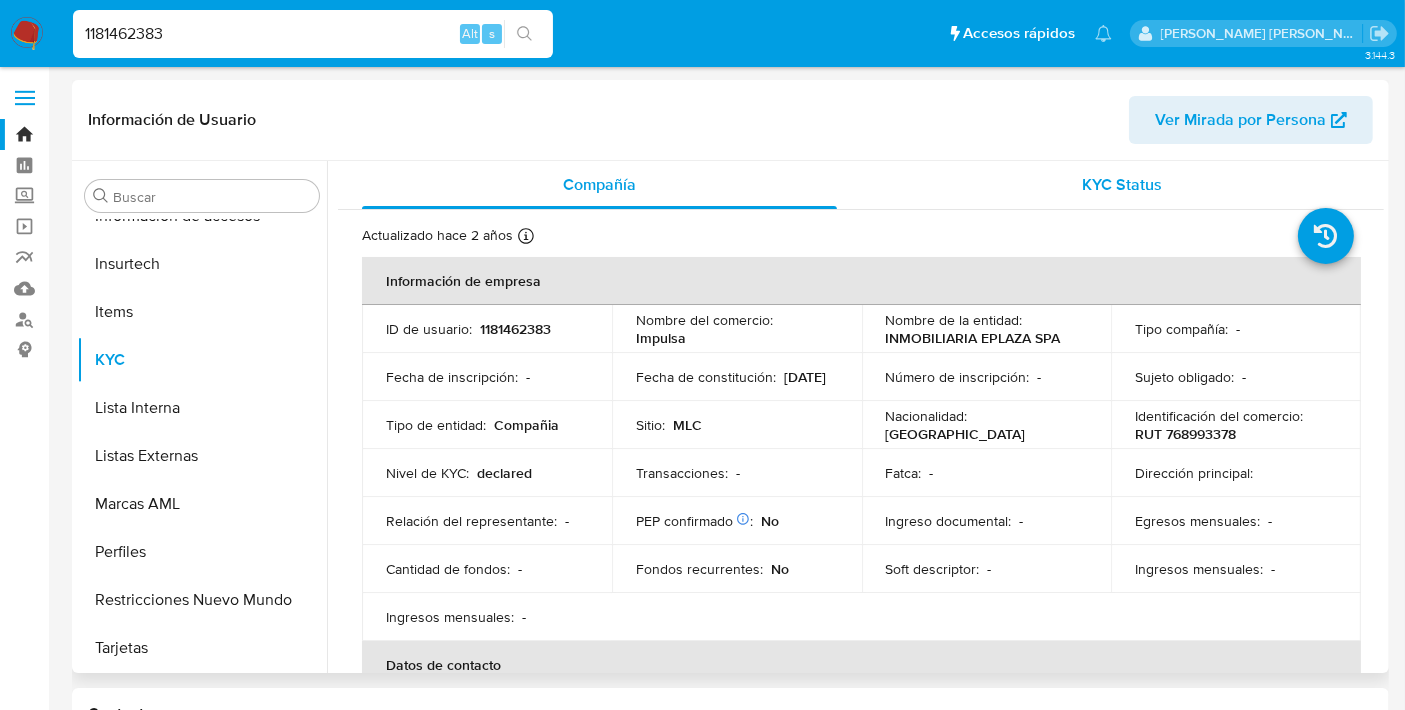 click on "KYC Status" at bounding box center (1123, 184) 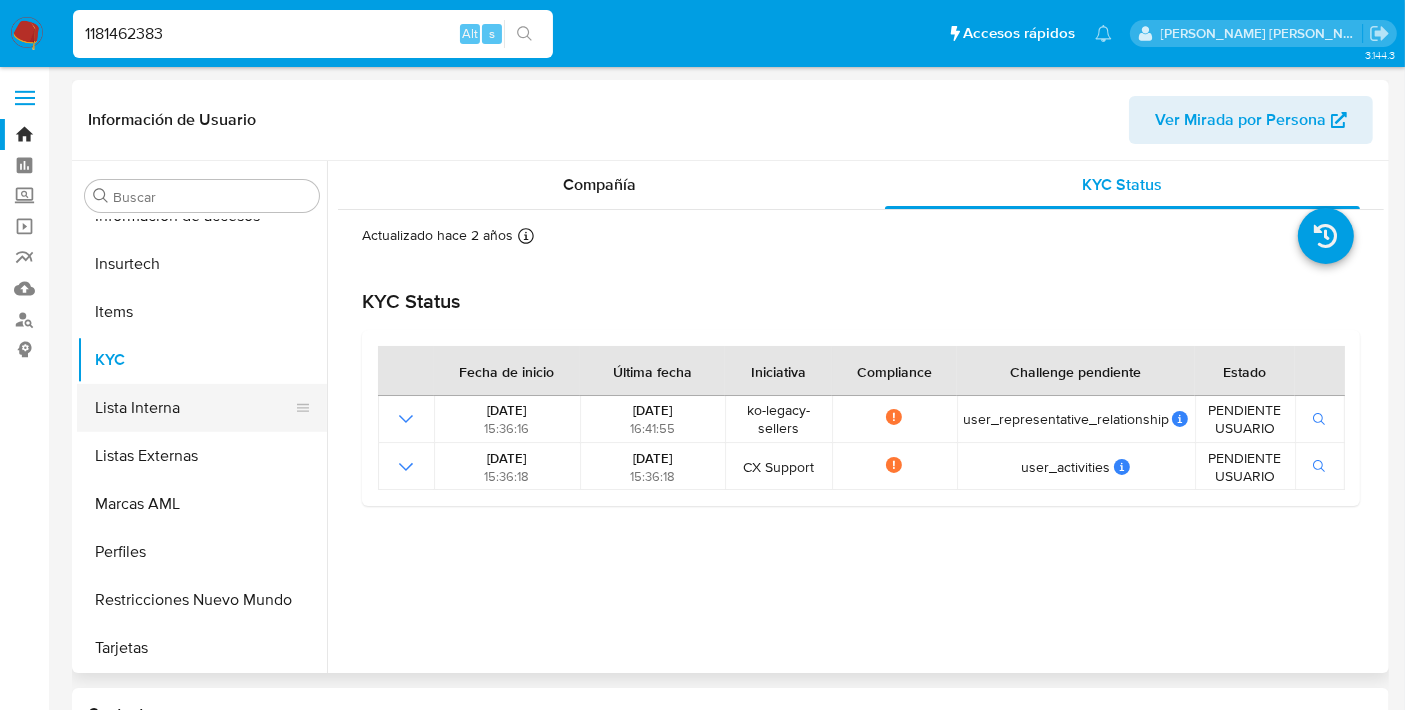 type 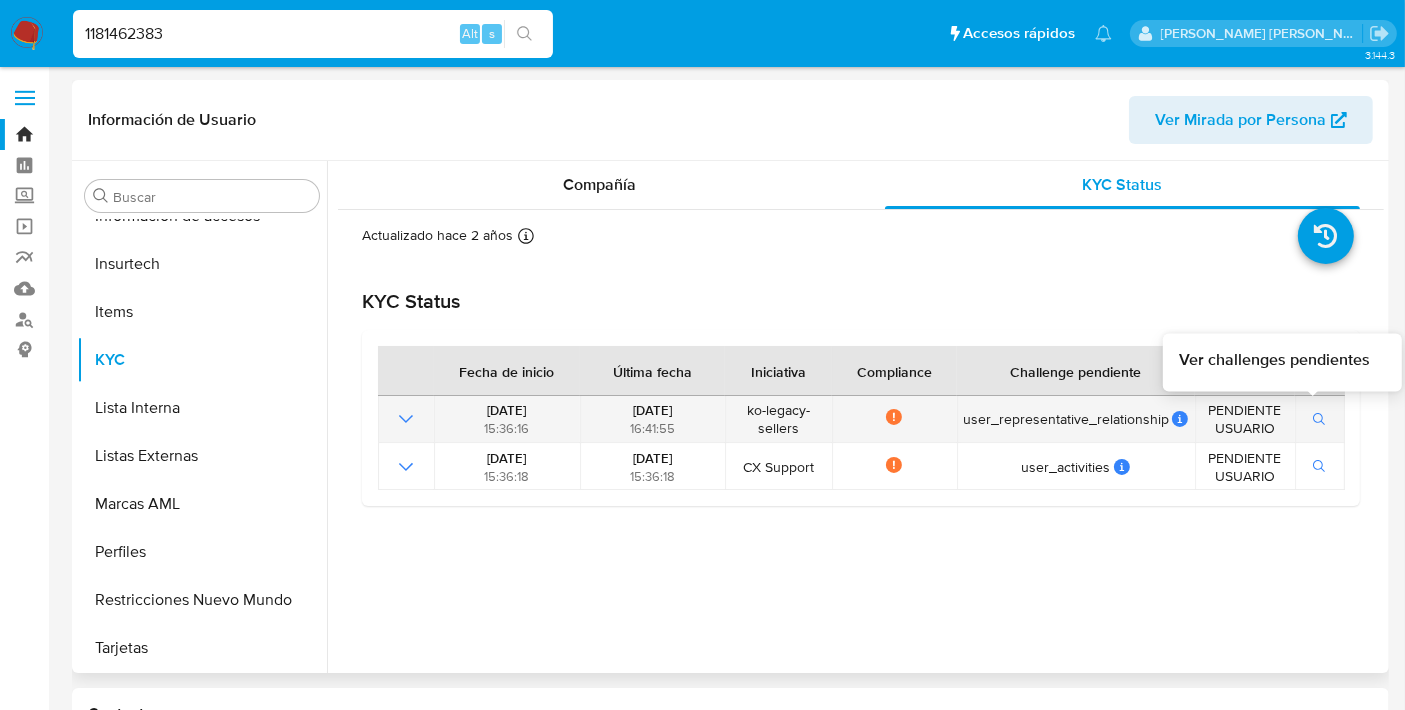 click 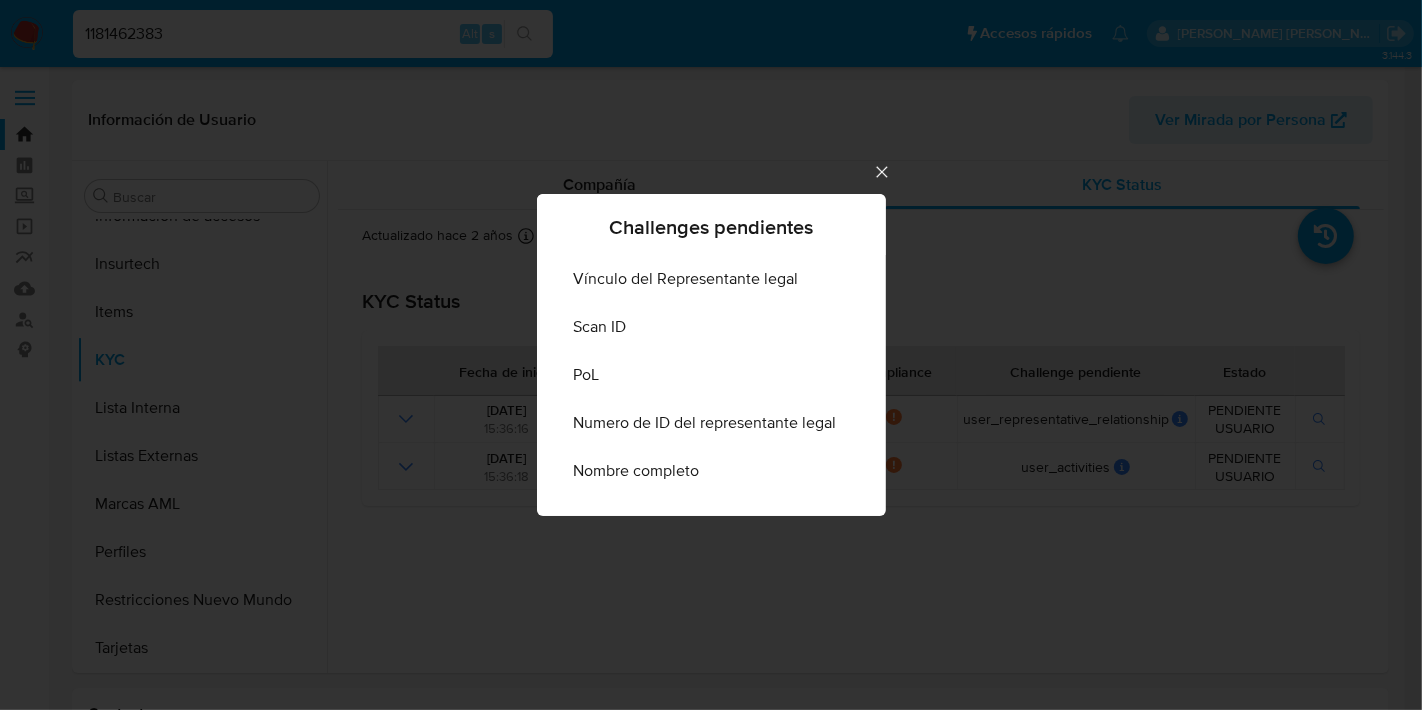 click 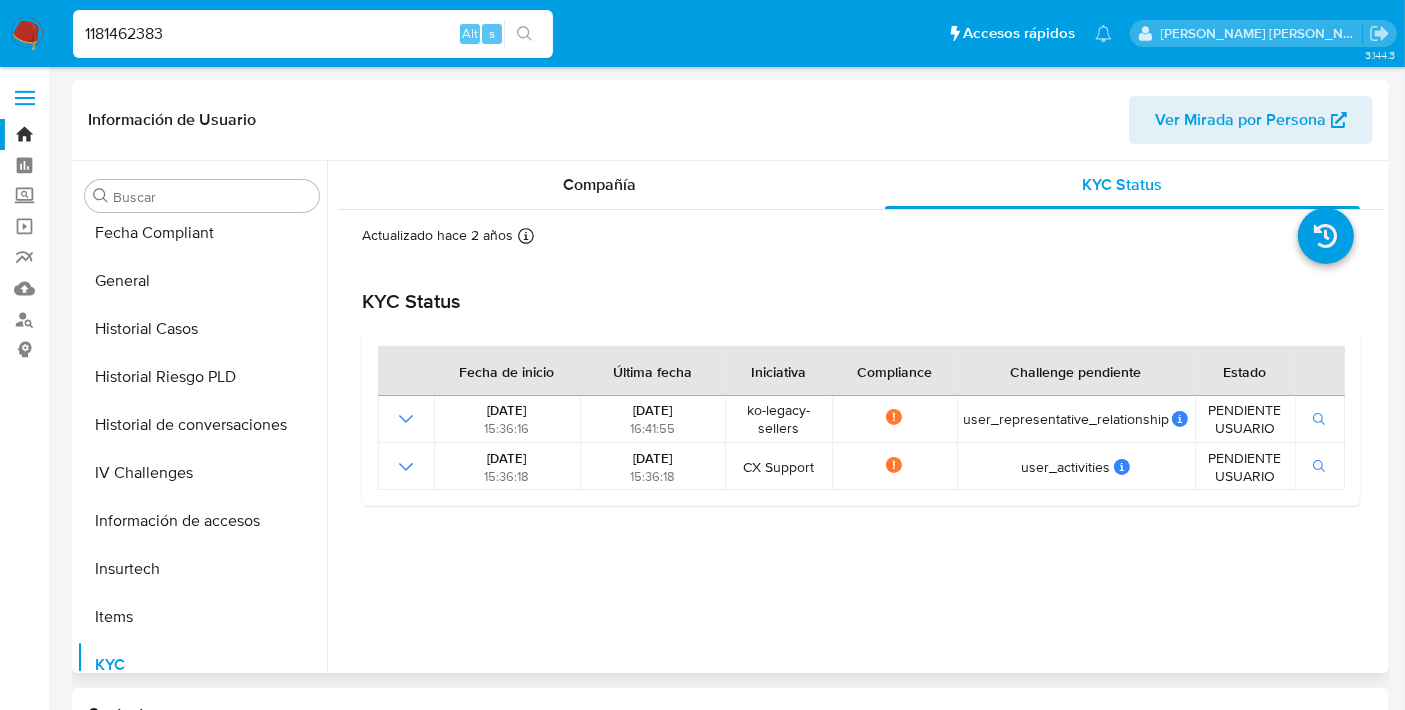 scroll, scrollTop: 487, scrollLeft: 0, axis: vertical 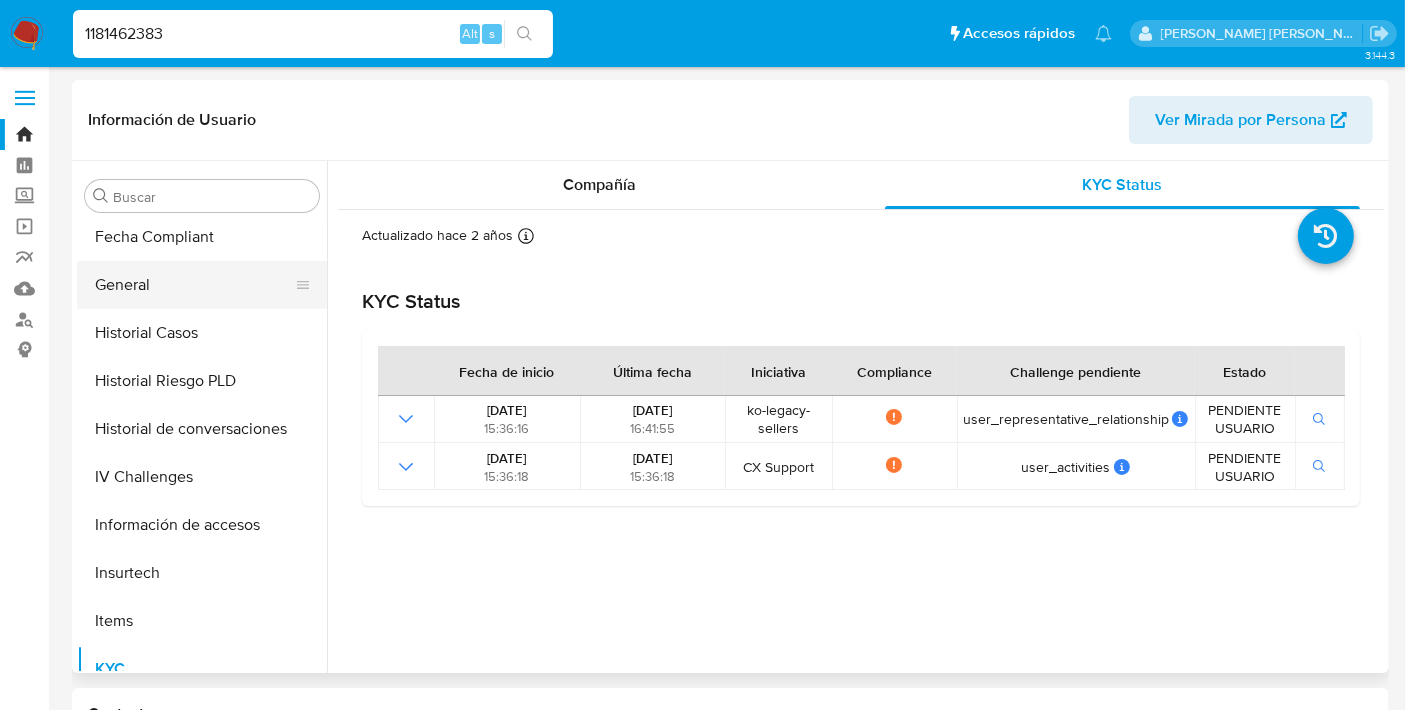click on "General" at bounding box center (194, 285) 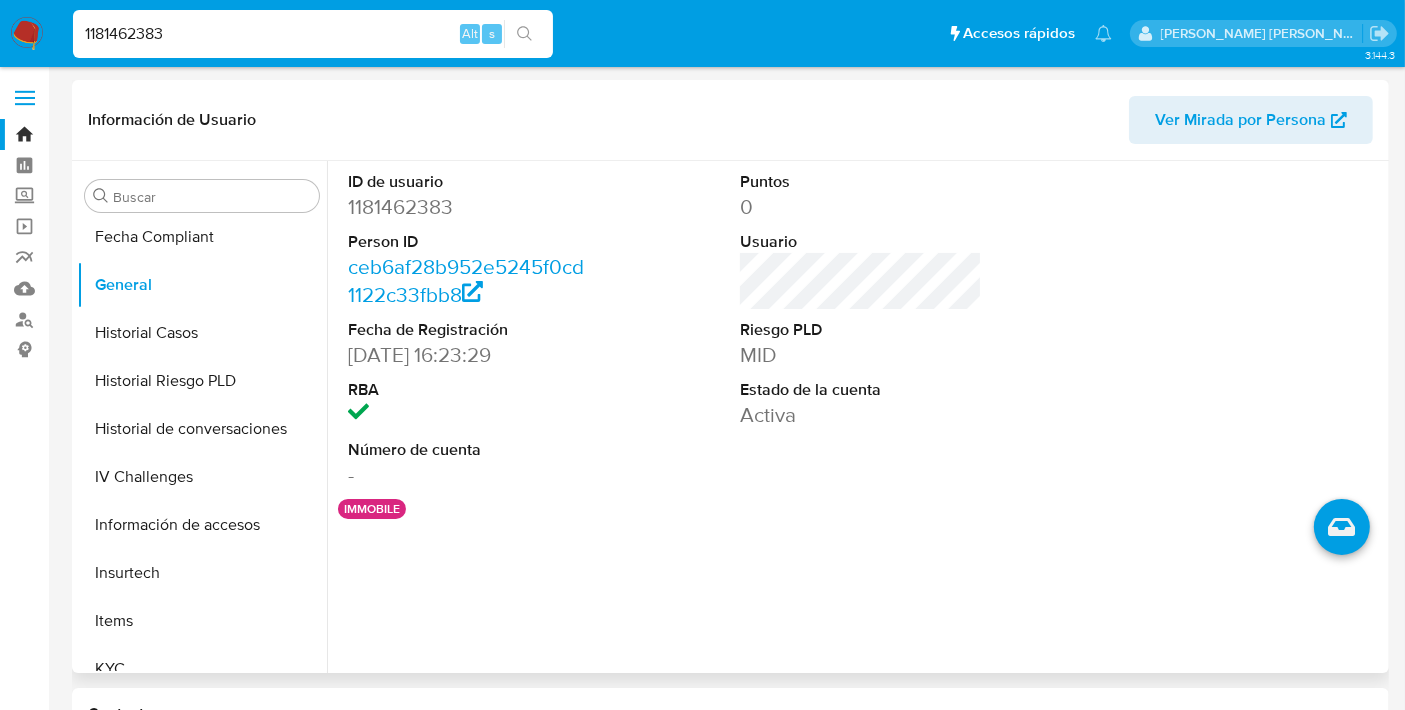 type 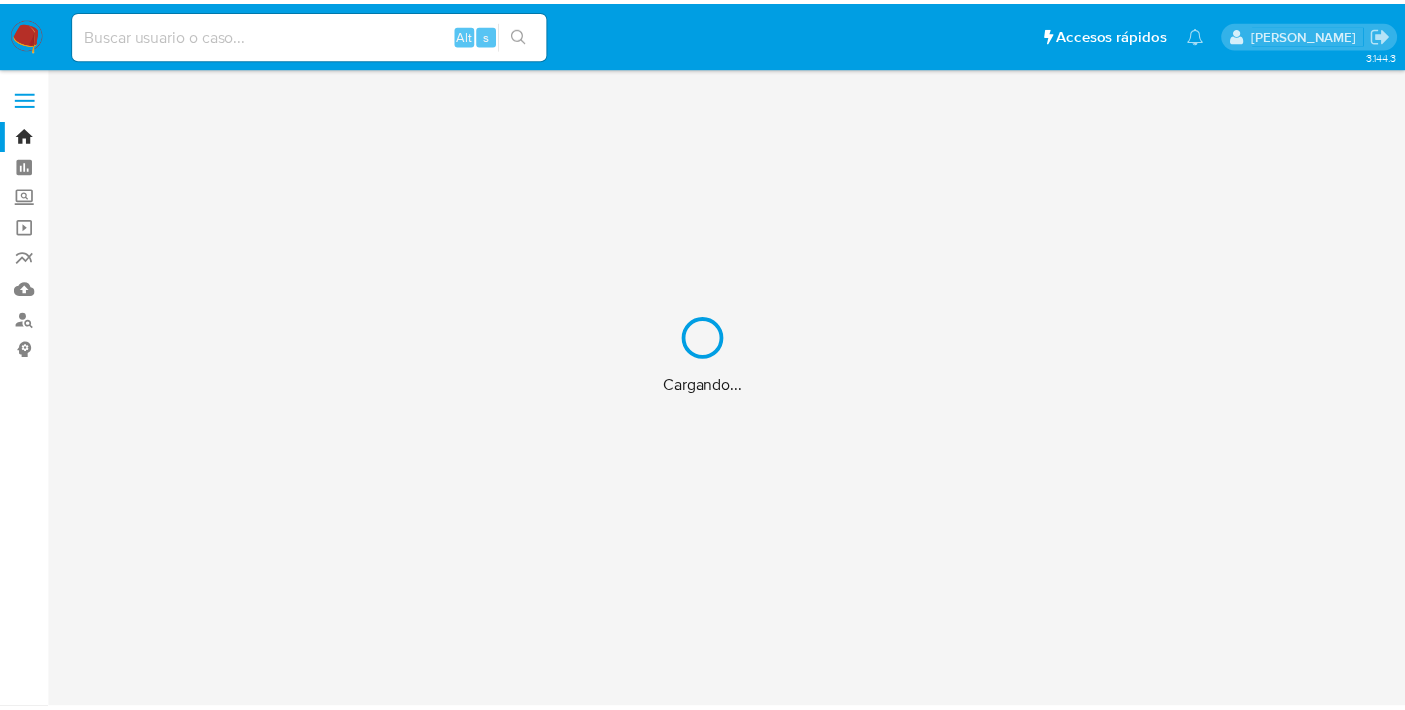 scroll, scrollTop: 0, scrollLeft: 0, axis: both 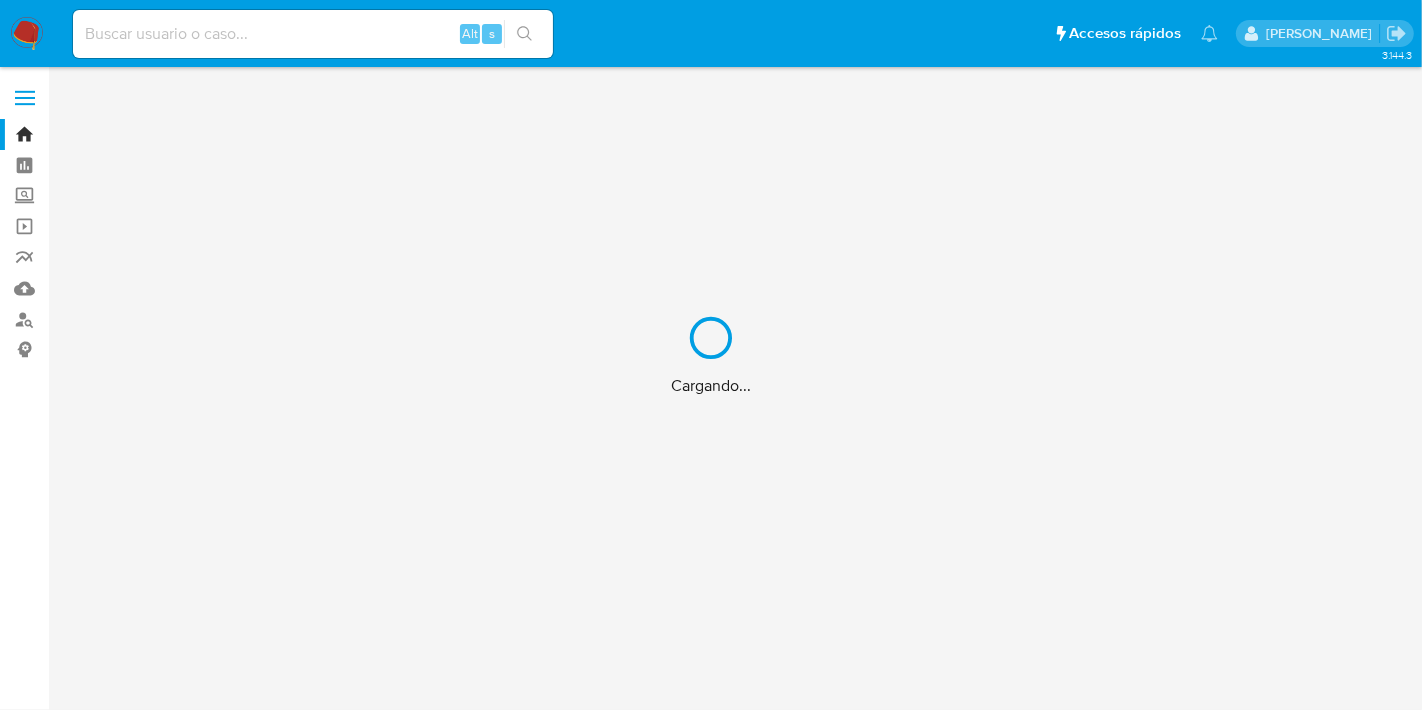 click on "Cargando..." at bounding box center (711, 355) 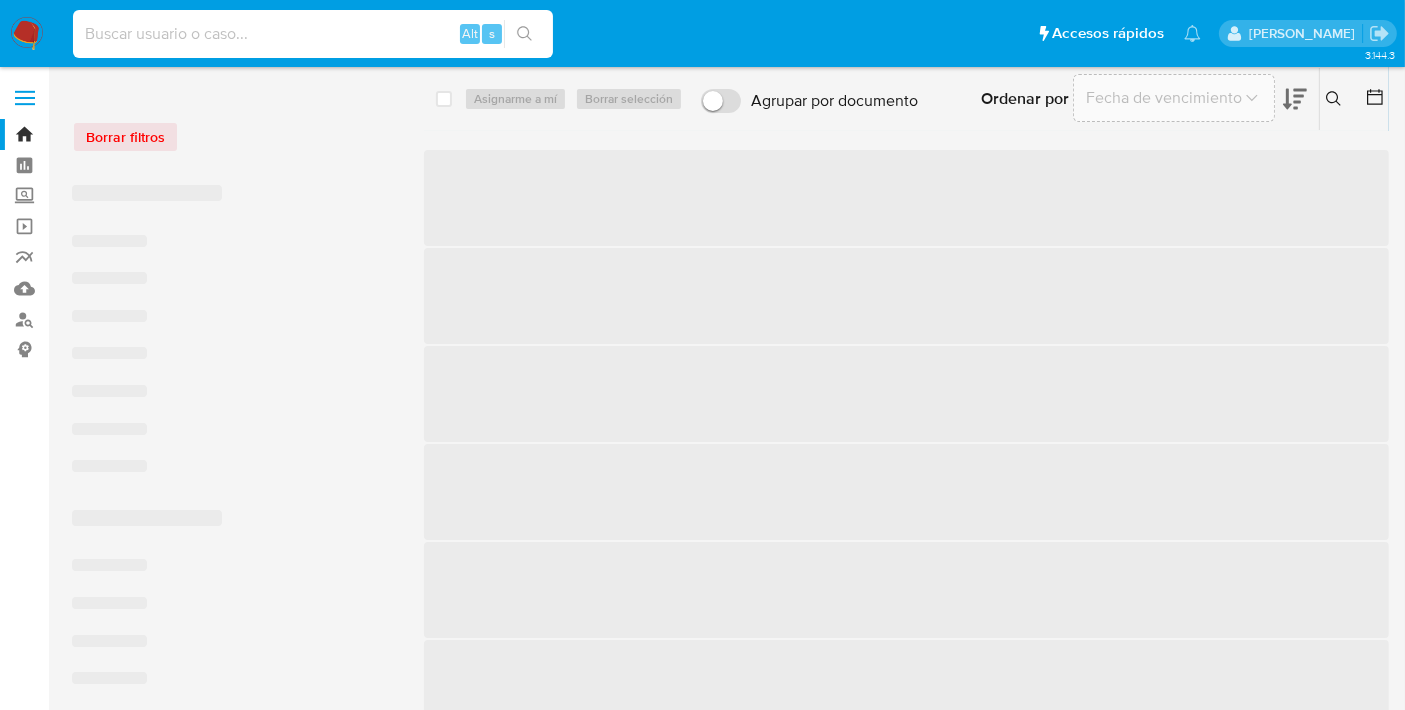 click at bounding box center [313, 34] 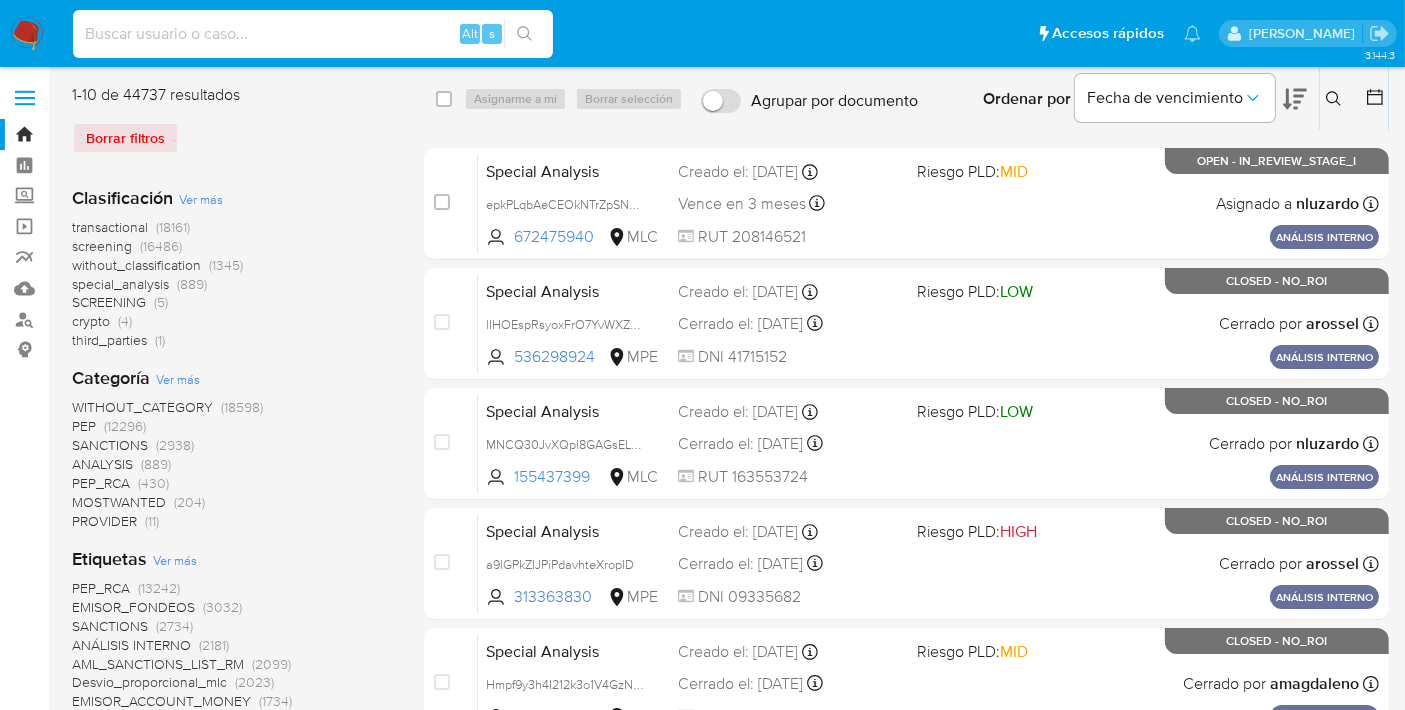 paste on "330107476" 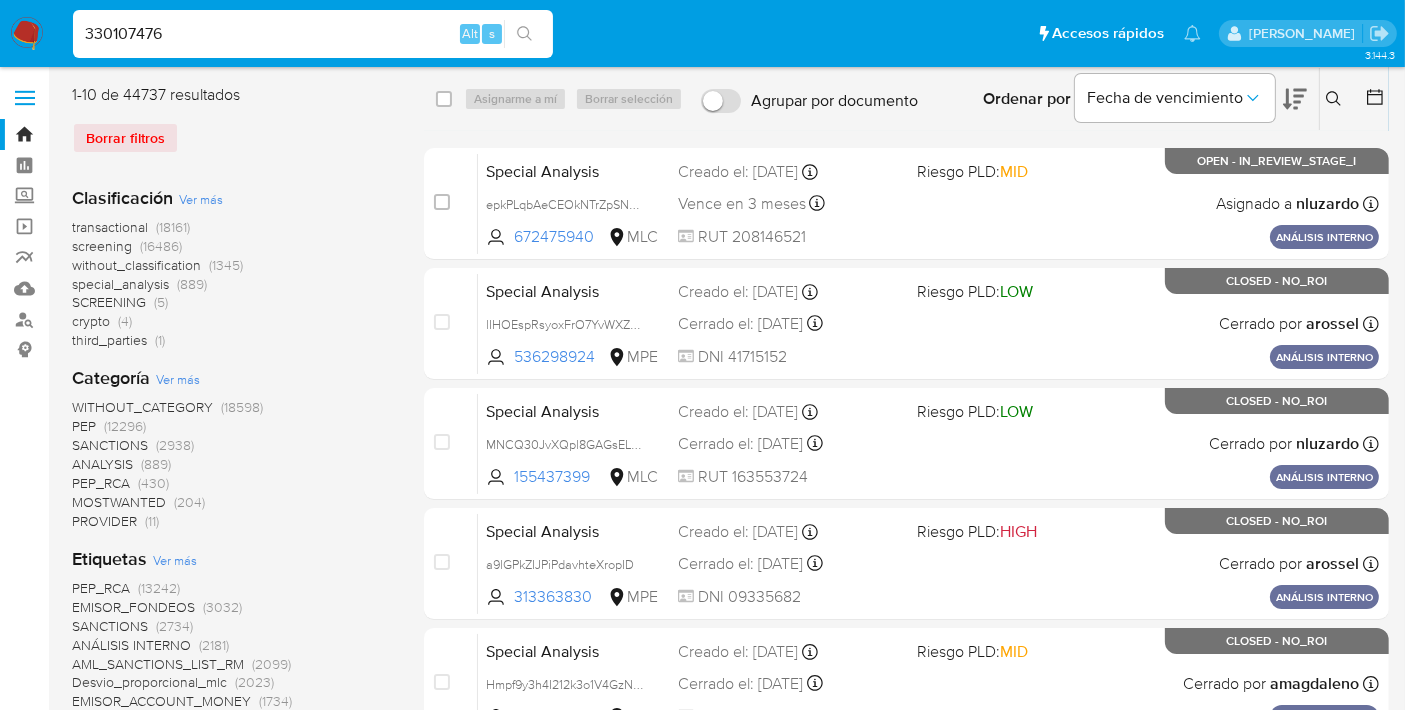 type on "330107476" 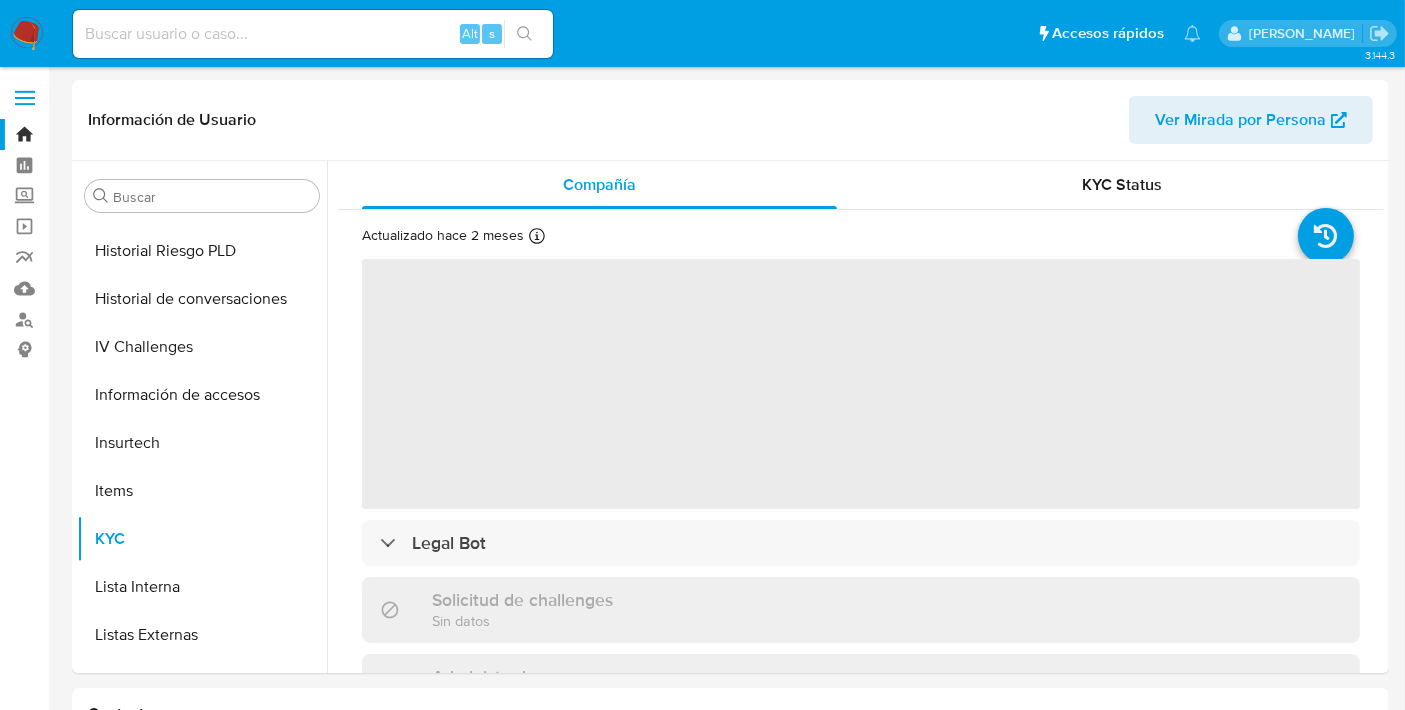scroll, scrollTop: 796, scrollLeft: 0, axis: vertical 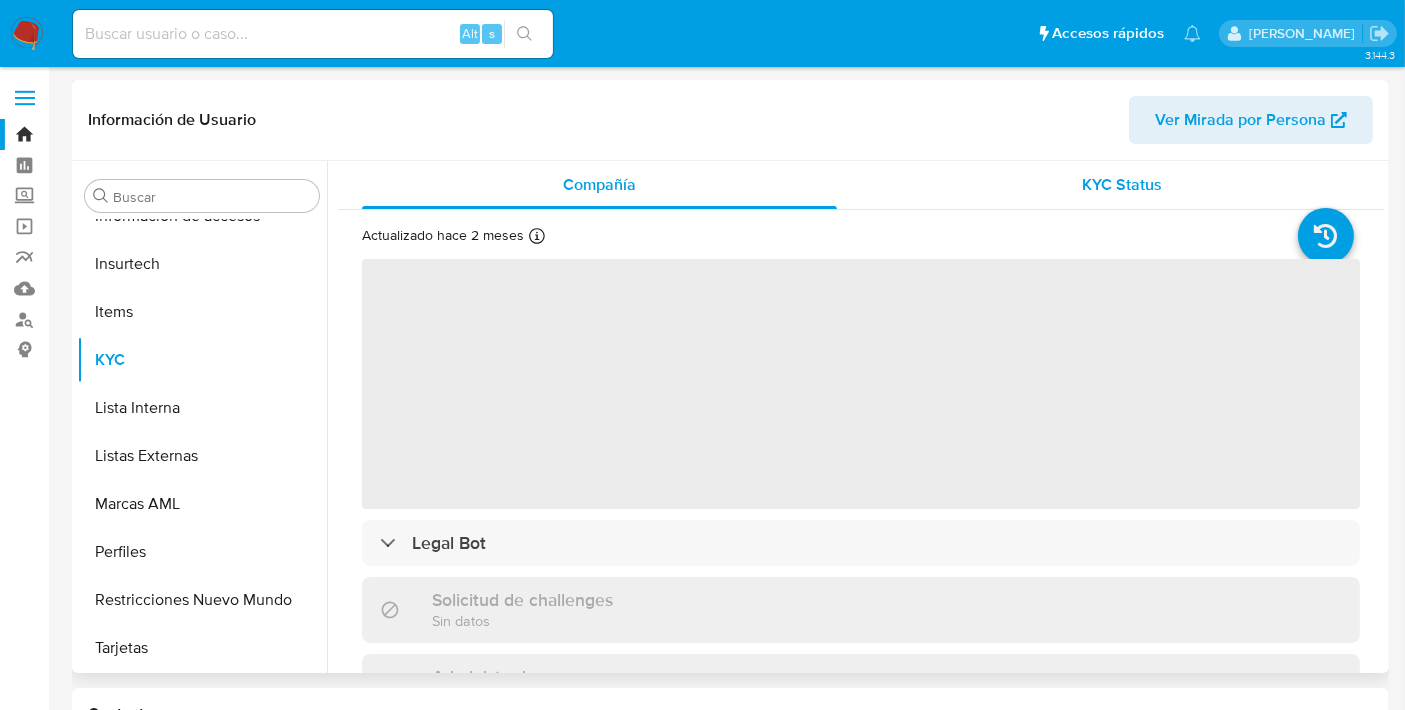click on "KYC Status" at bounding box center (1123, 184) 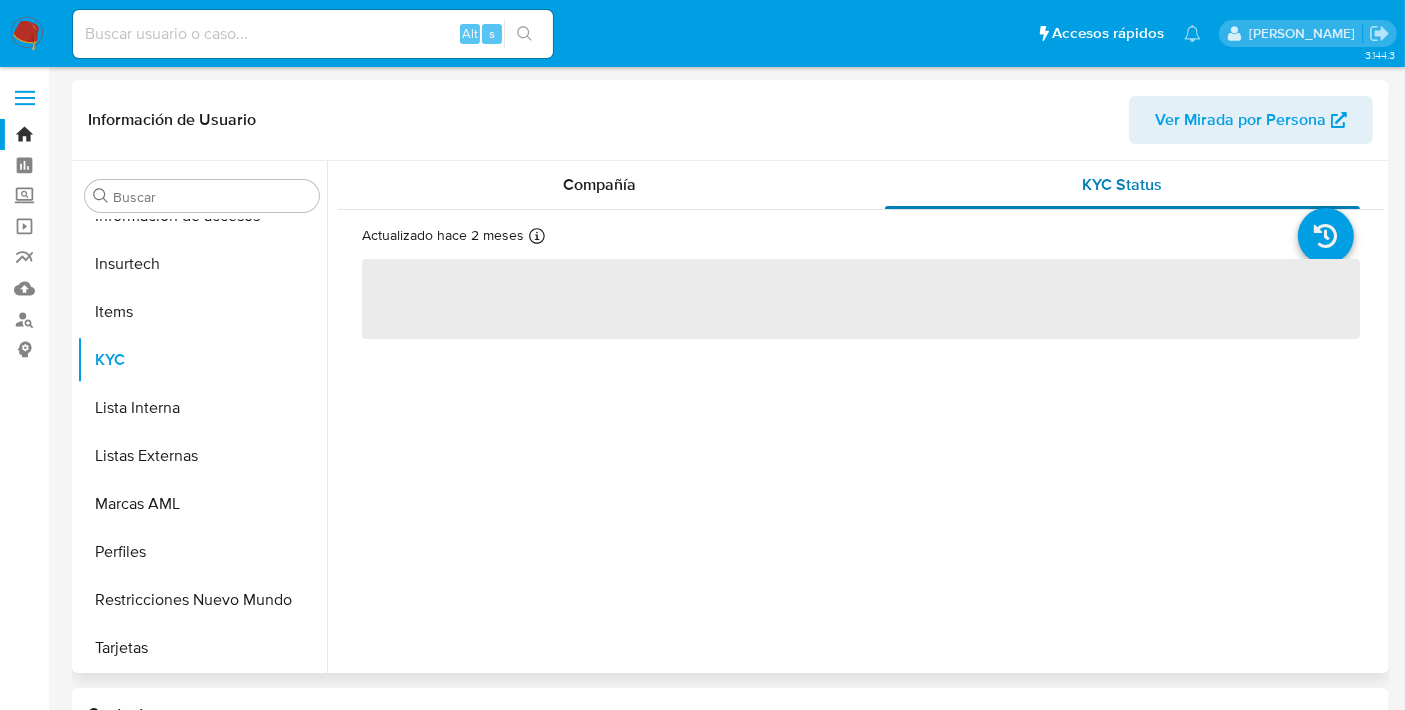 select on "10" 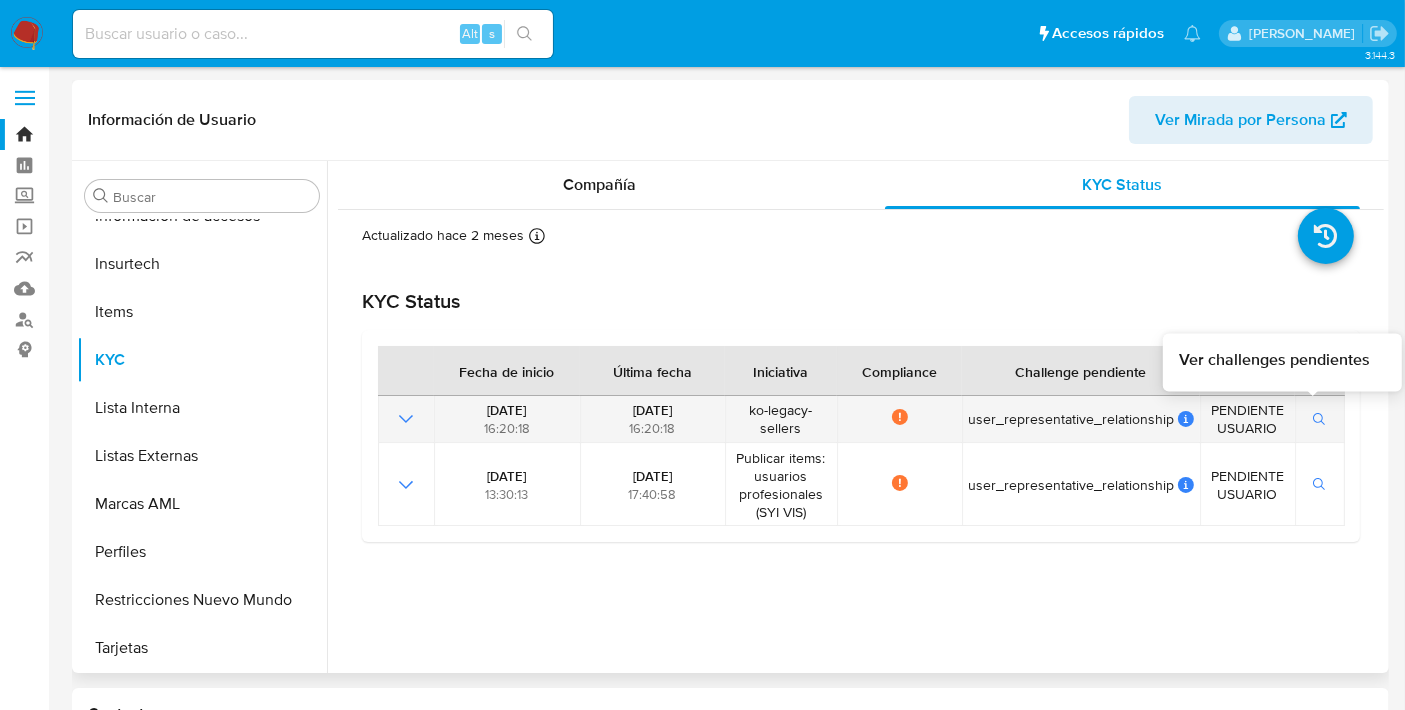 click 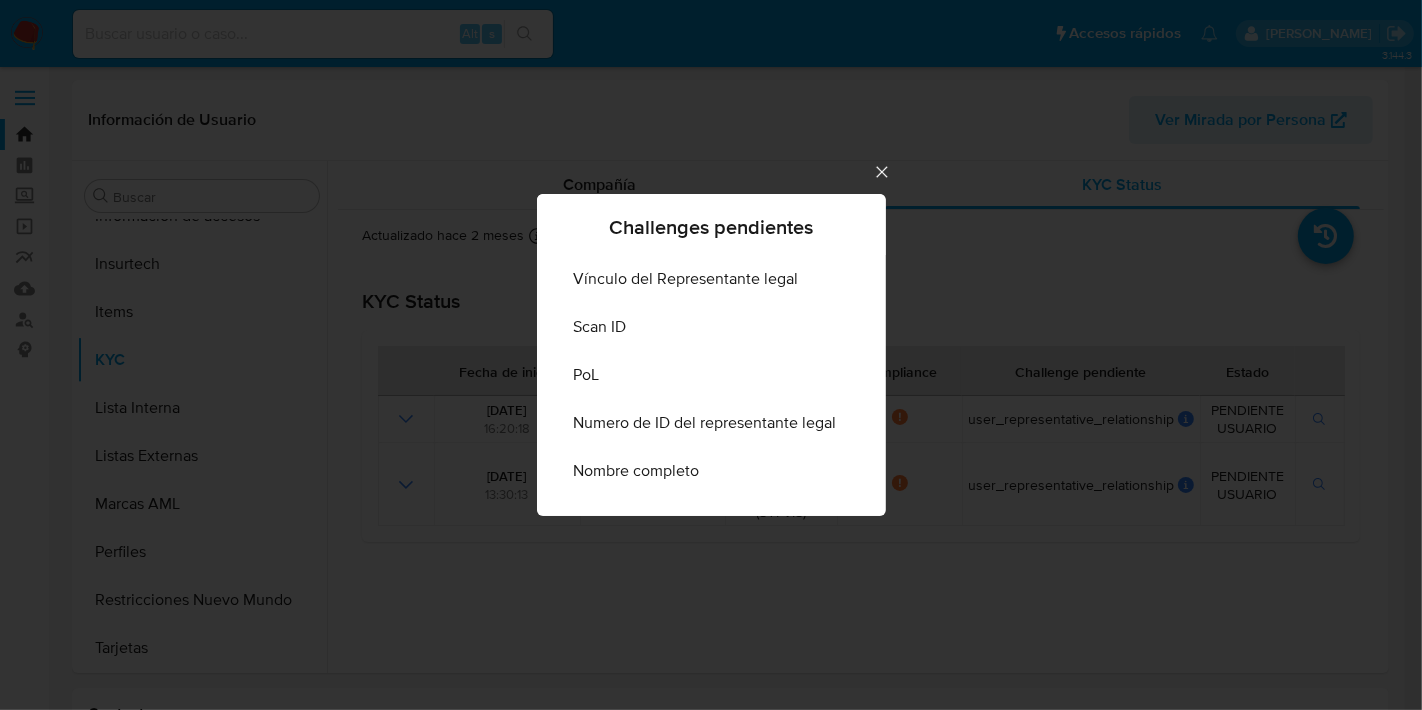 click 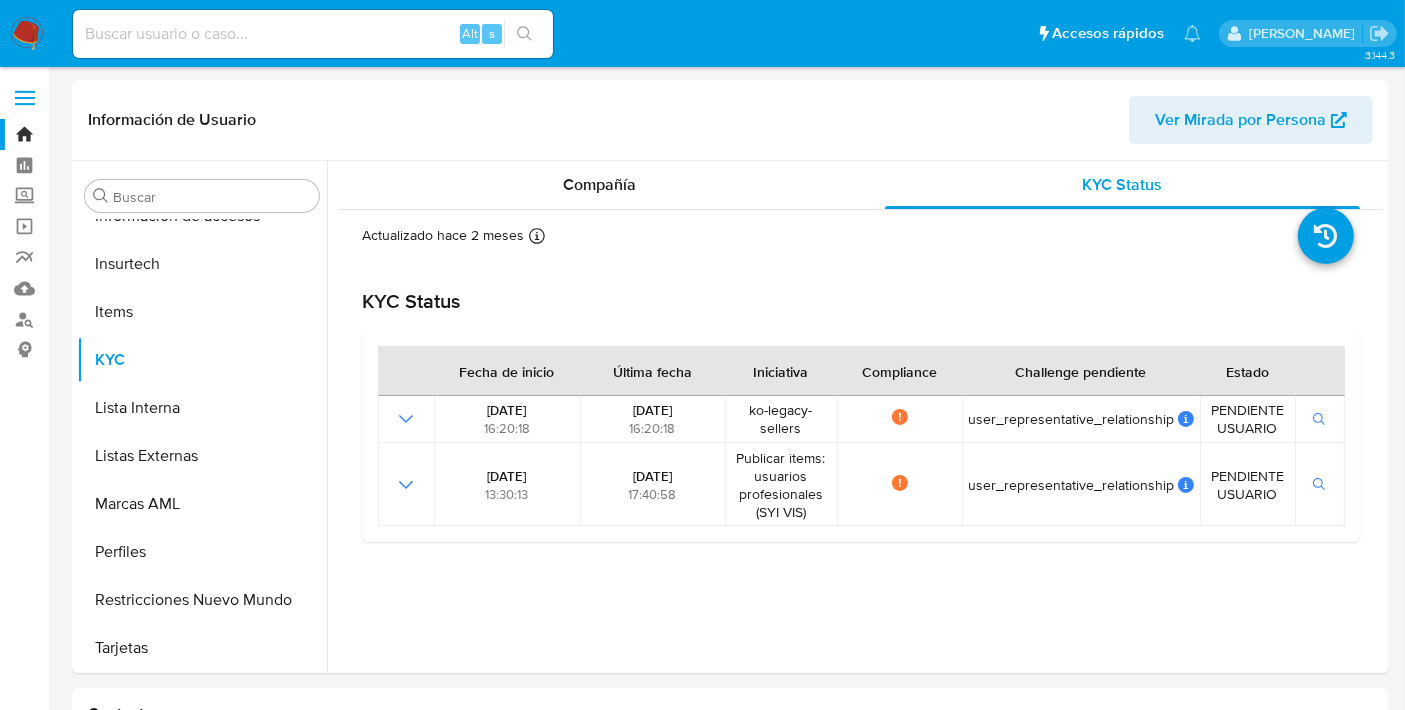 click at bounding box center [313, 34] 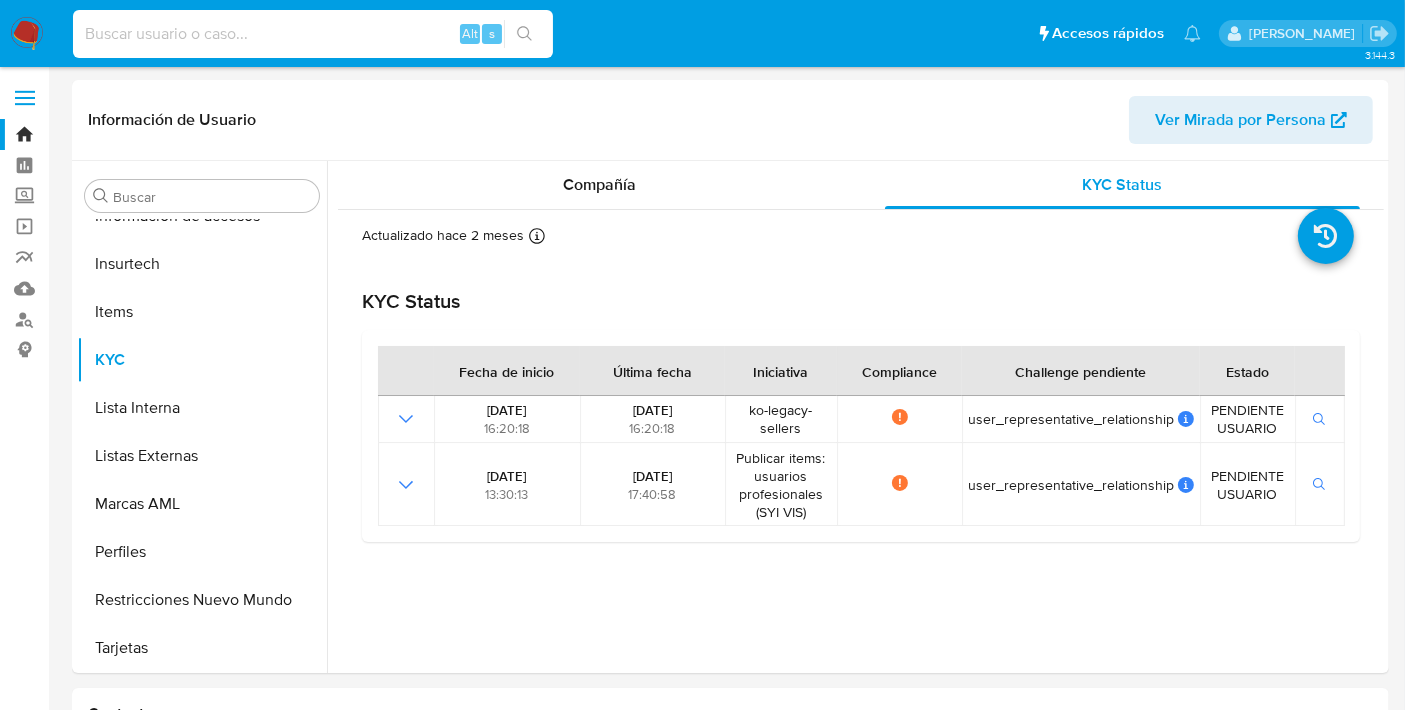 click at bounding box center [313, 34] 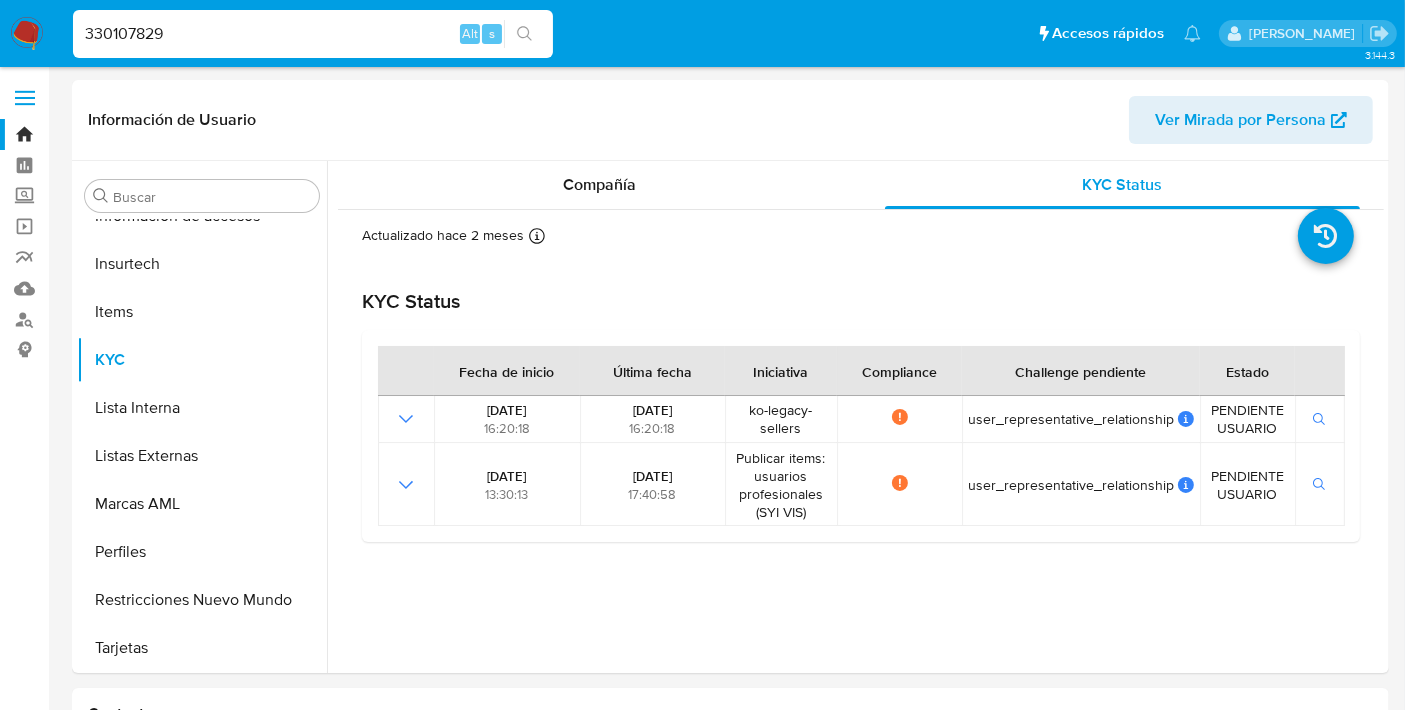 type on "330107829" 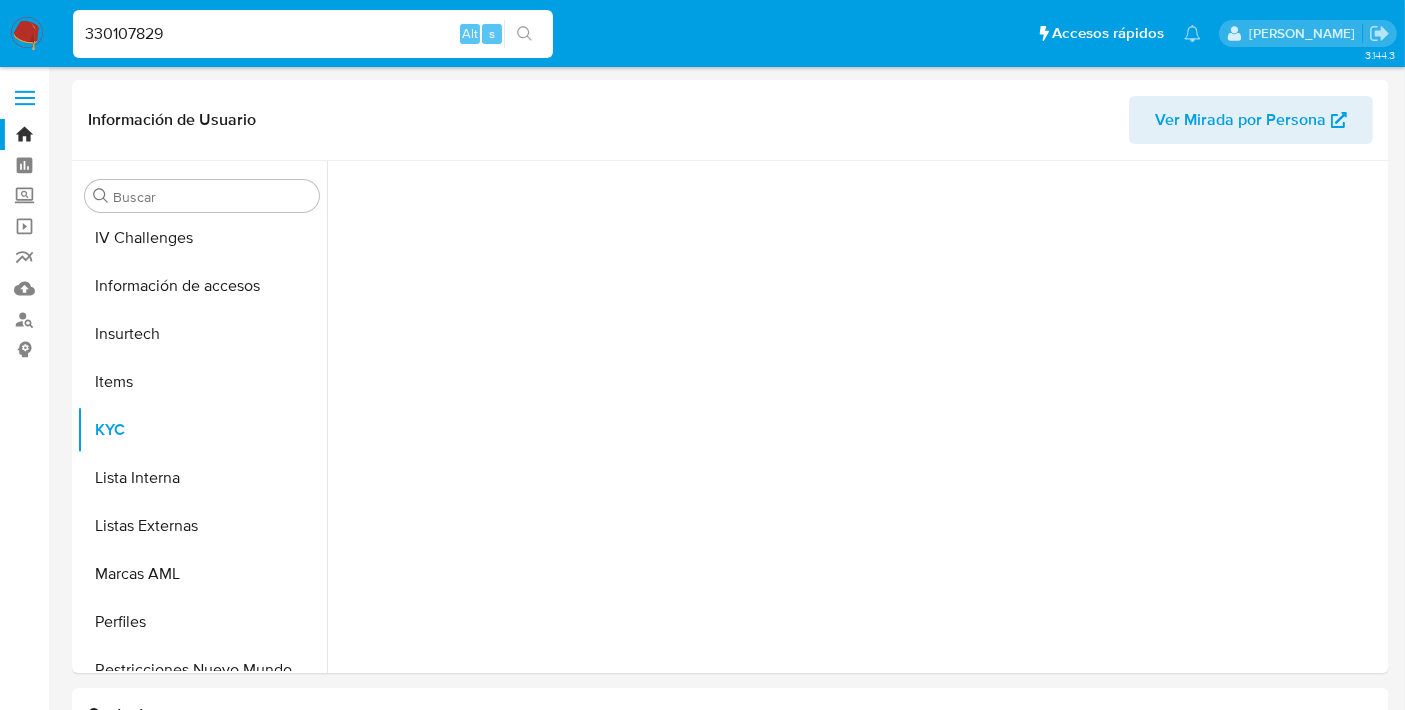 scroll, scrollTop: 796, scrollLeft: 0, axis: vertical 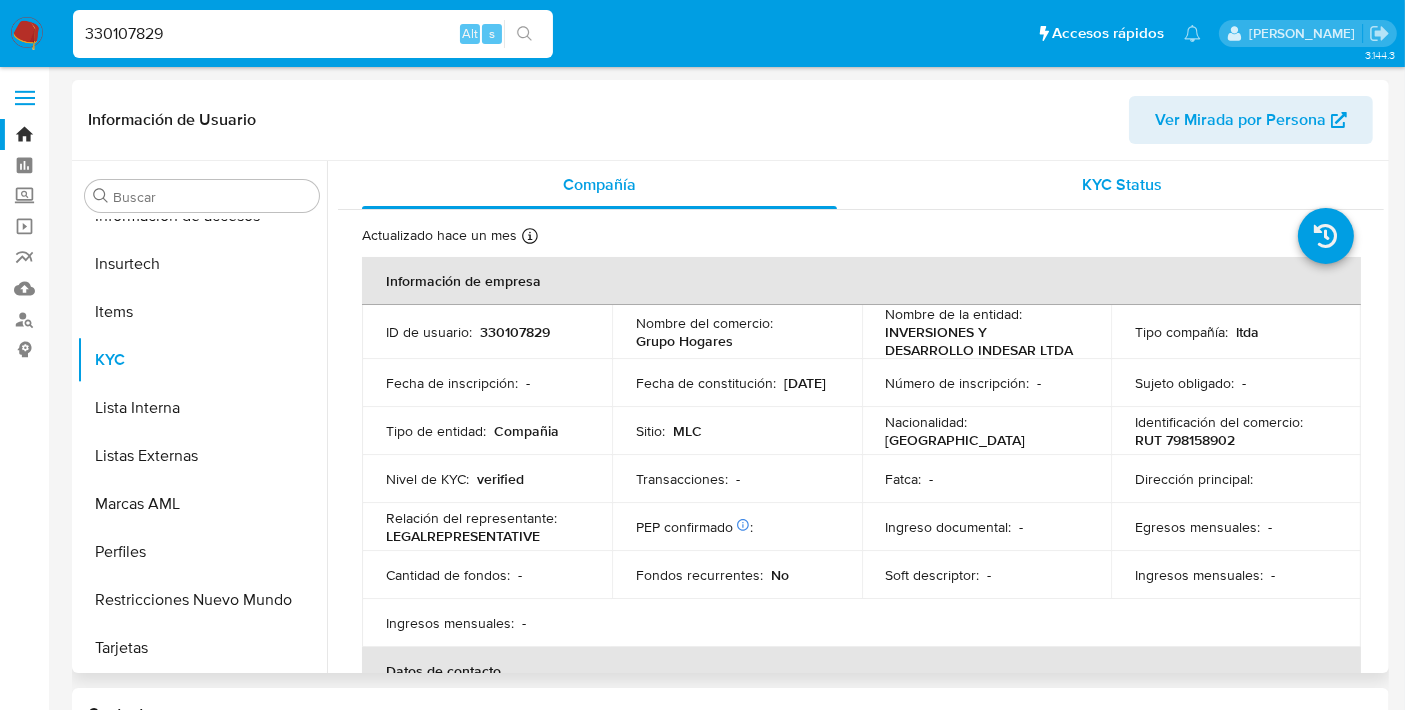 select on "10" 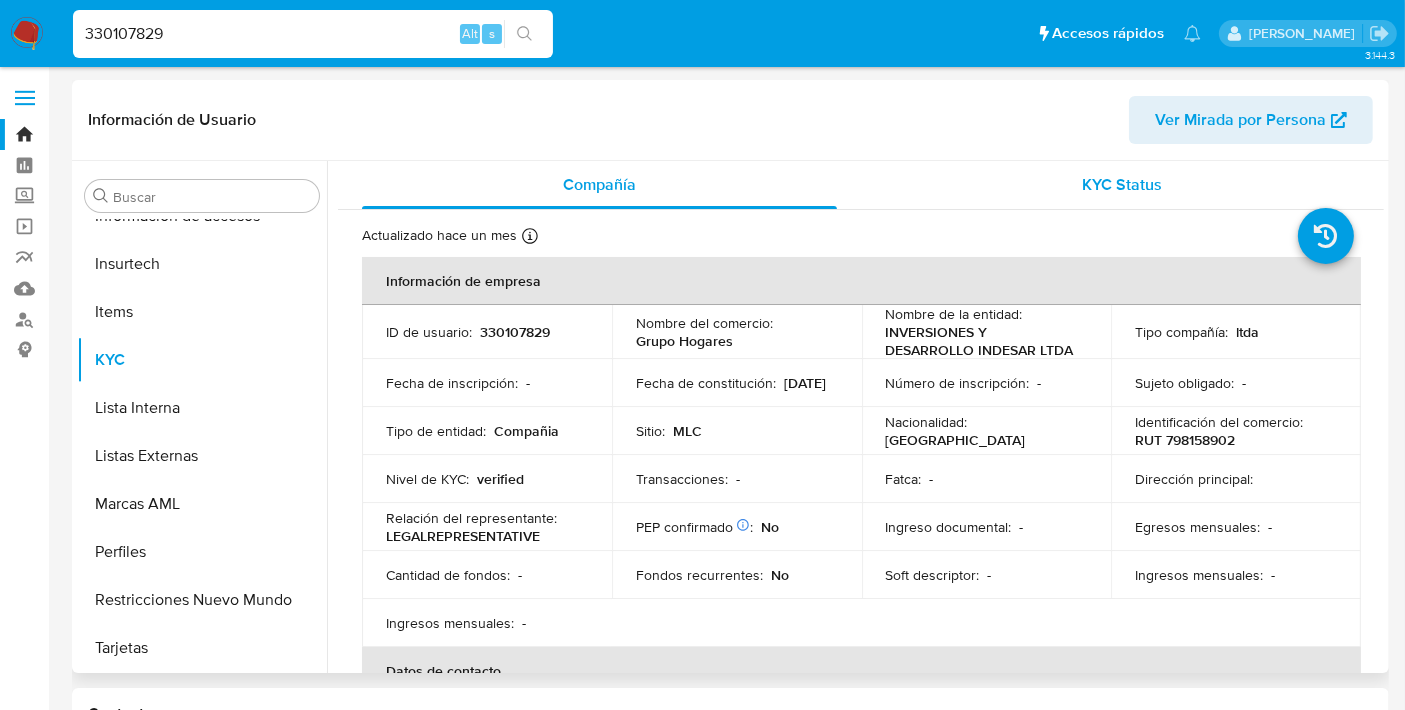 click on "KYC Status" at bounding box center [1123, 184] 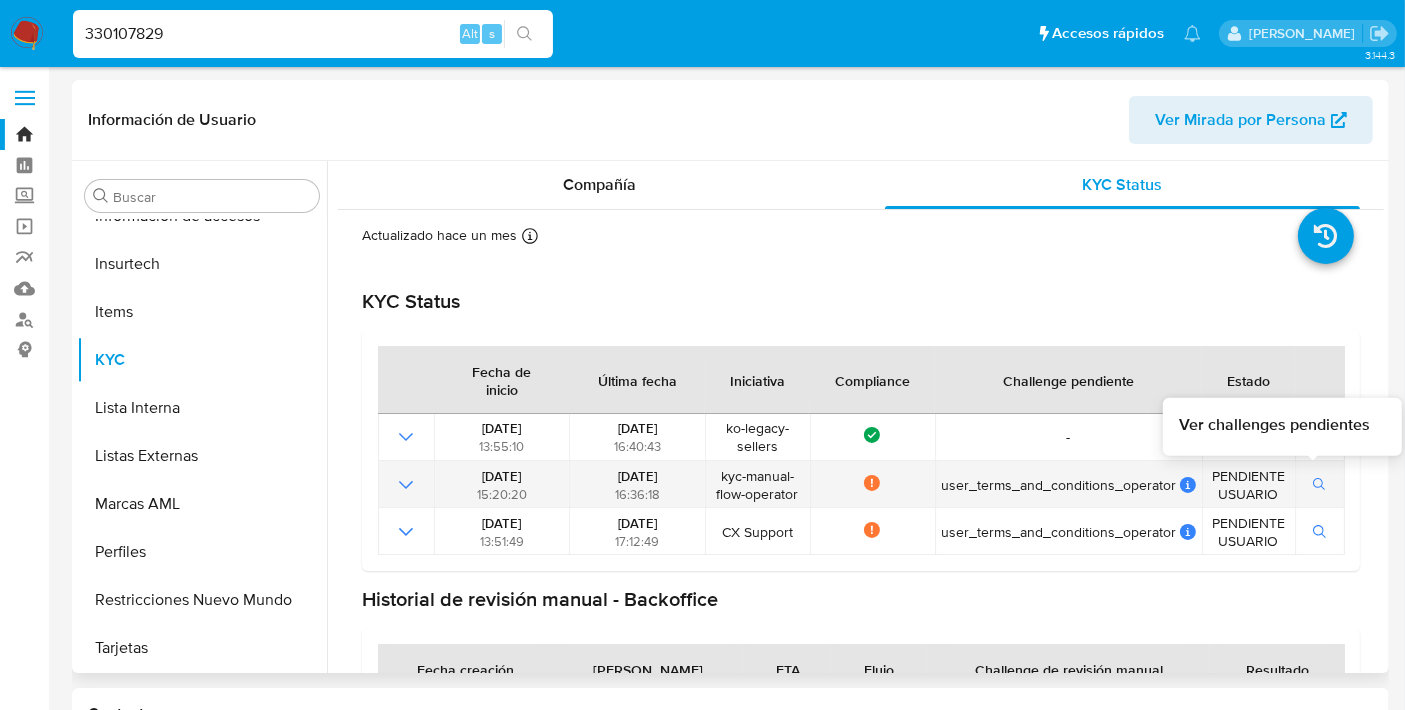 click at bounding box center [1320, 485] 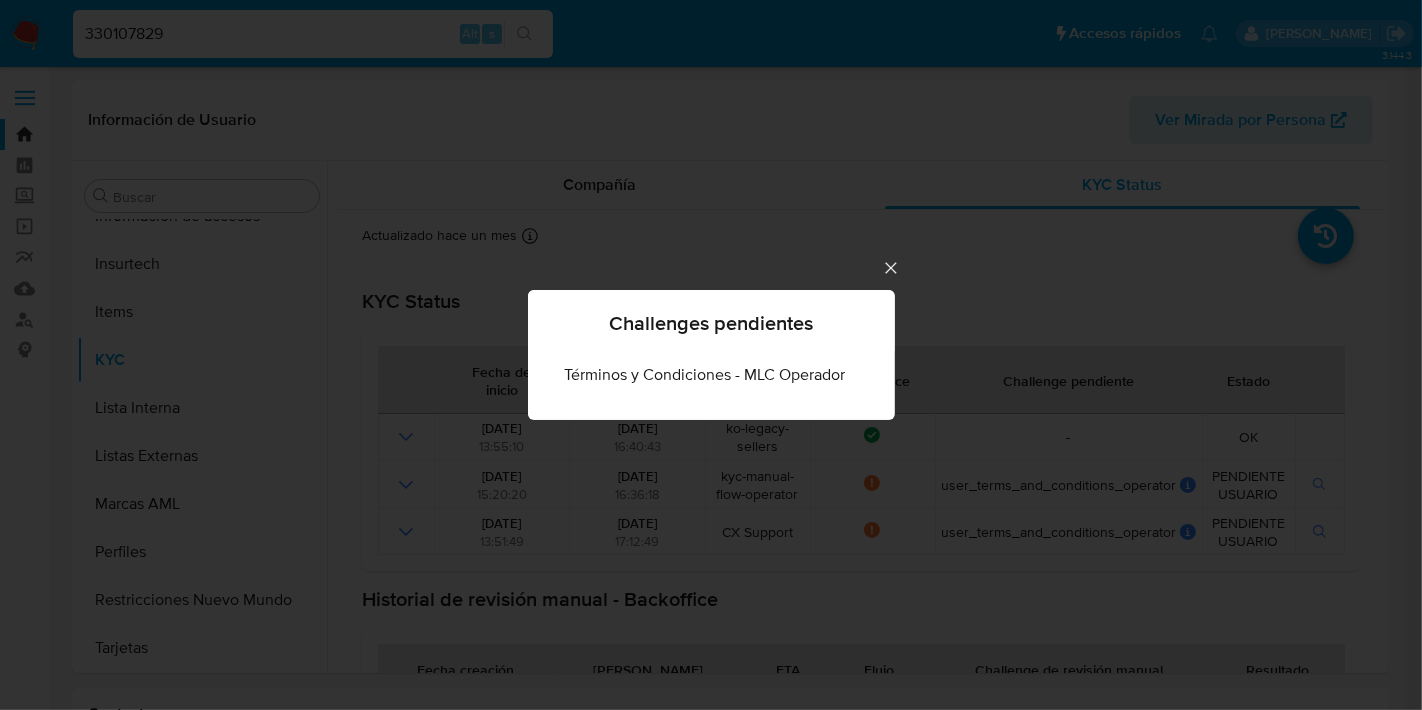 click 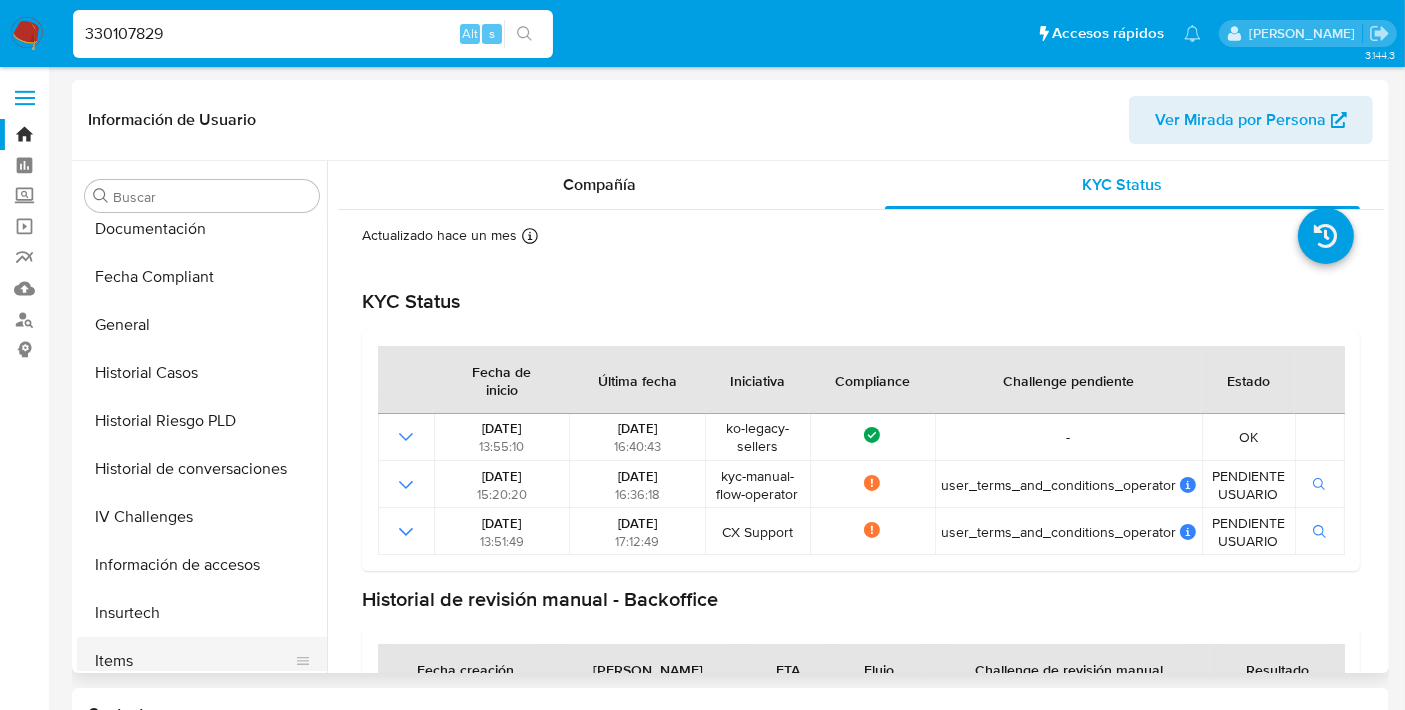 scroll, scrollTop: 435, scrollLeft: 0, axis: vertical 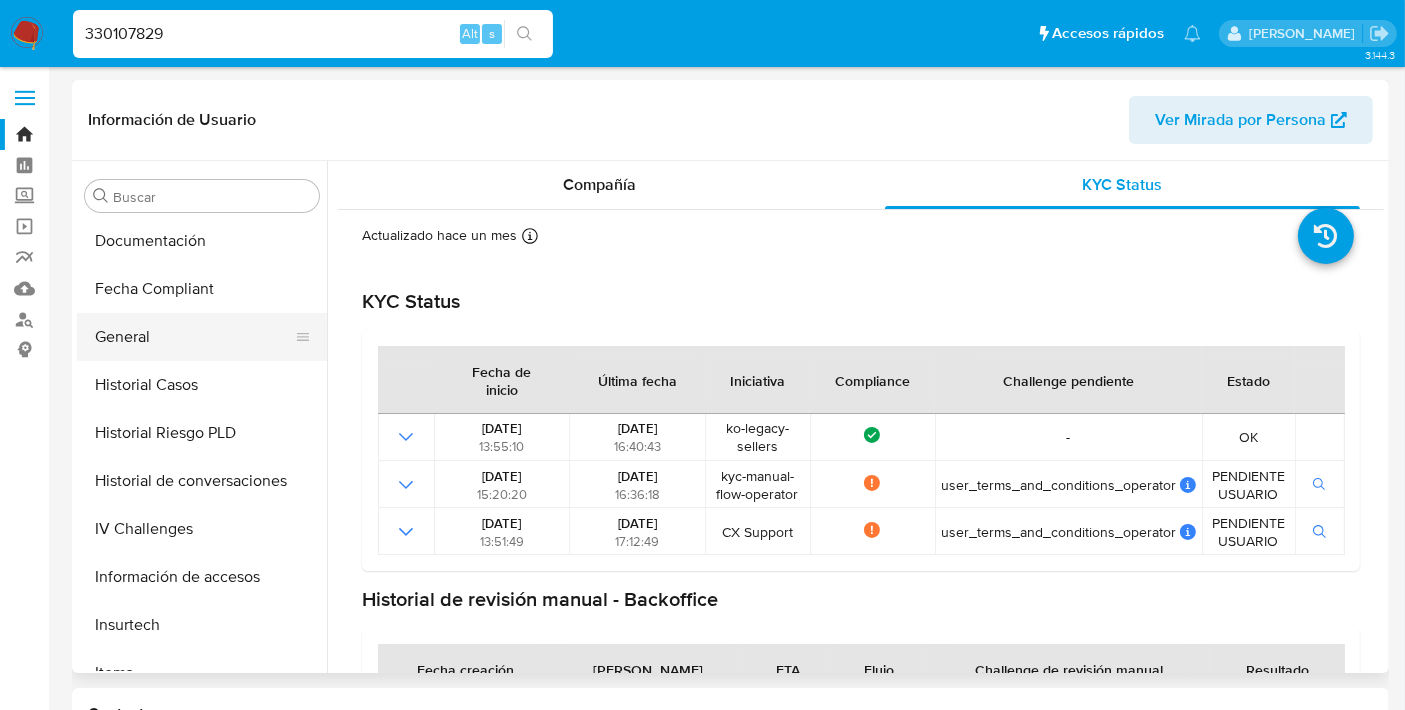 click on "General" at bounding box center (194, 337) 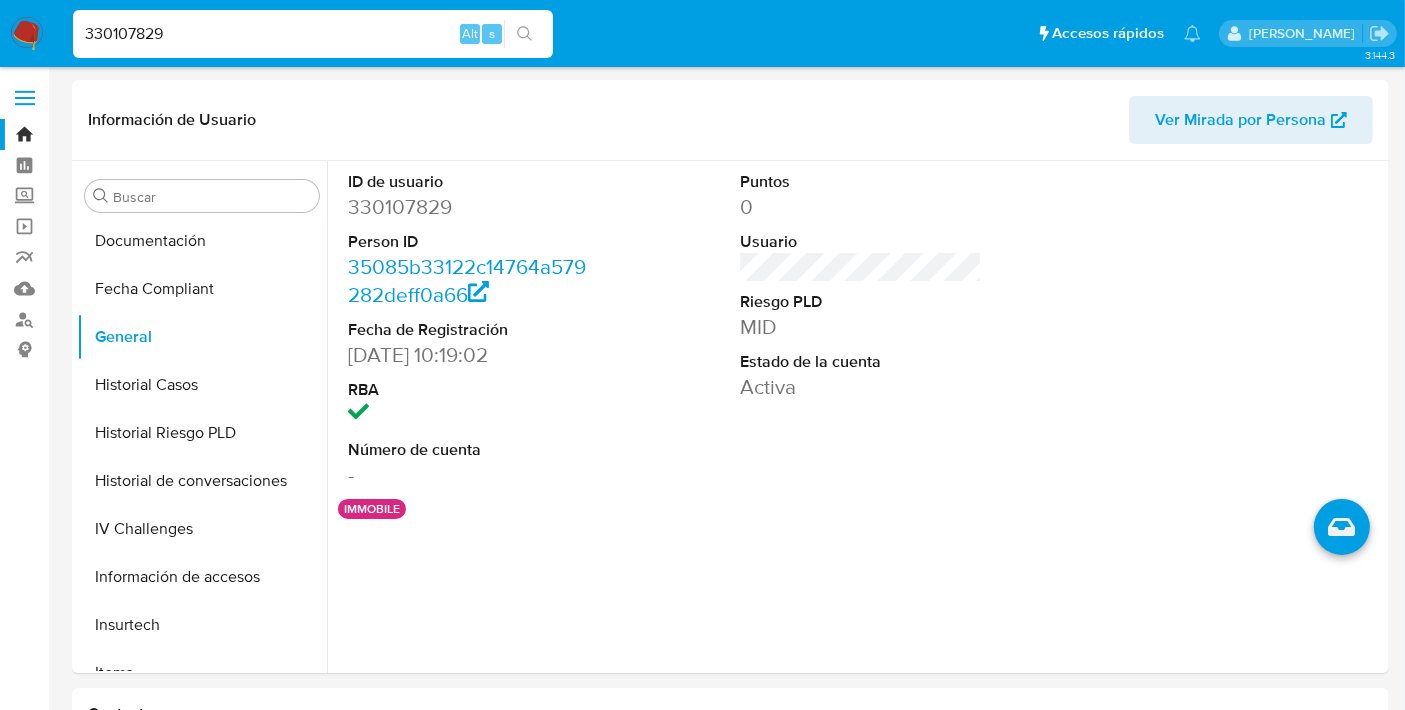 type 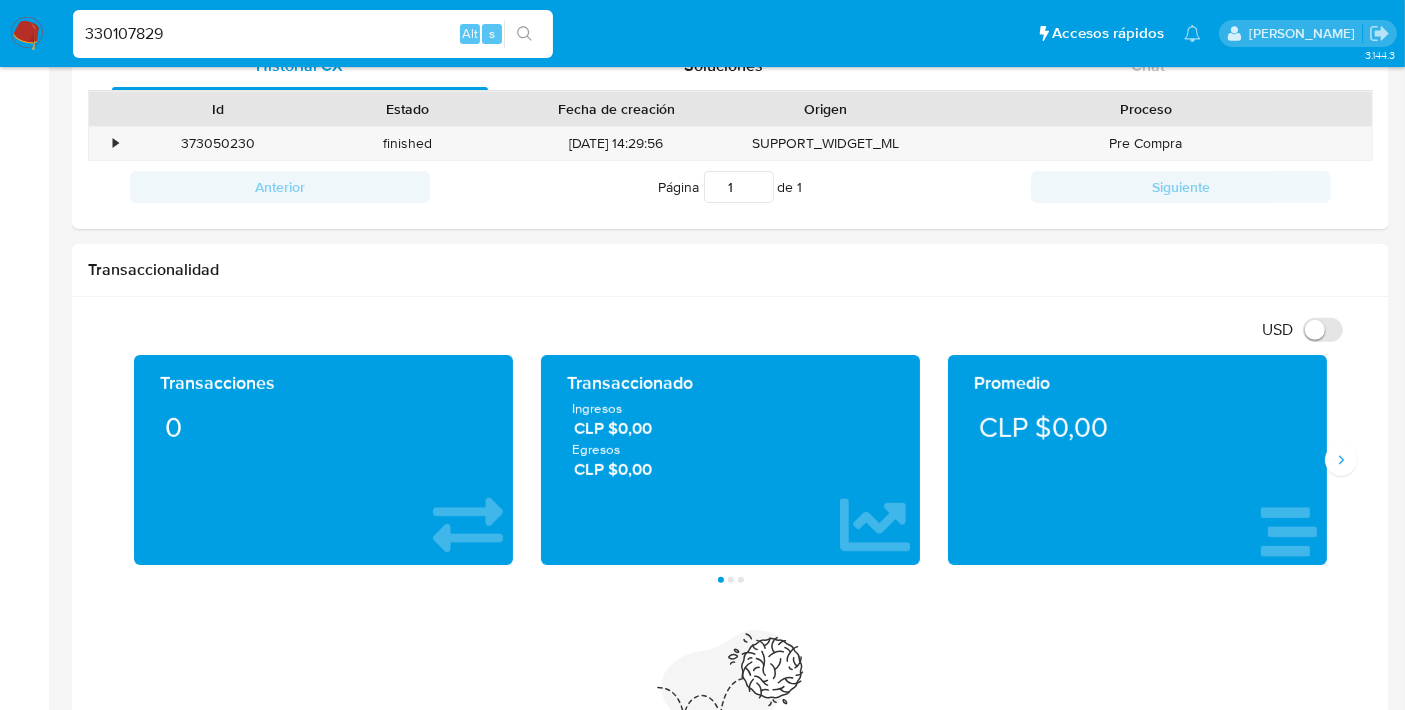 scroll, scrollTop: 717, scrollLeft: 0, axis: vertical 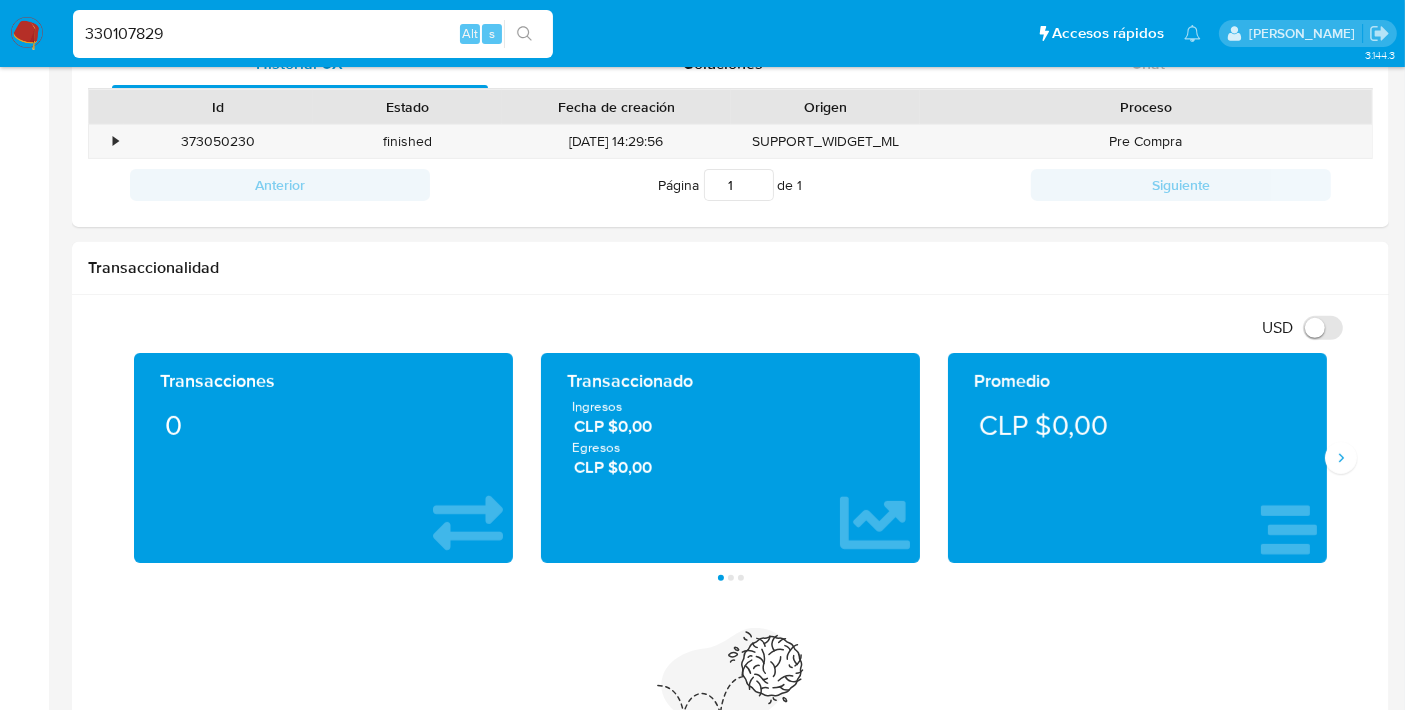 drag, startPoint x: 268, startPoint y: 33, endPoint x: 0, endPoint y: 33, distance: 268 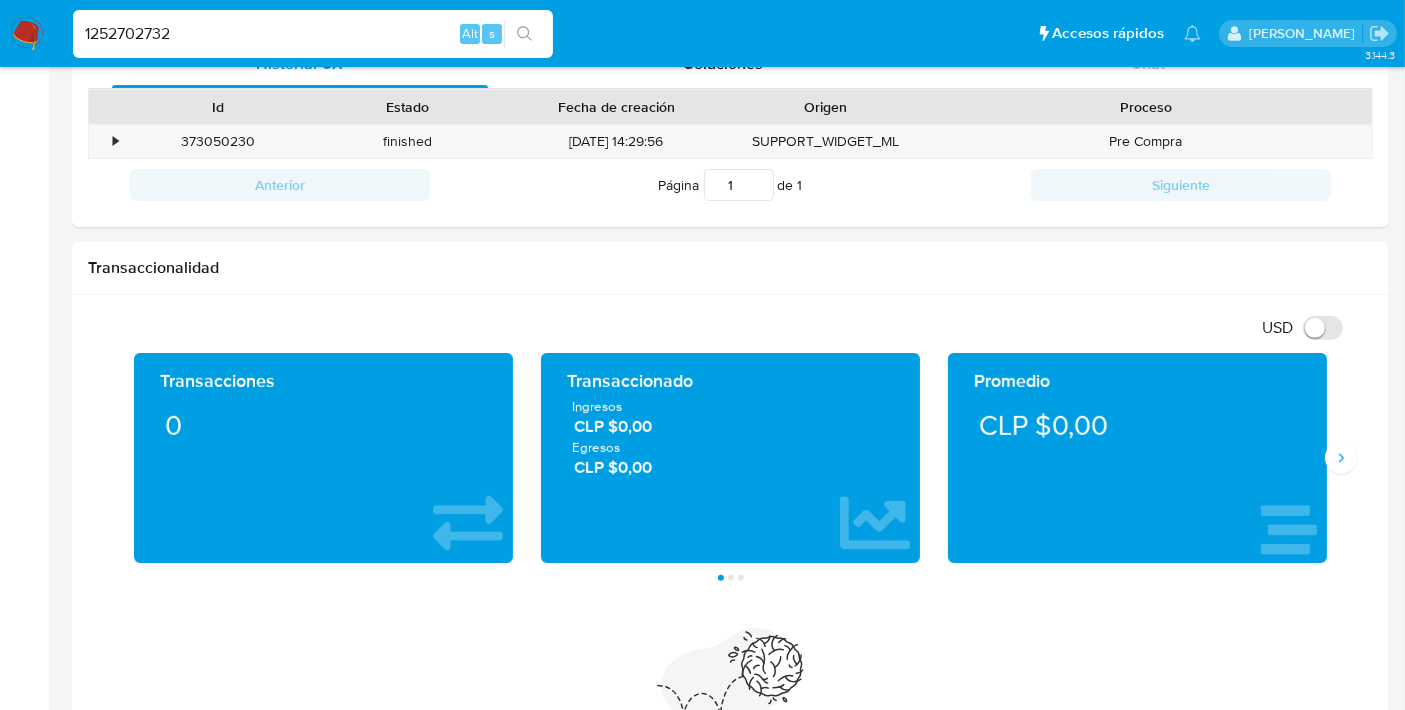 type on "1252702732" 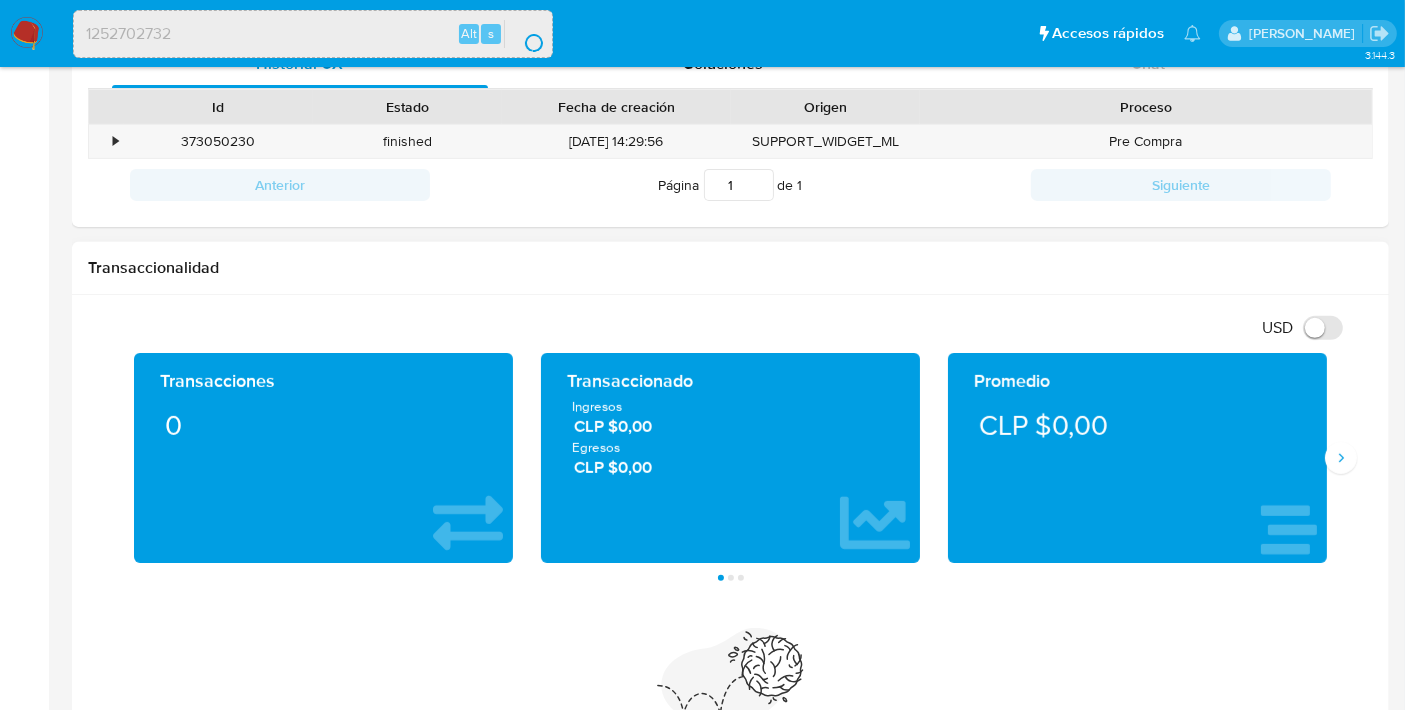 scroll, scrollTop: 0, scrollLeft: 0, axis: both 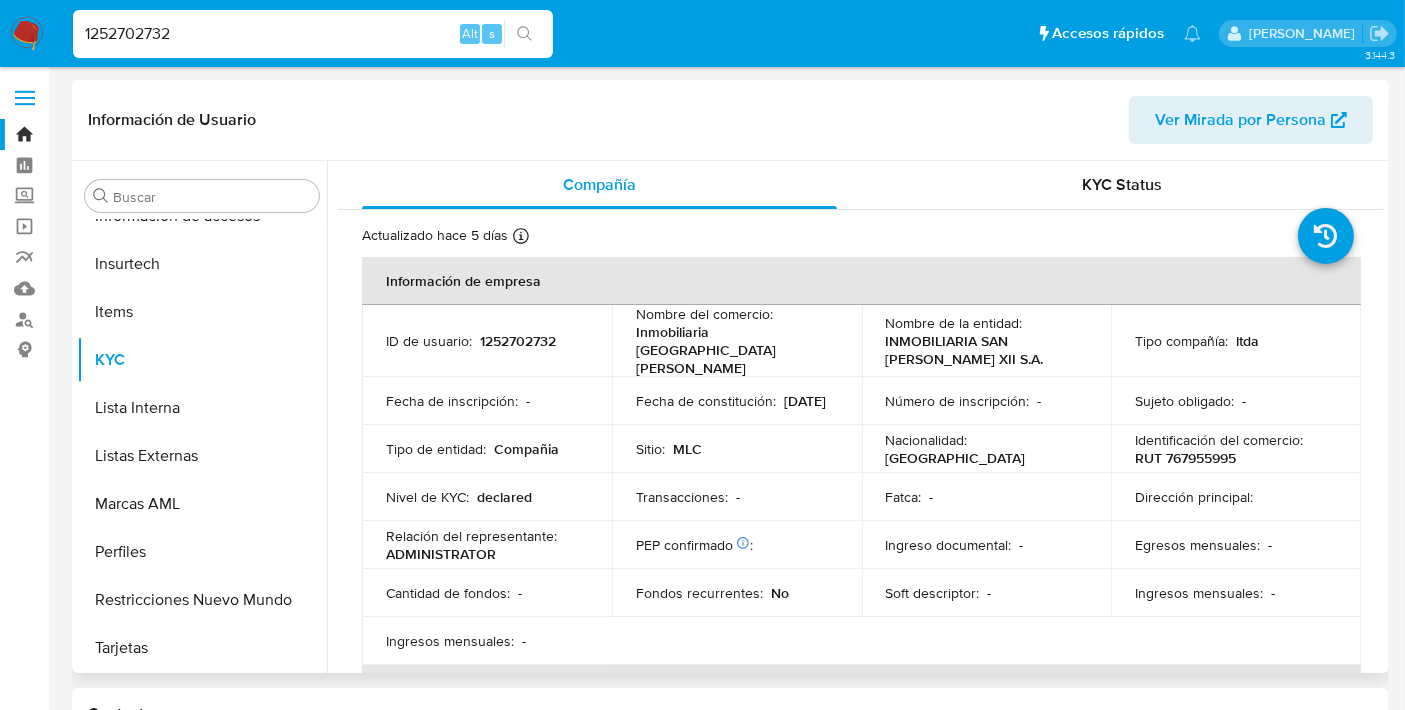 select on "10" 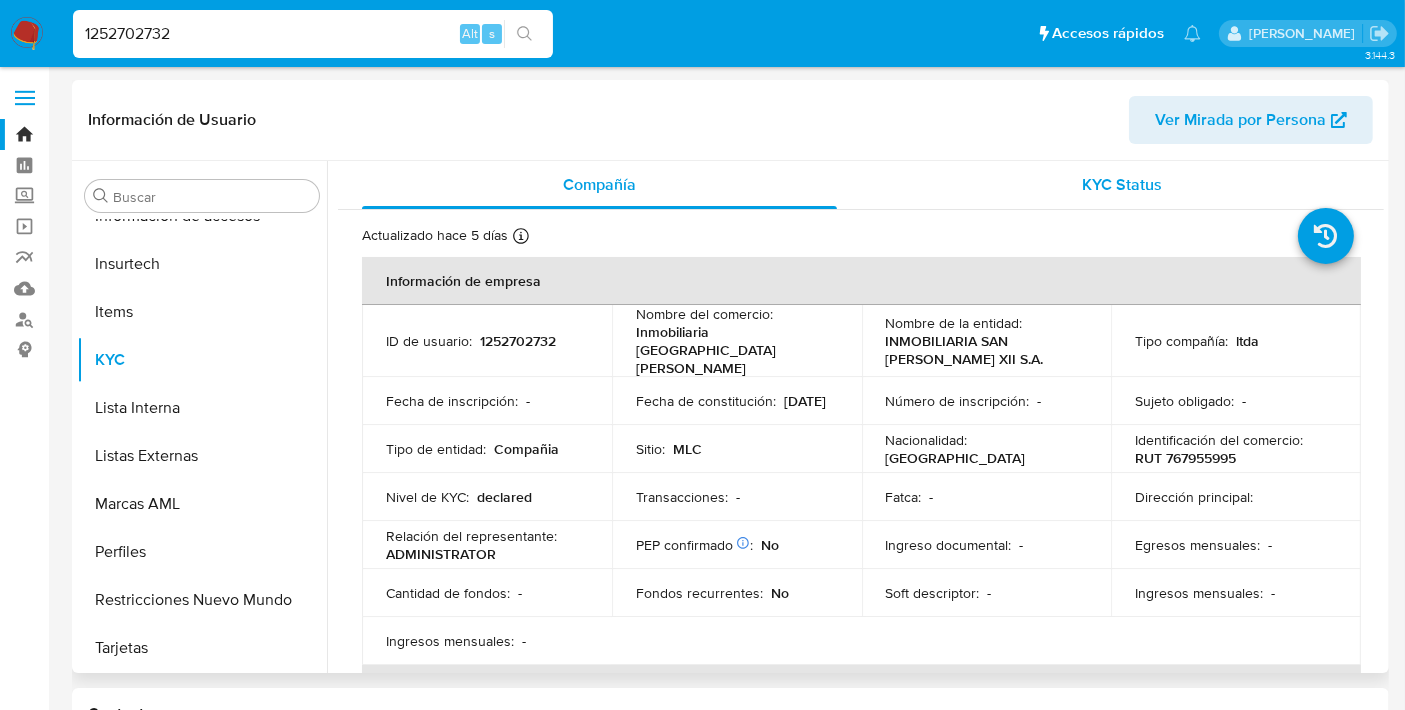 click on "KYC Status" at bounding box center [1123, 184] 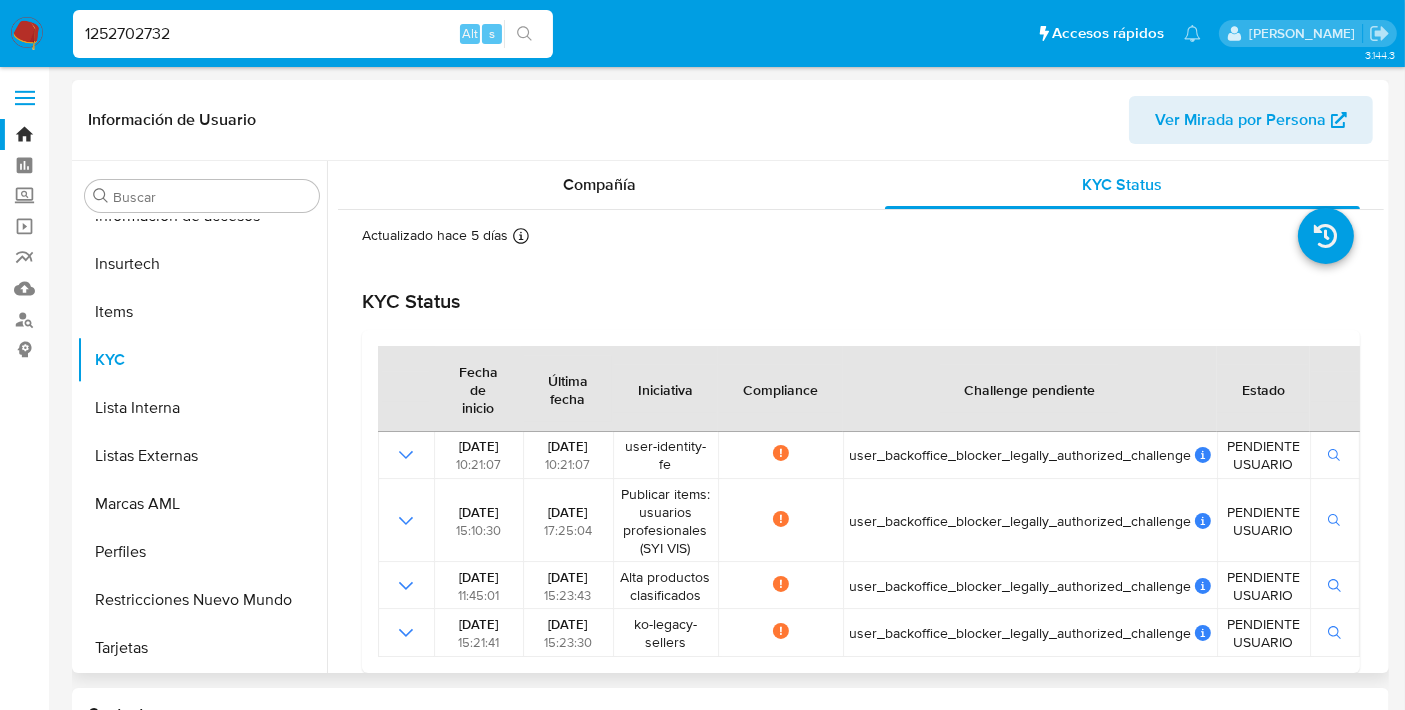 scroll, scrollTop: 201, scrollLeft: 0, axis: vertical 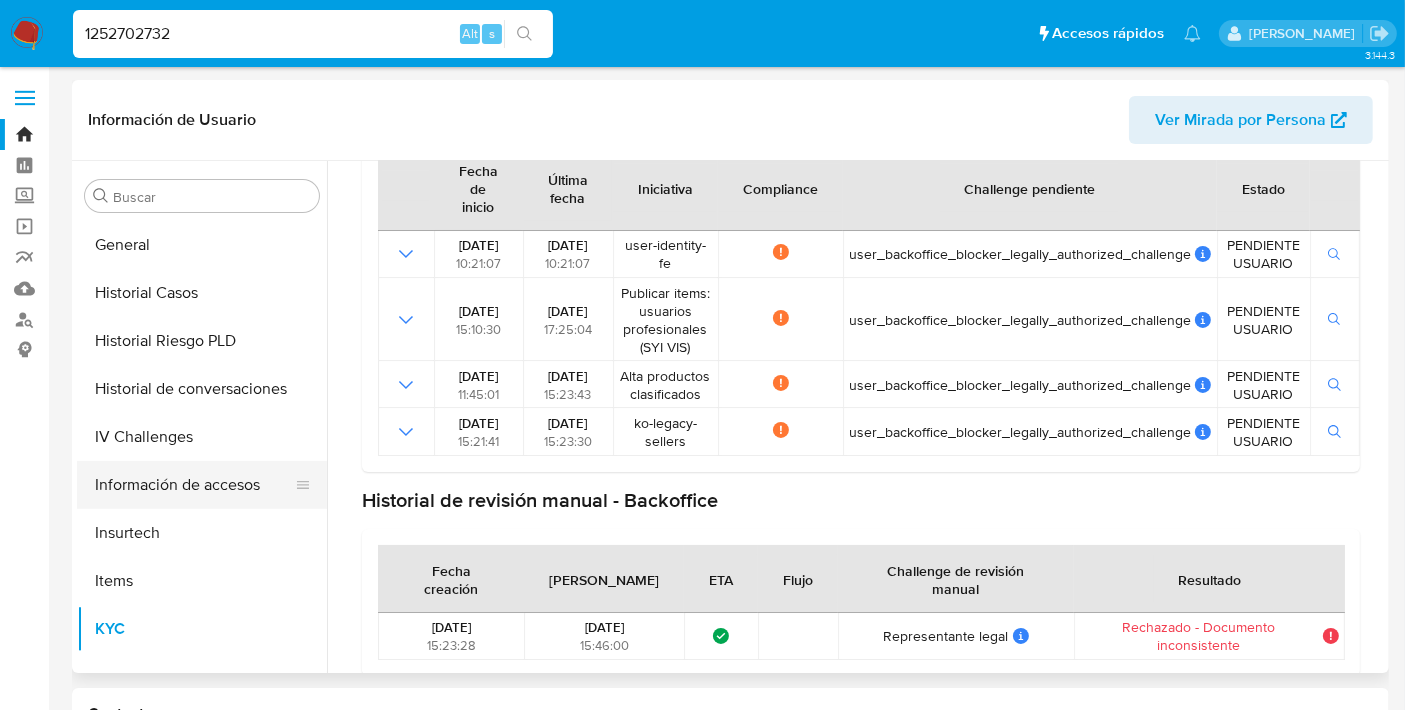 click on "Información de accesos" at bounding box center (194, 485) 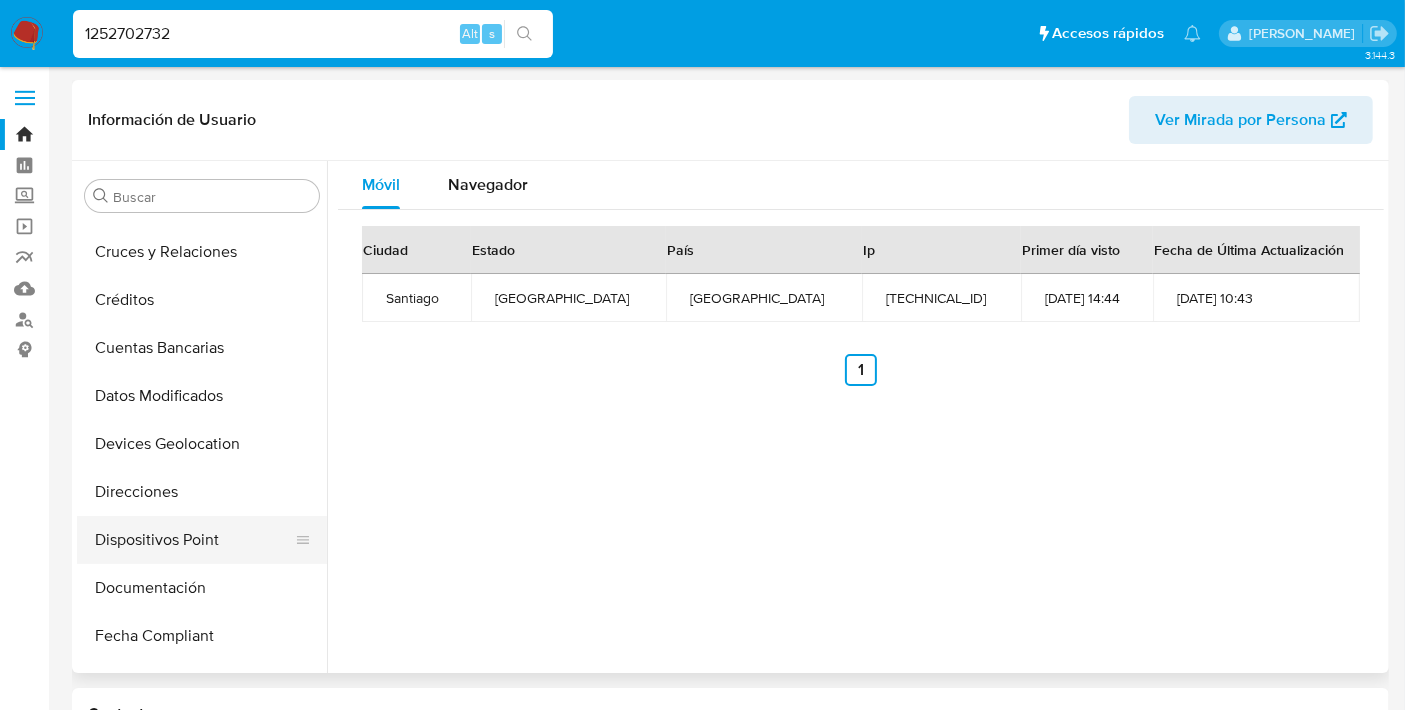 scroll, scrollTop: 85, scrollLeft: 0, axis: vertical 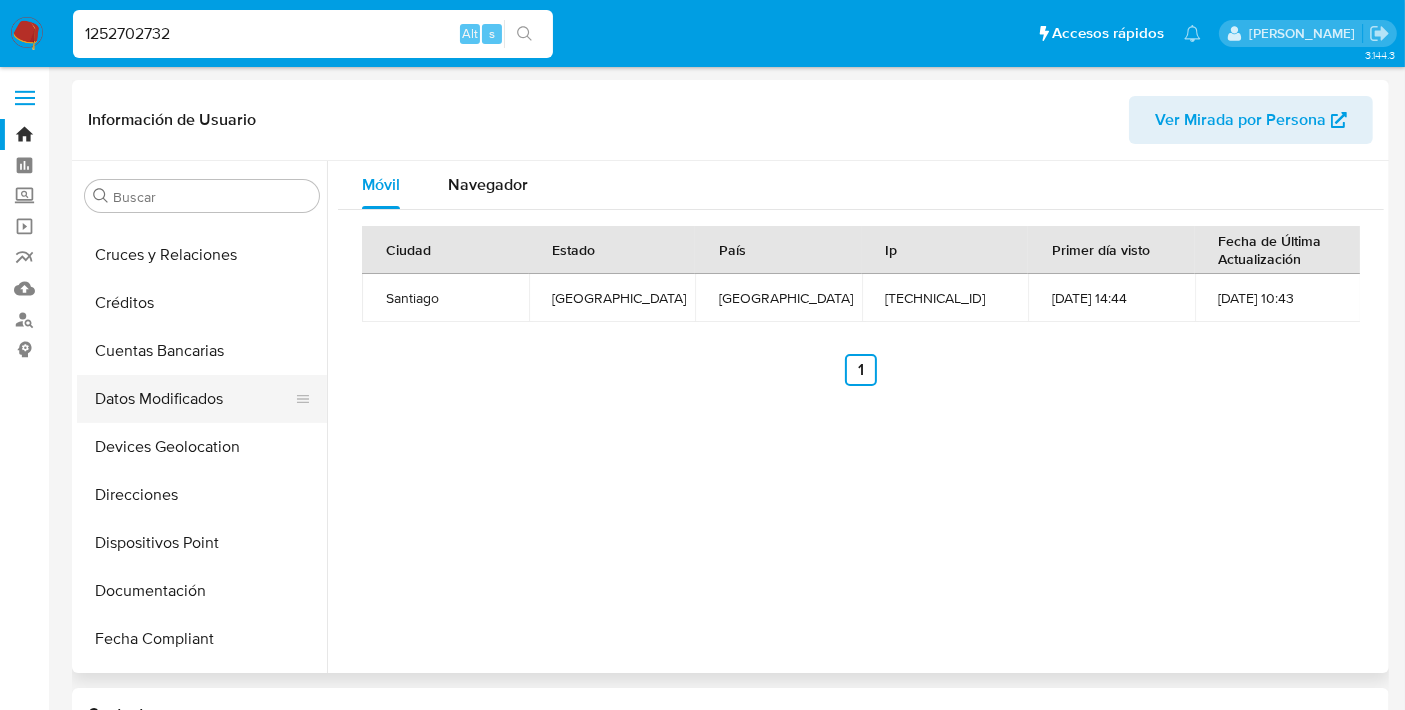 click on "Datos Modificados" at bounding box center (194, 399) 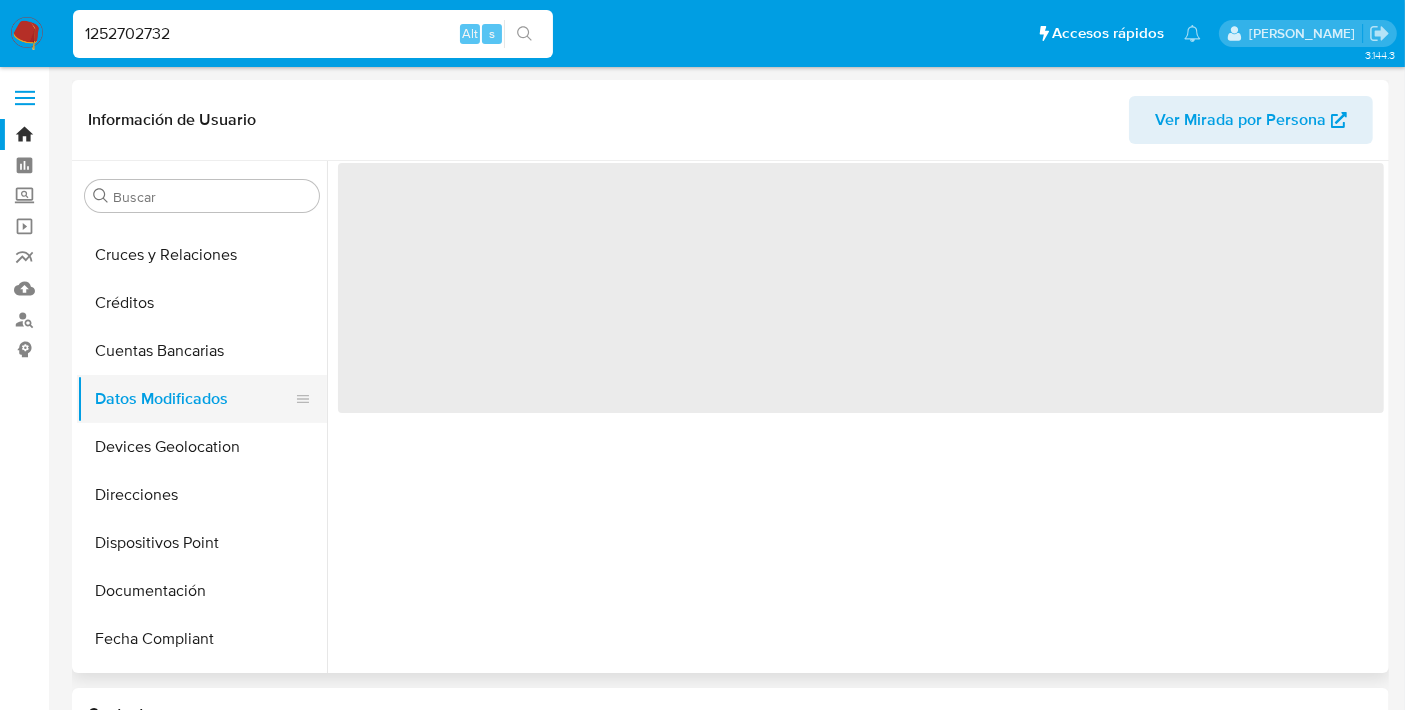 scroll, scrollTop: 0, scrollLeft: 0, axis: both 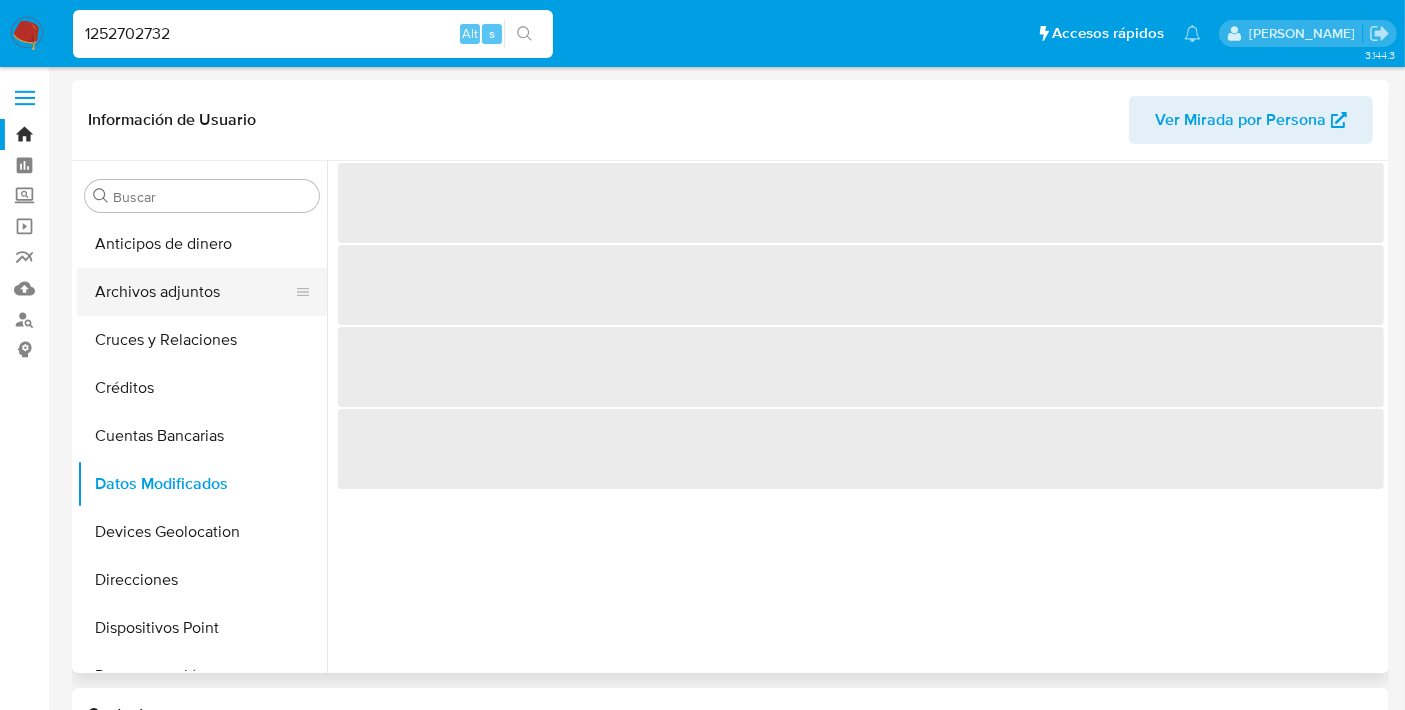 click on "Archivos adjuntos" at bounding box center (194, 292) 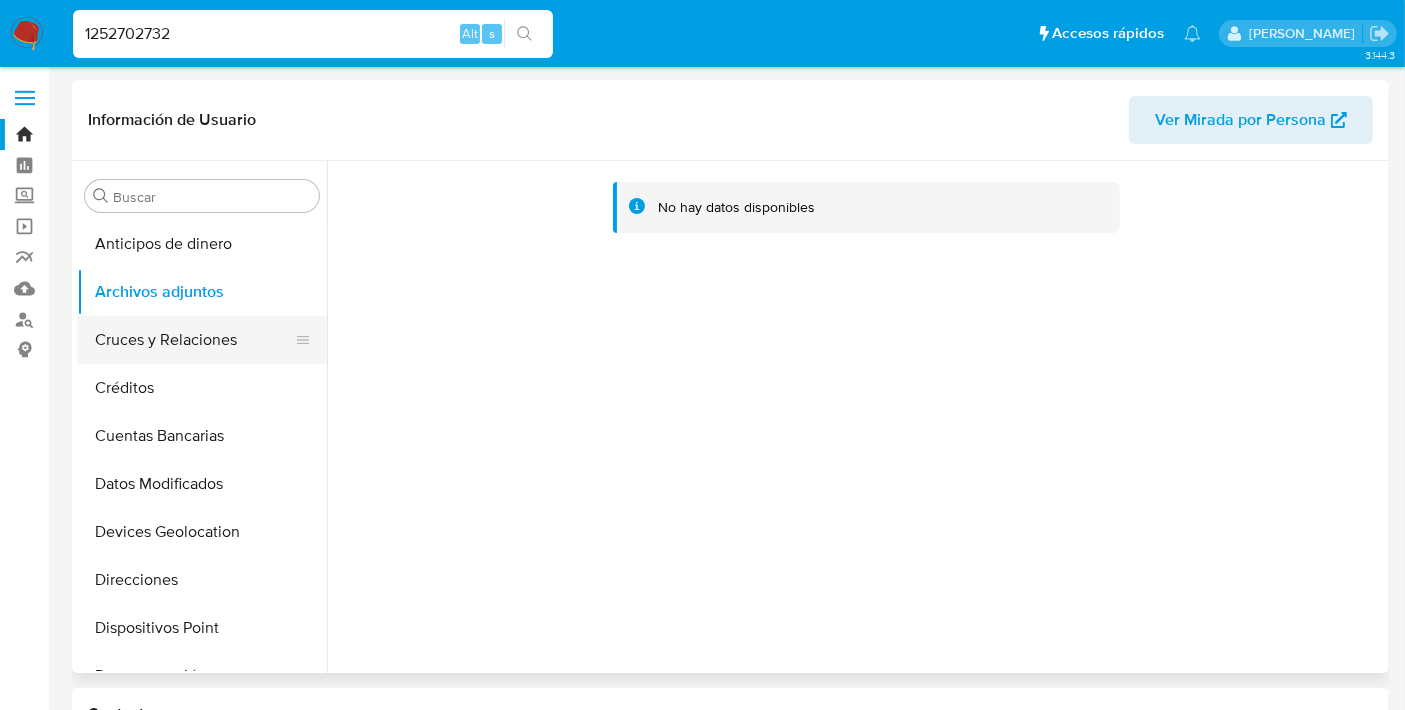 click on "Cruces y Relaciones" at bounding box center [194, 340] 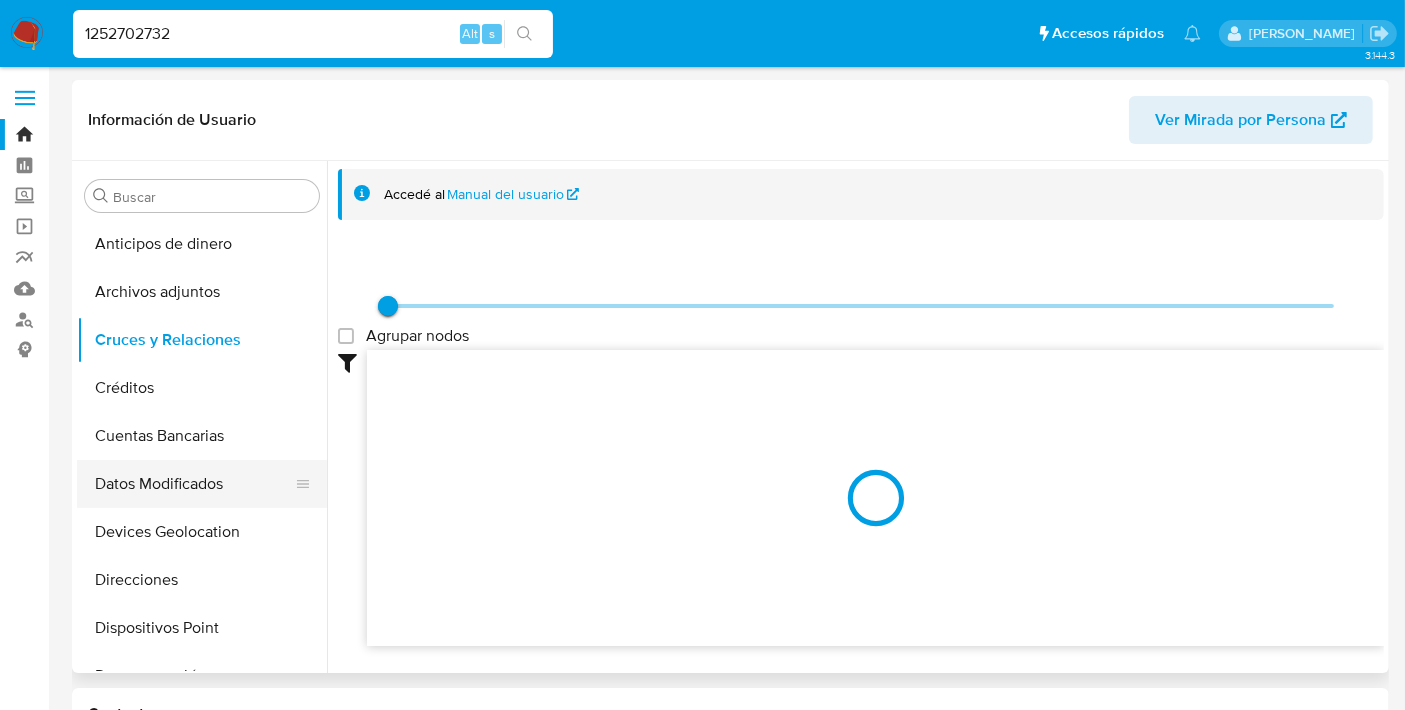 click on "Datos Modificados" at bounding box center (194, 484) 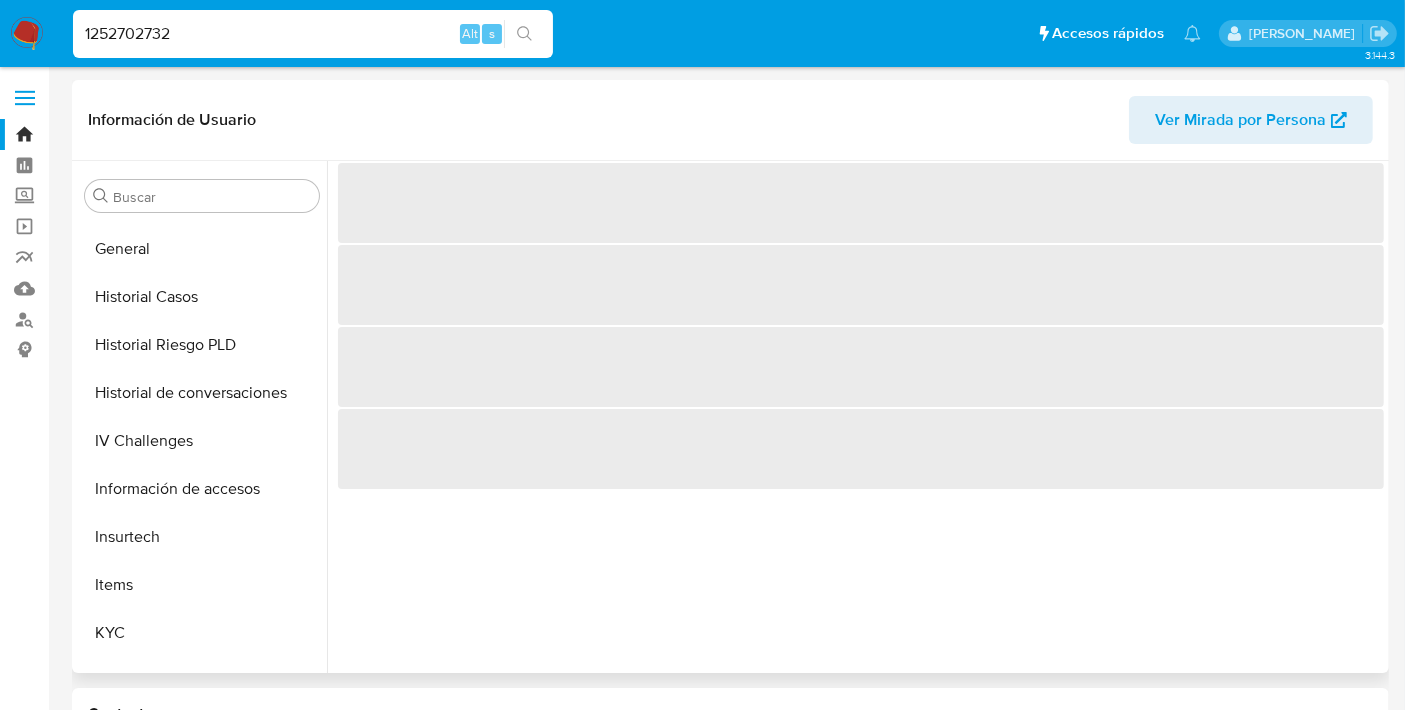 scroll, scrollTop: 524, scrollLeft: 0, axis: vertical 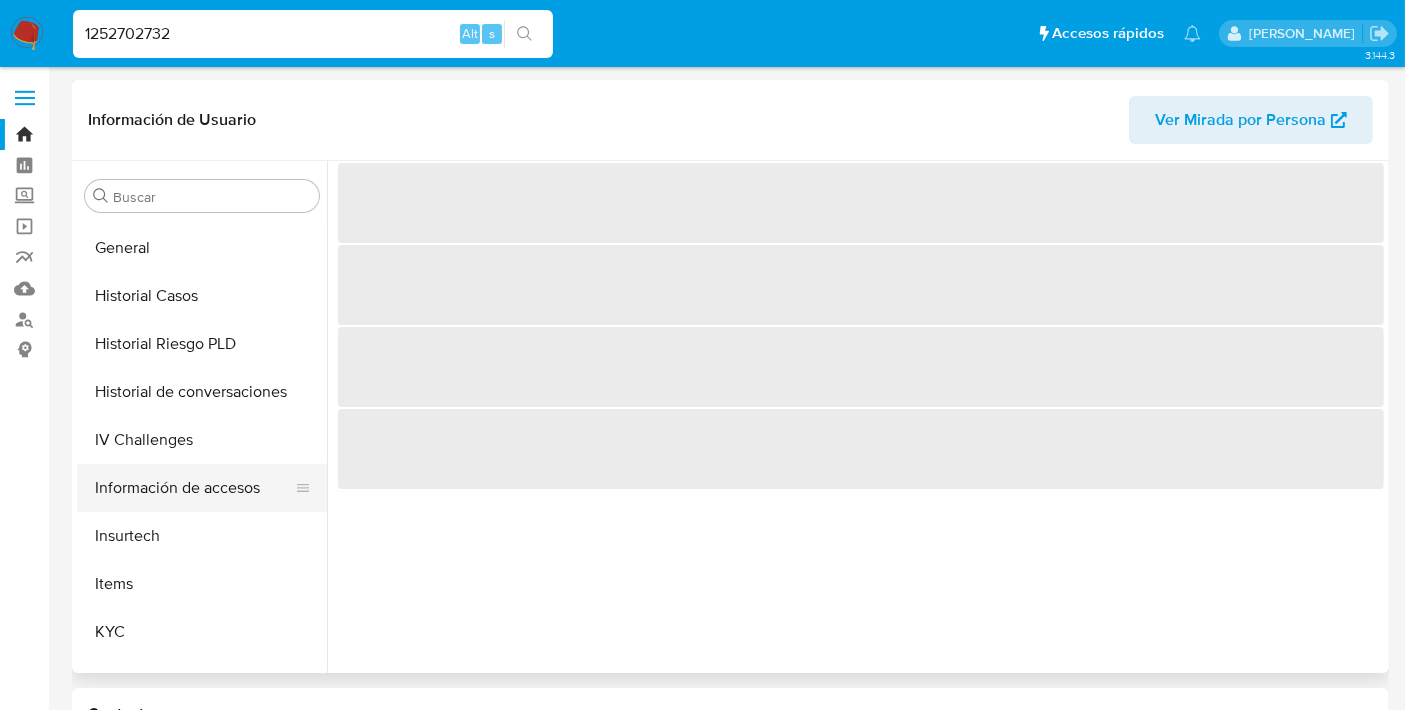 click on "Información de accesos" at bounding box center (194, 488) 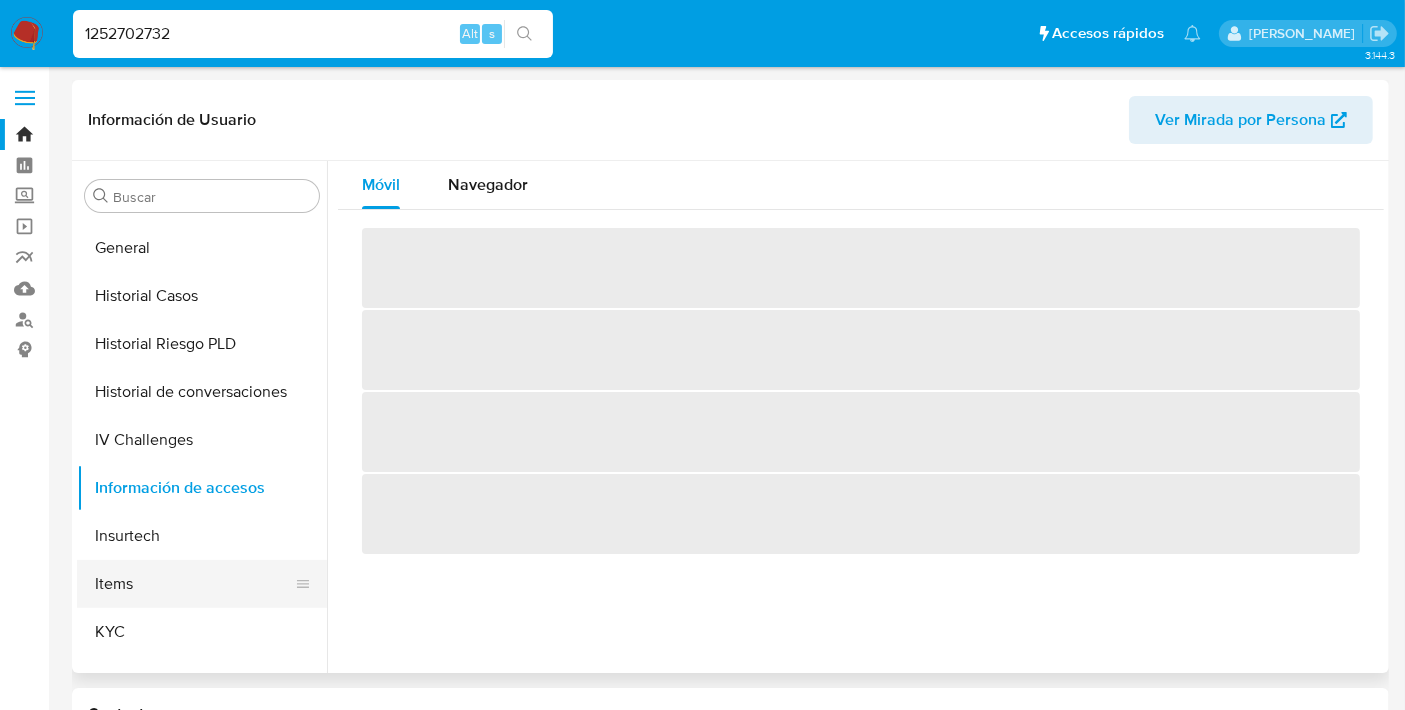 click on "Items" at bounding box center (194, 584) 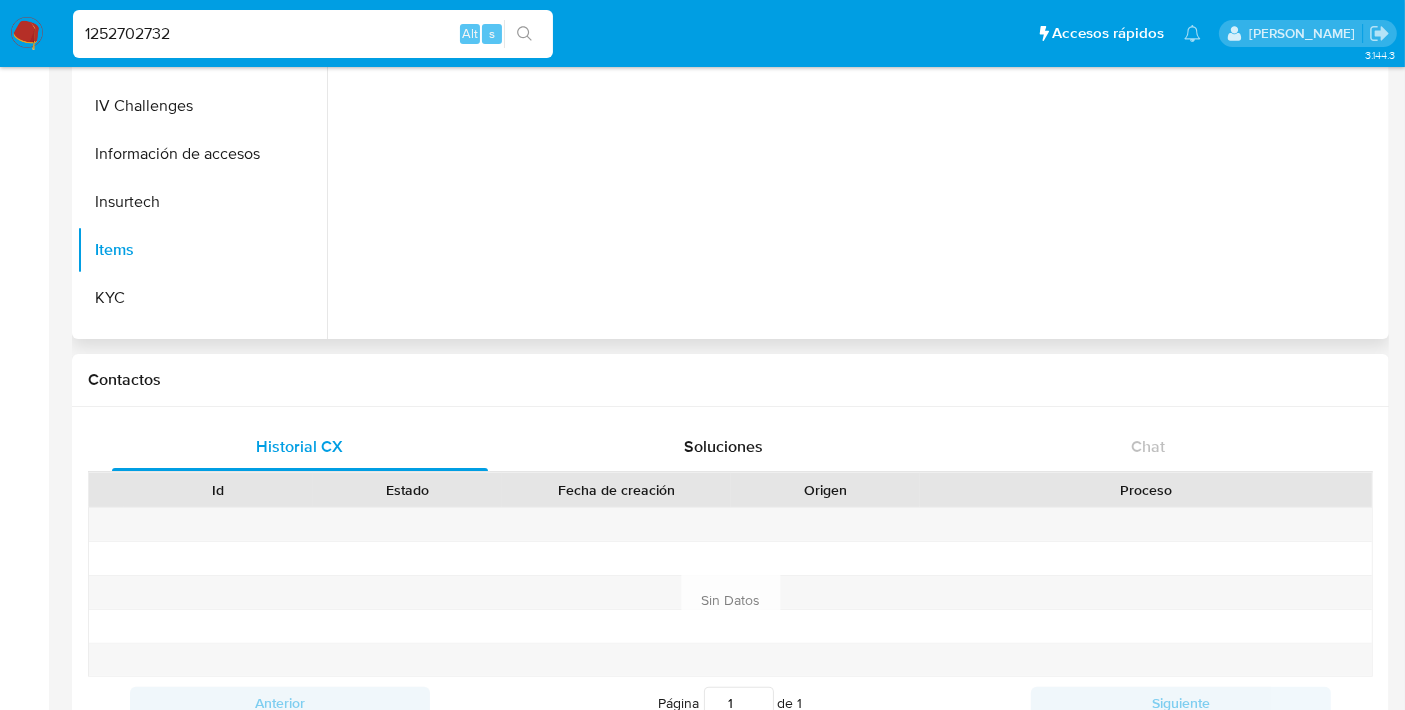 scroll, scrollTop: 343, scrollLeft: 0, axis: vertical 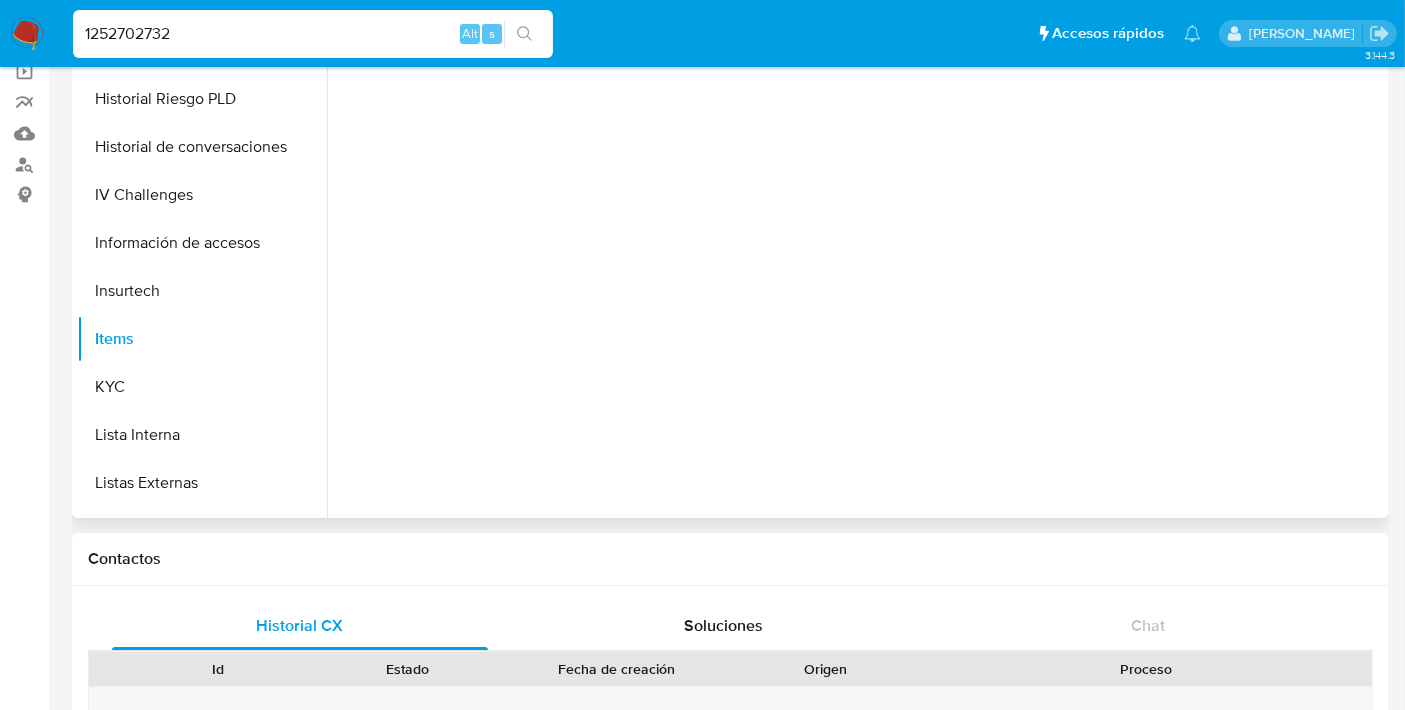 type 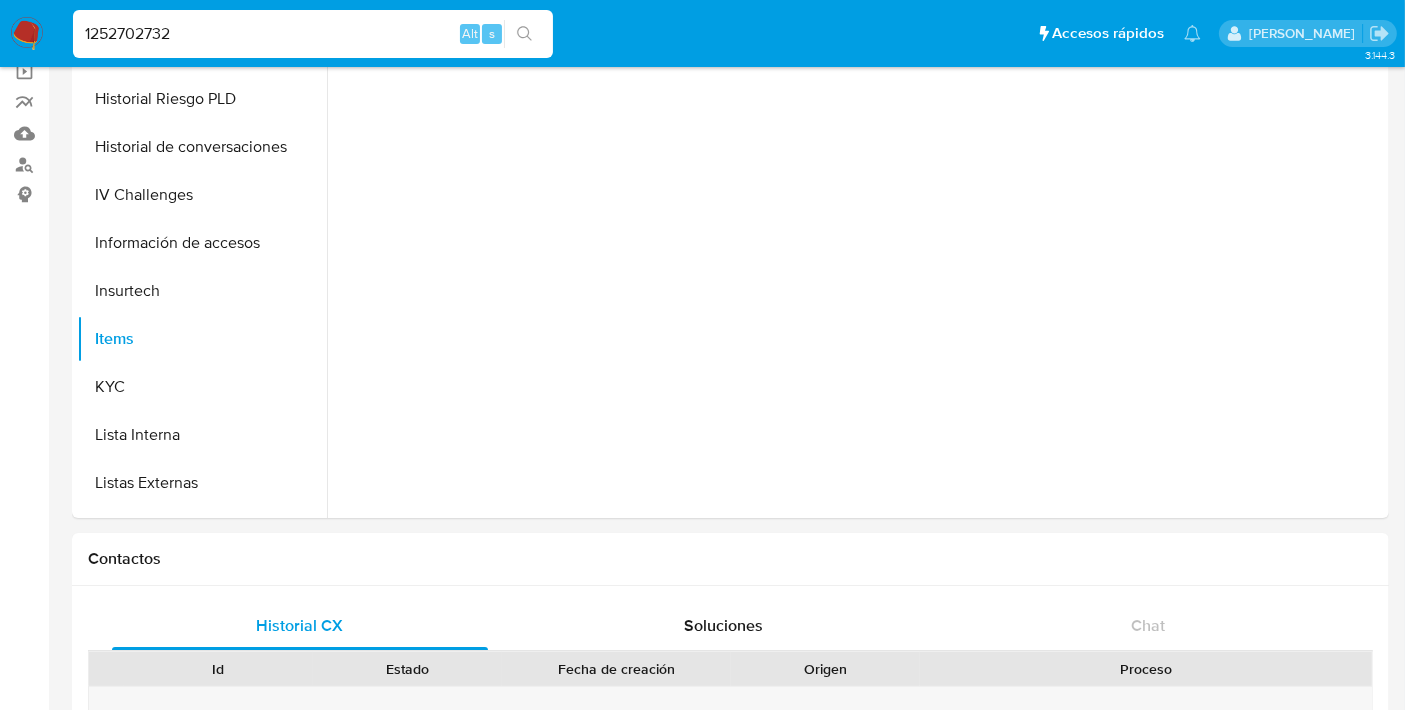 click on "1252702732" at bounding box center (313, 34) 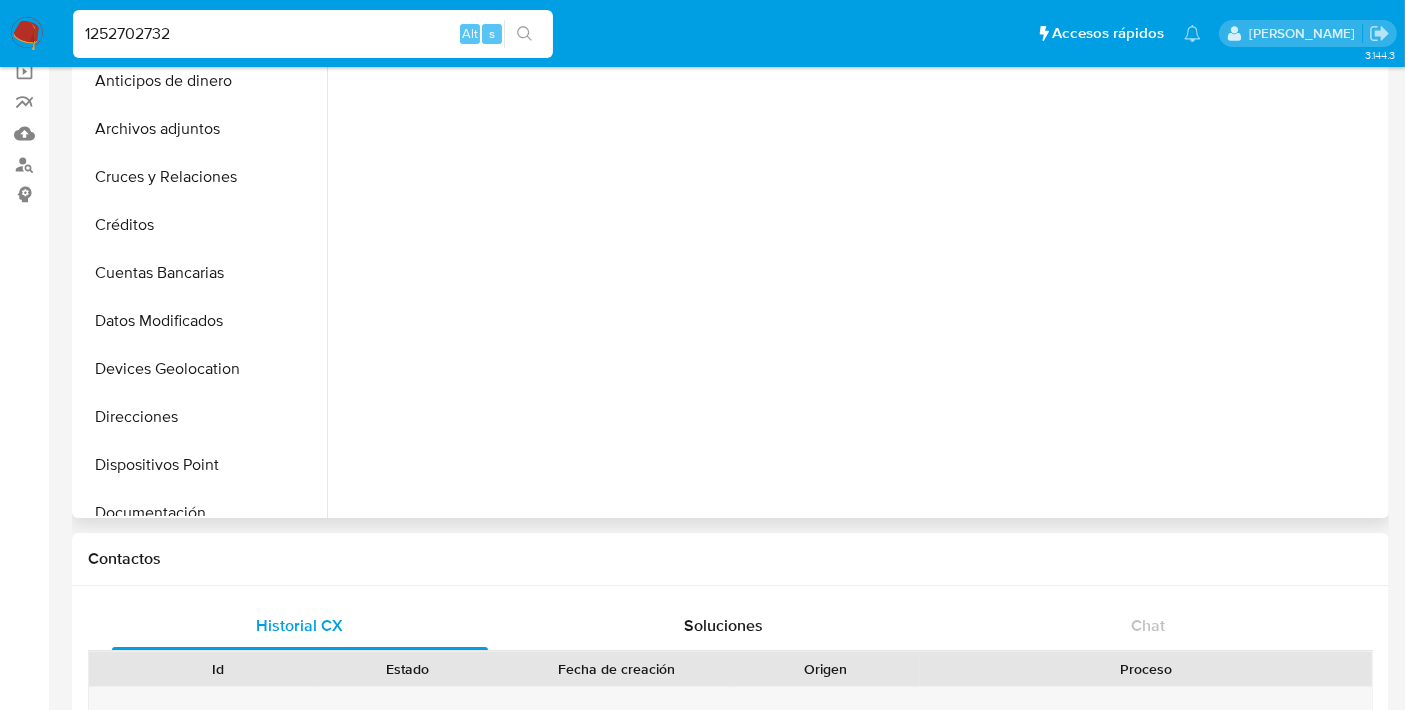 scroll, scrollTop: 0, scrollLeft: 0, axis: both 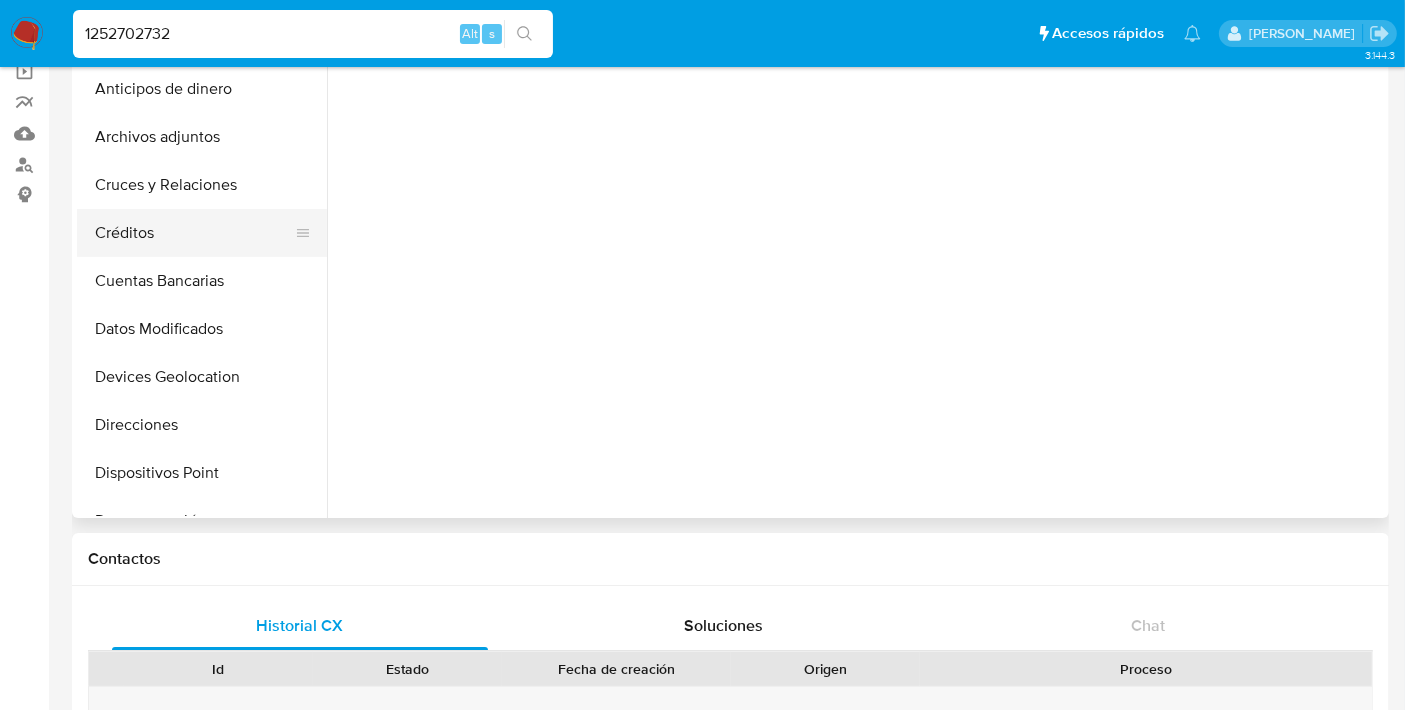 click on "Créditos" at bounding box center [194, 233] 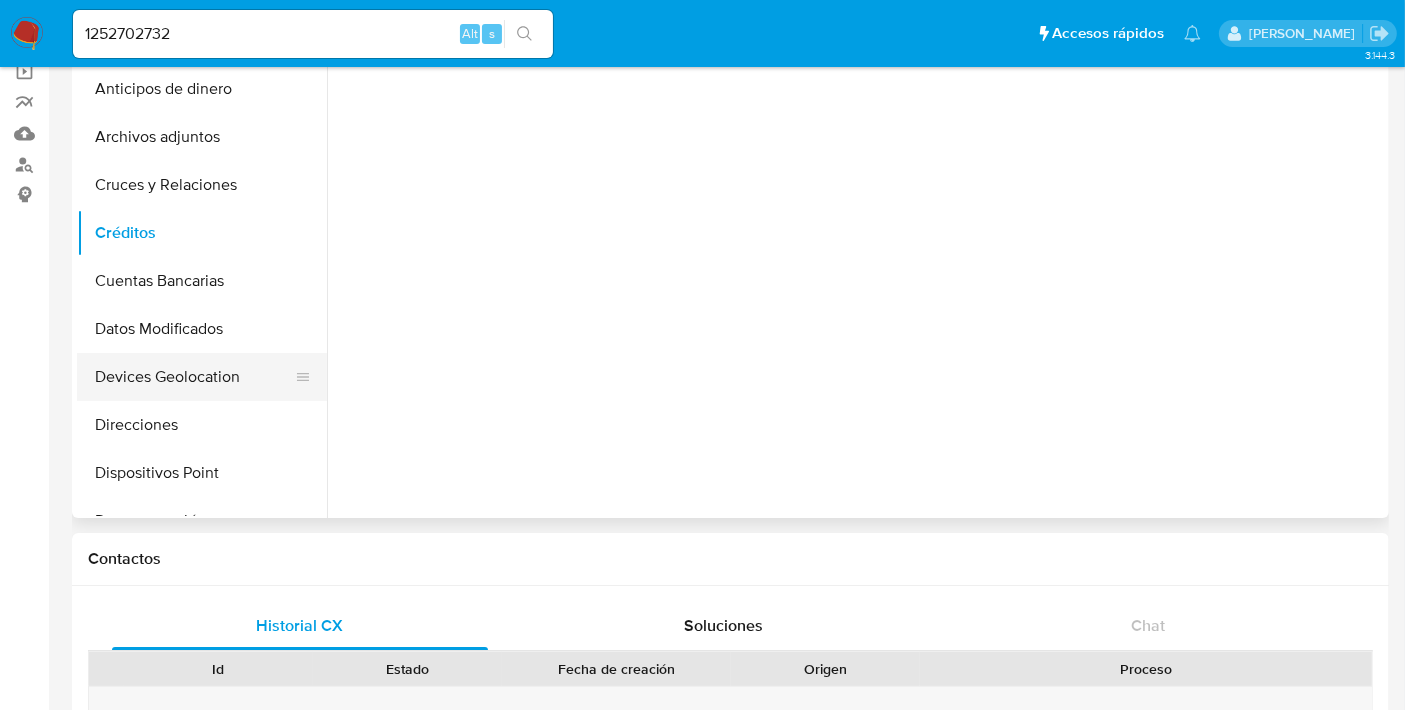 scroll, scrollTop: 228, scrollLeft: 0, axis: vertical 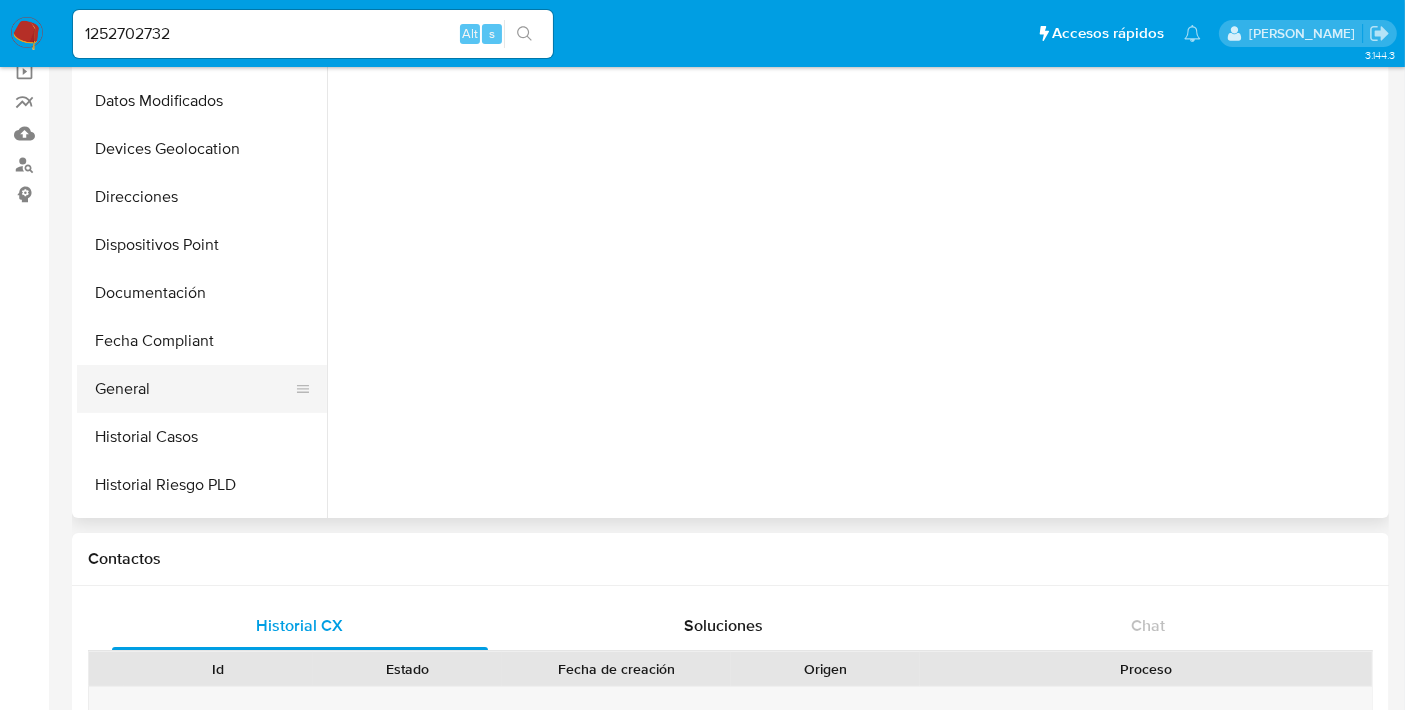 click on "General" at bounding box center (194, 389) 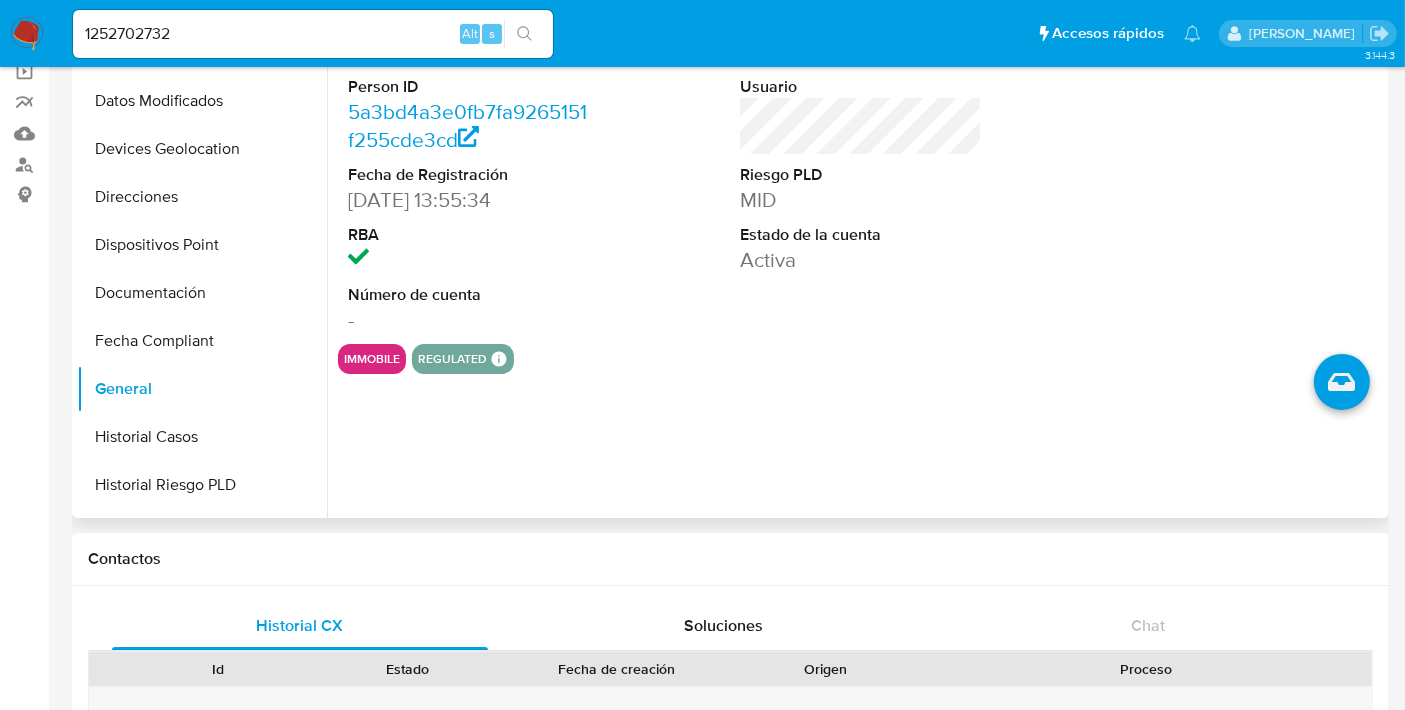 scroll, scrollTop: 177, scrollLeft: 0, axis: vertical 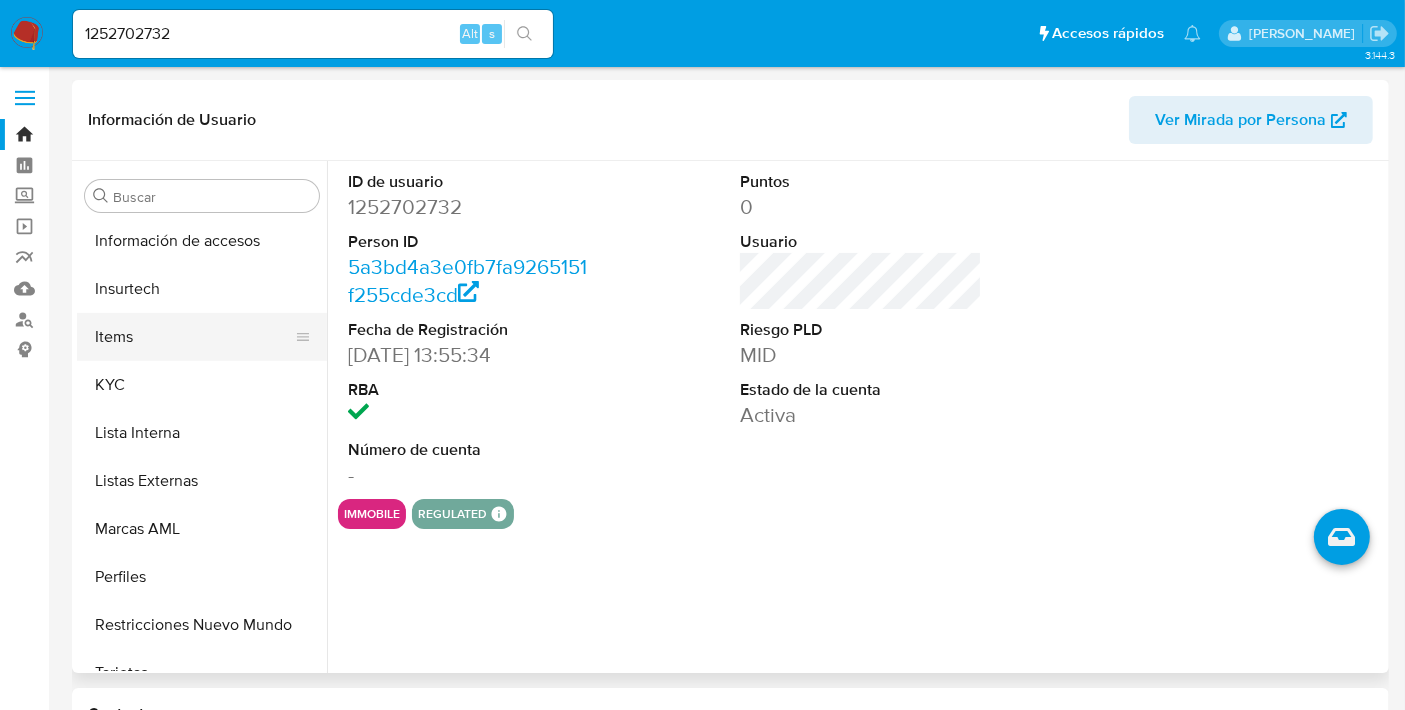 click on "Items" at bounding box center [194, 337] 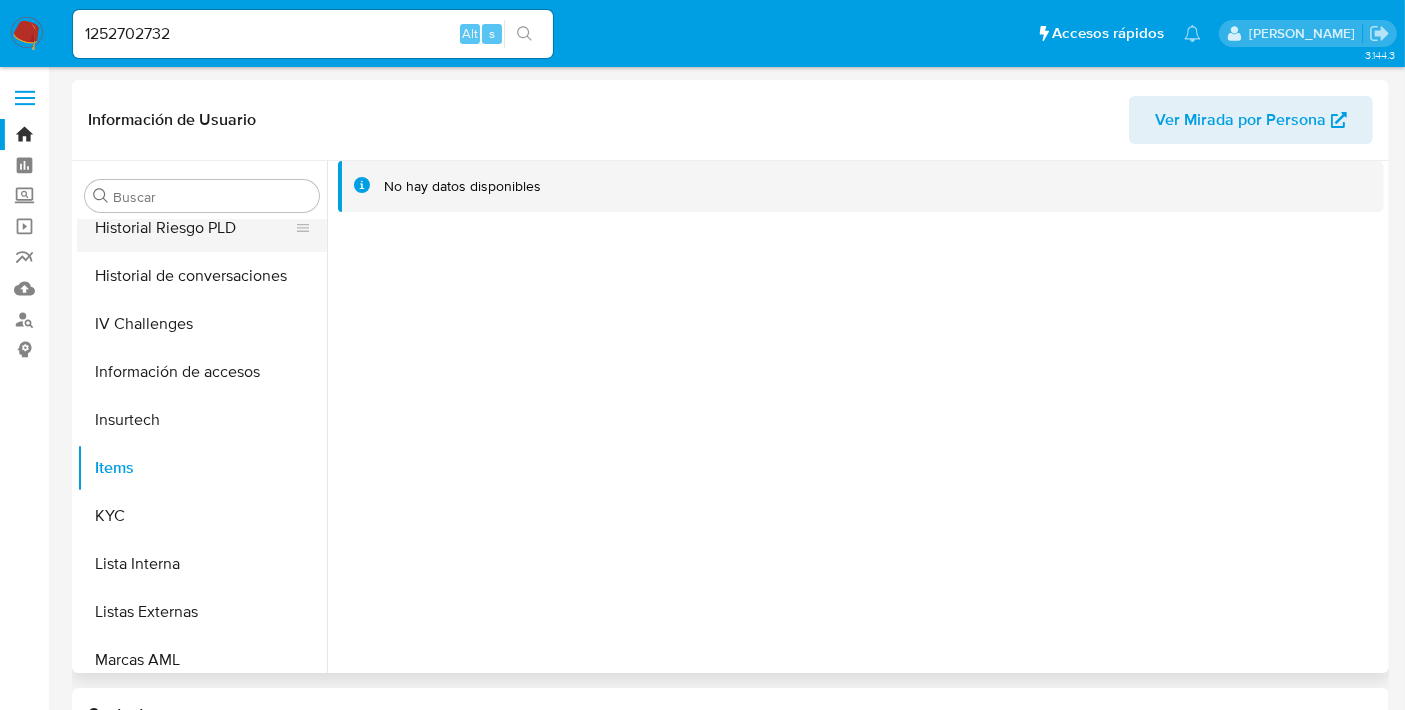 scroll, scrollTop: 645, scrollLeft: 0, axis: vertical 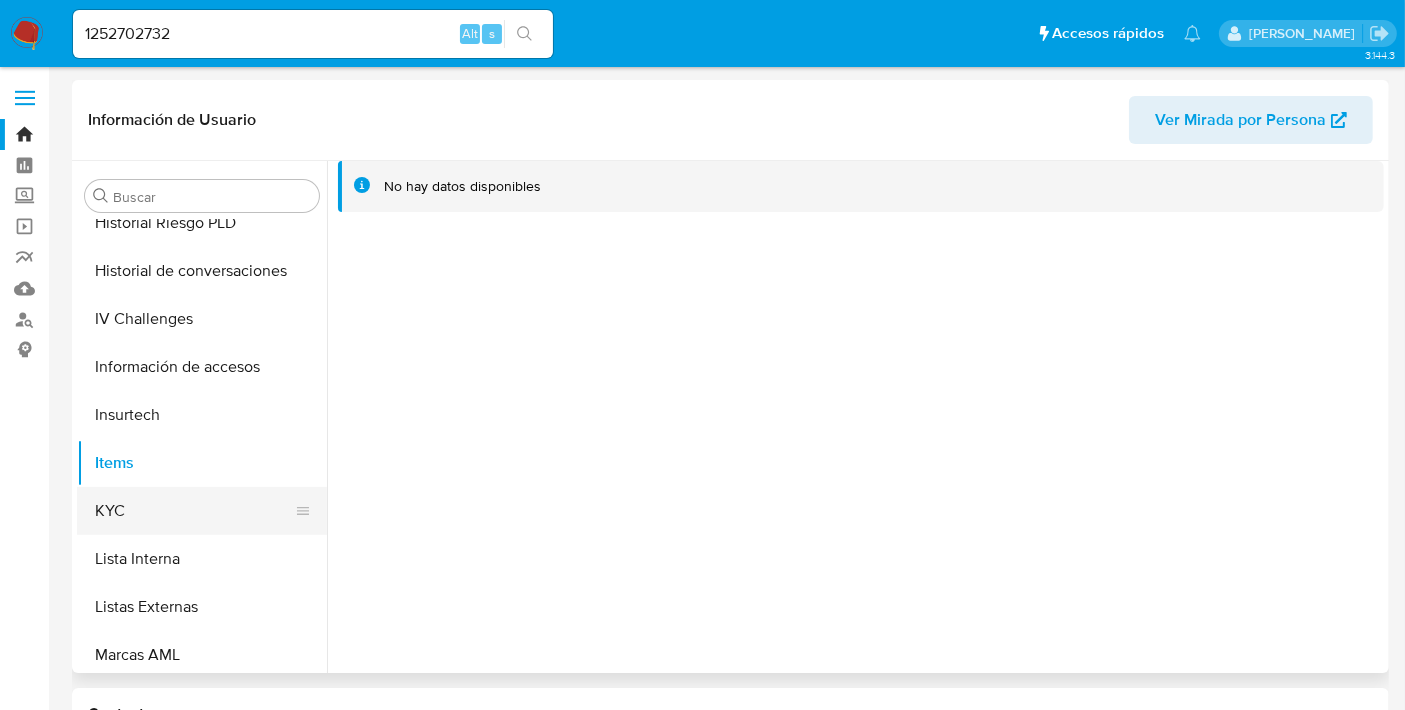 click on "KYC" at bounding box center [194, 511] 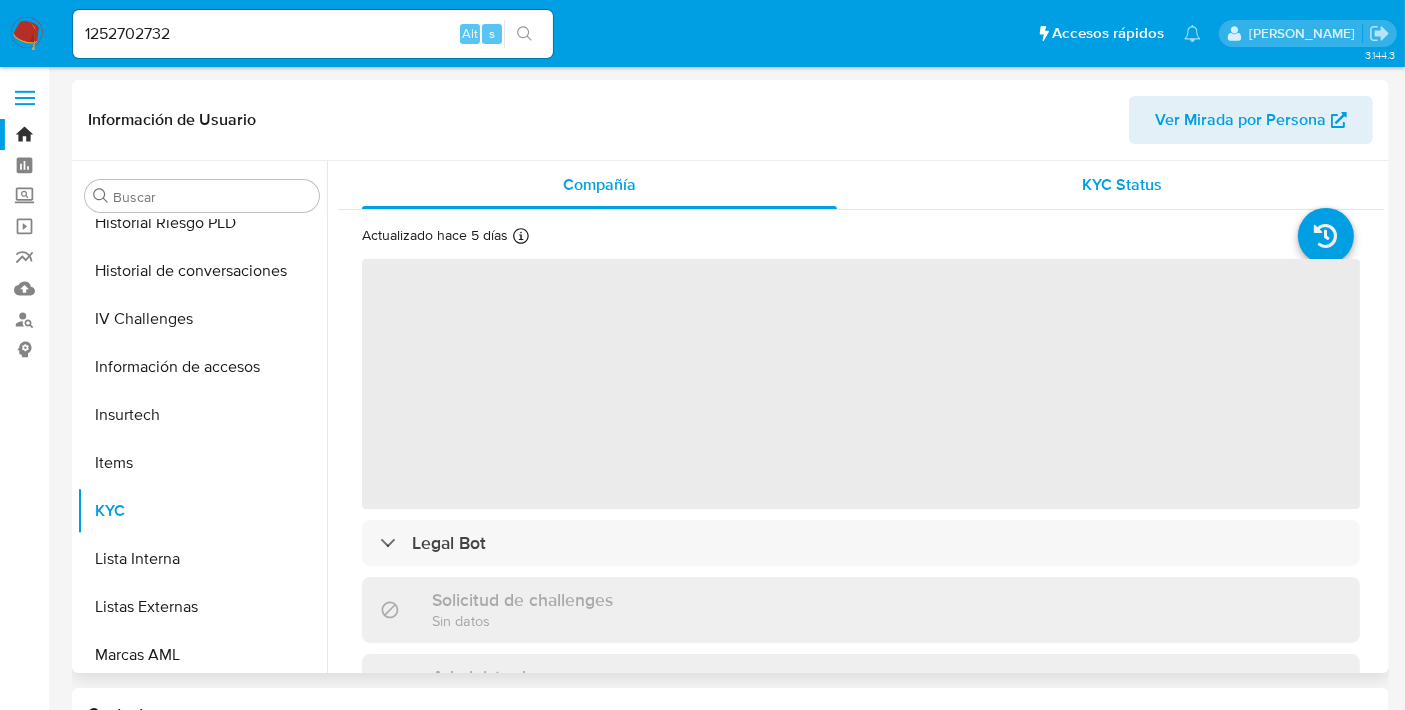 click on "KYC Status" at bounding box center [1123, 184] 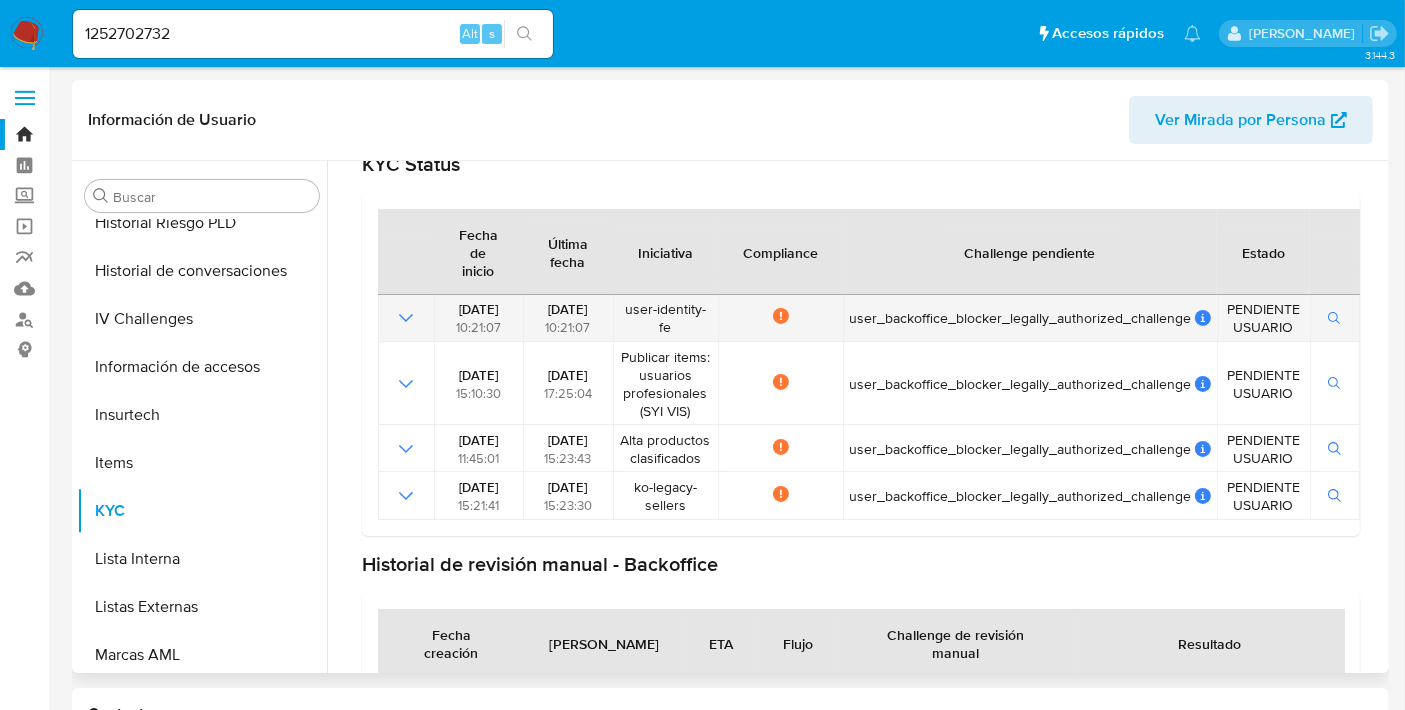 scroll, scrollTop: 135, scrollLeft: 0, axis: vertical 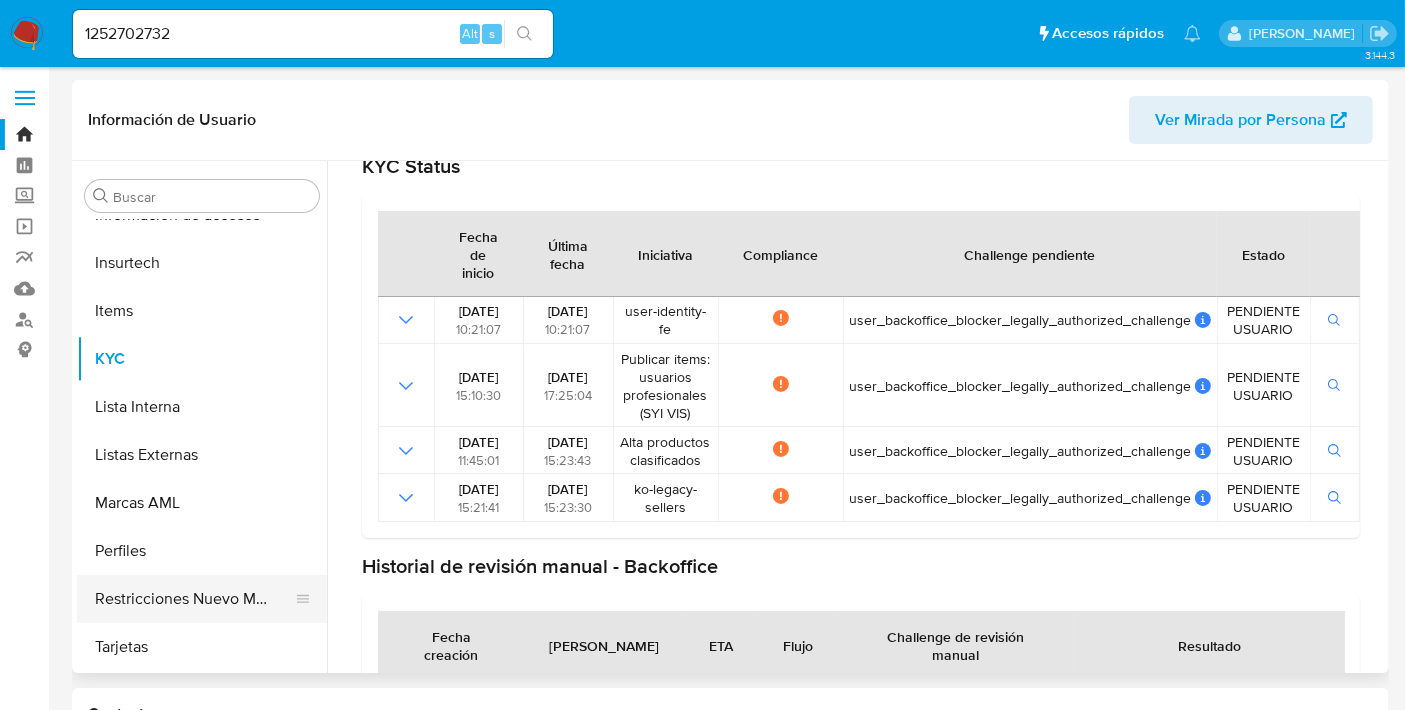 click on "Restricciones Nuevo Mundo" at bounding box center [194, 599] 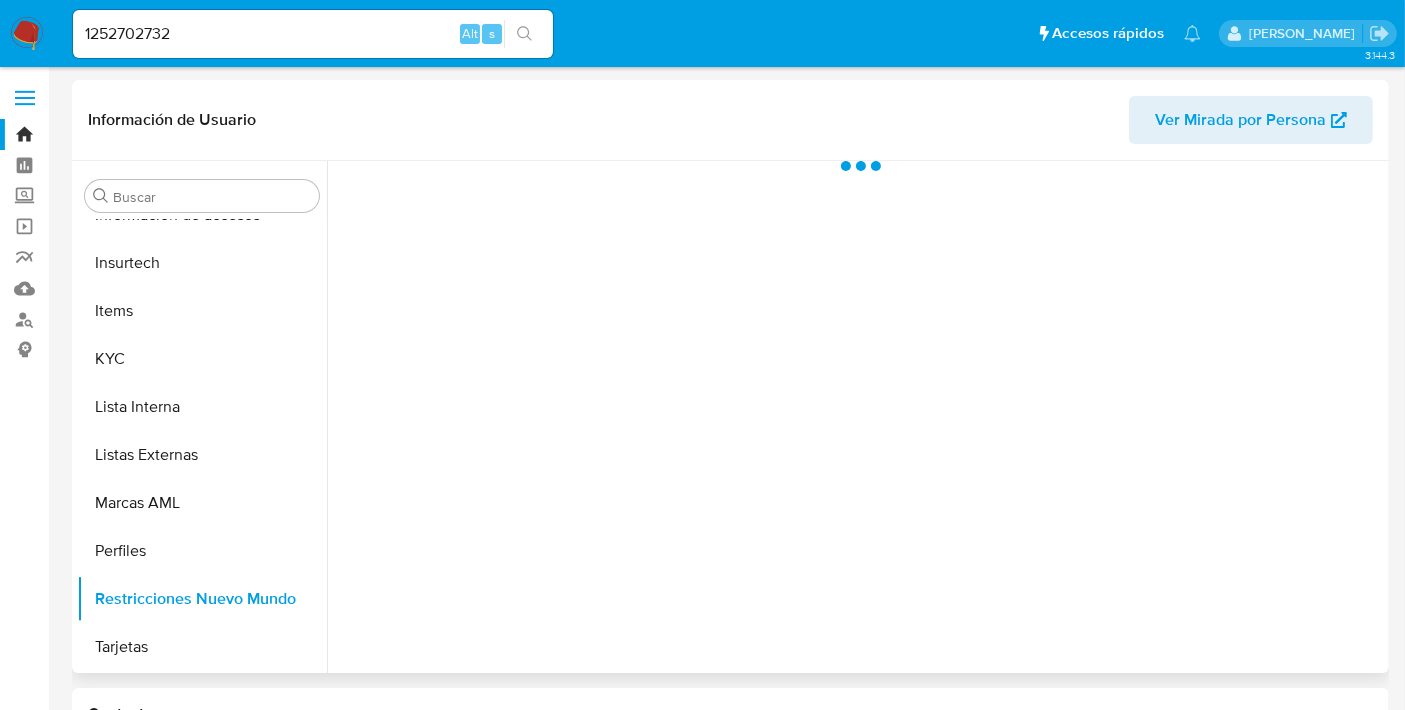 scroll, scrollTop: 796, scrollLeft: 0, axis: vertical 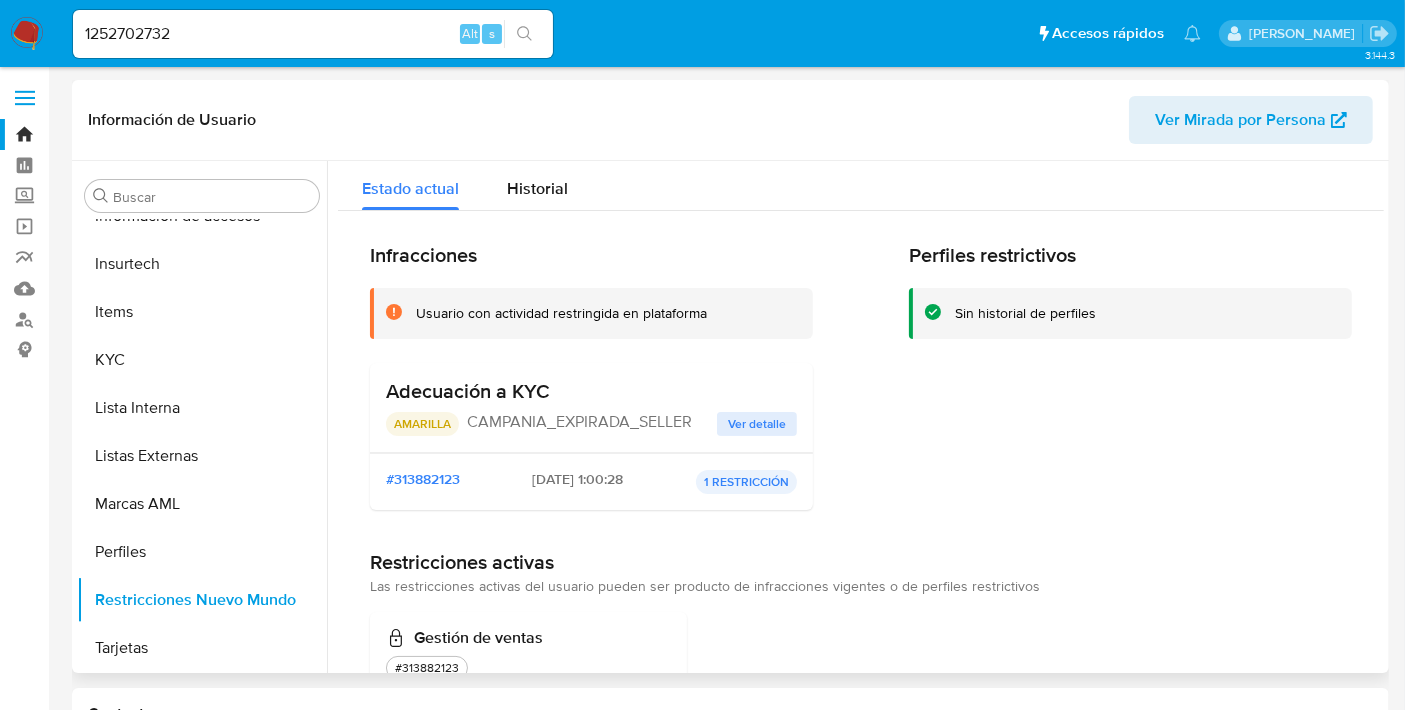 click on "Ver detalle" at bounding box center (757, 424) 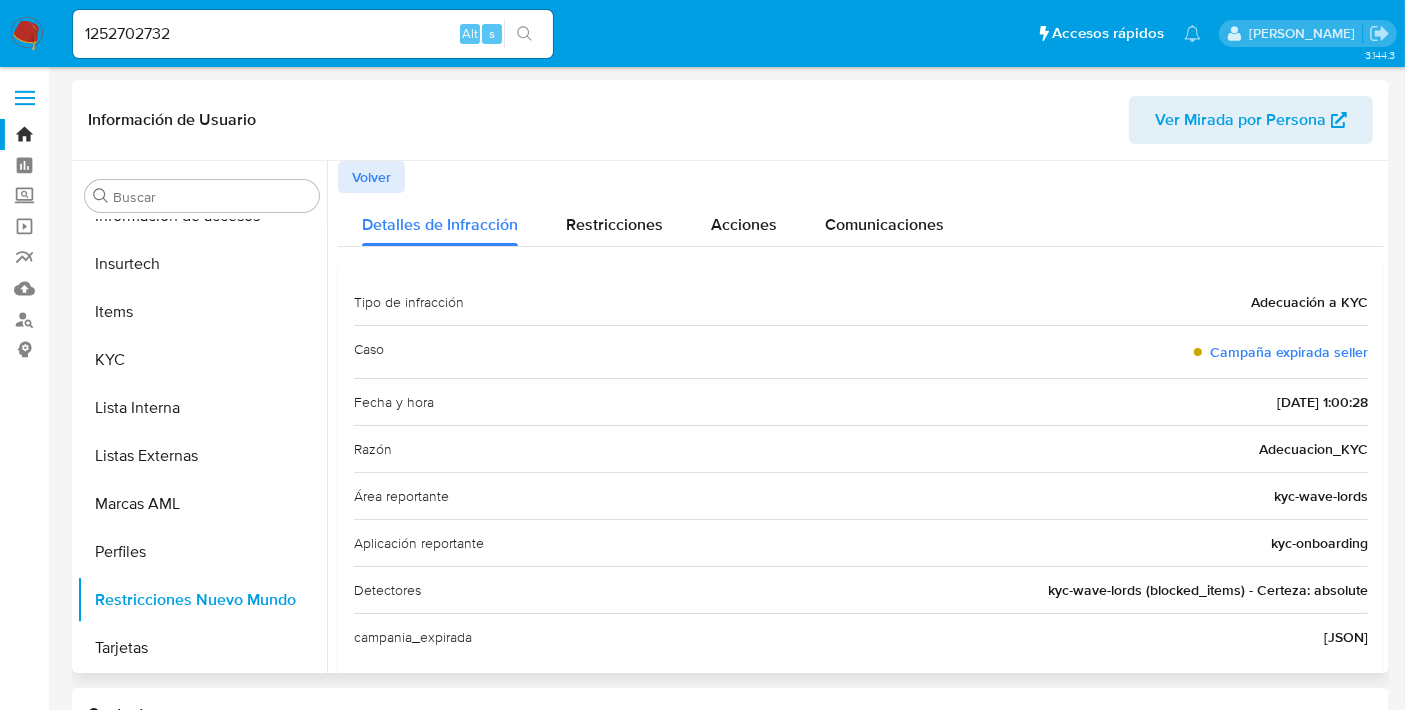 scroll, scrollTop: 26, scrollLeft: 0, axis: vertical 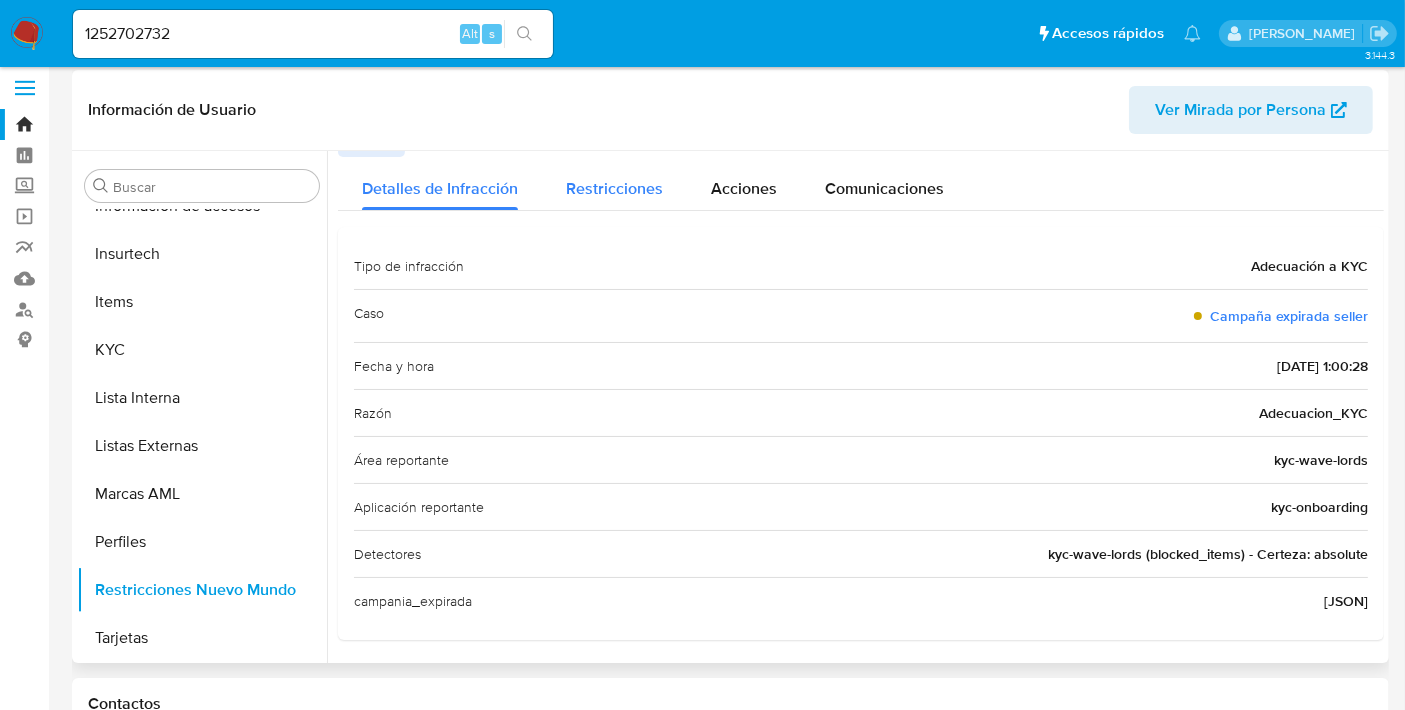 click on "Restricciones" at bounding box center [614, 183] 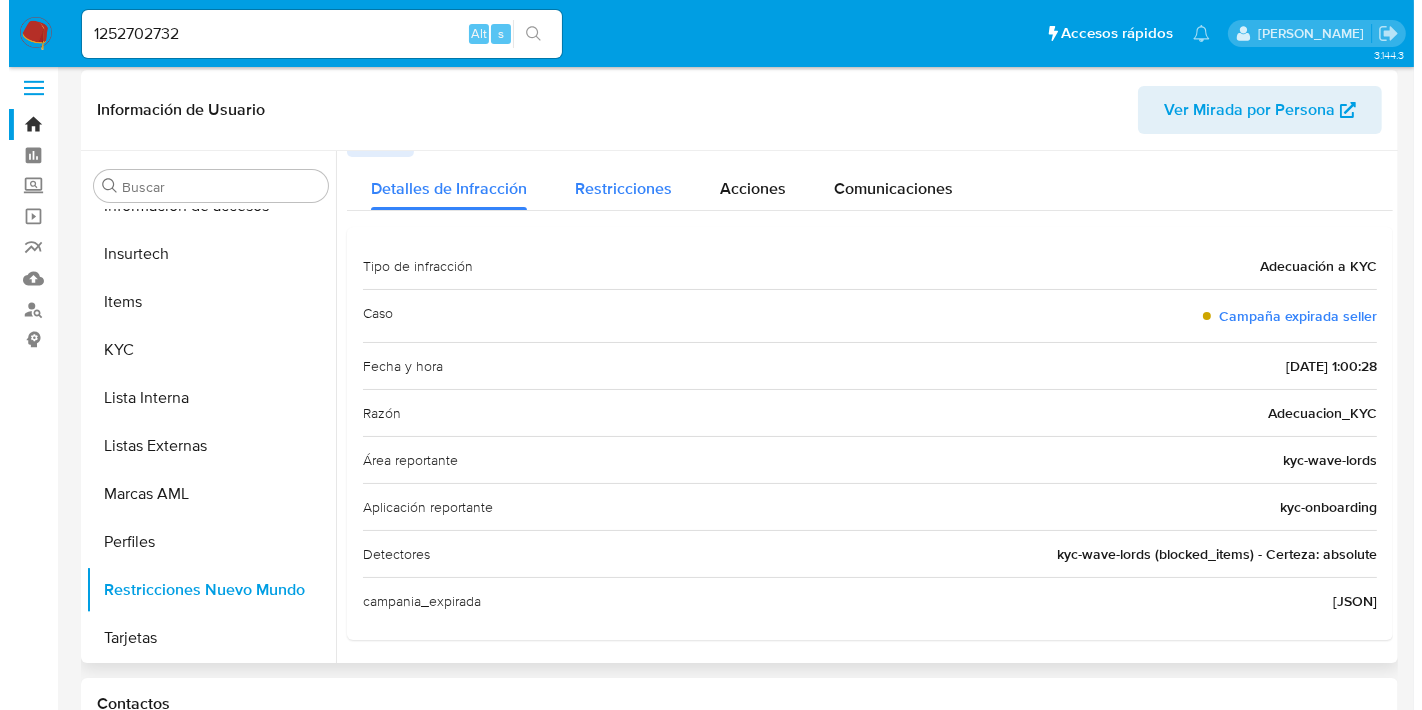 scroll, scrollTop: 0, scrollLeft: 0, axis: both 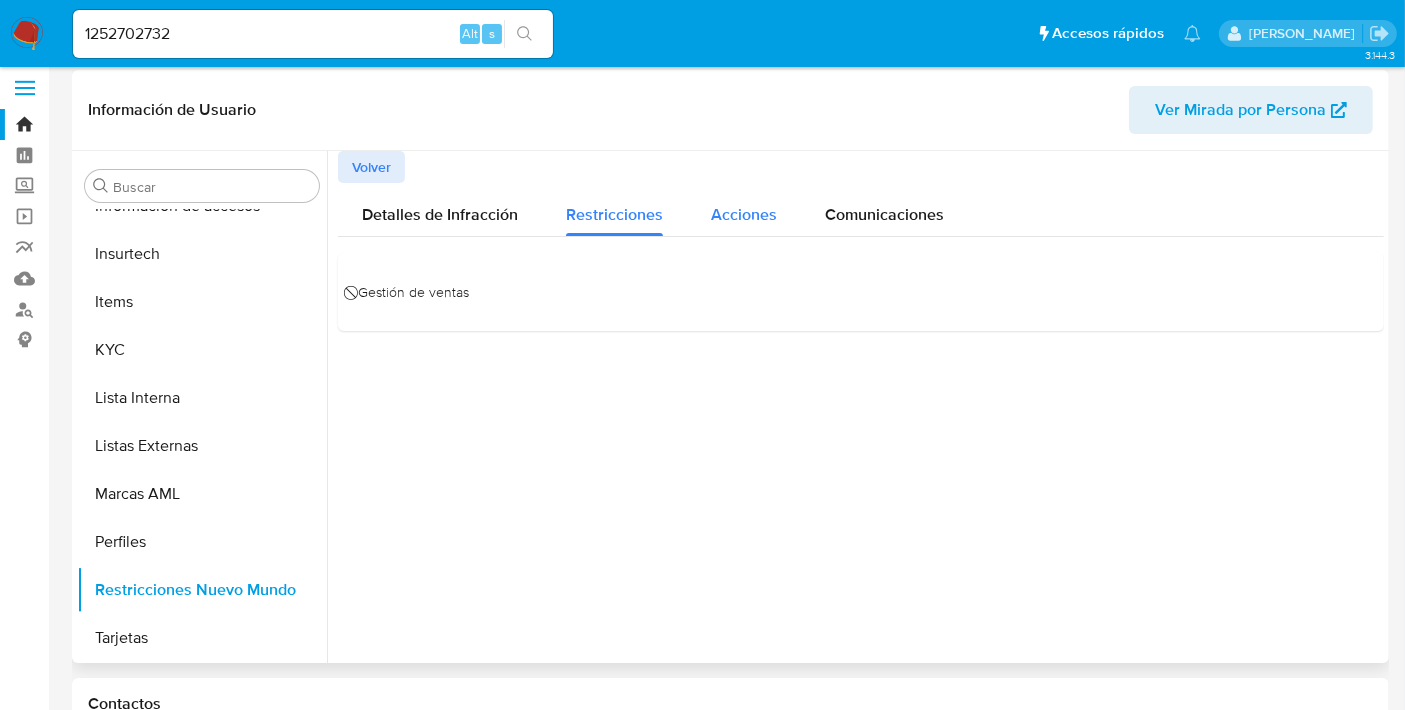click on "Acciones" at bounding box center (744, 209) 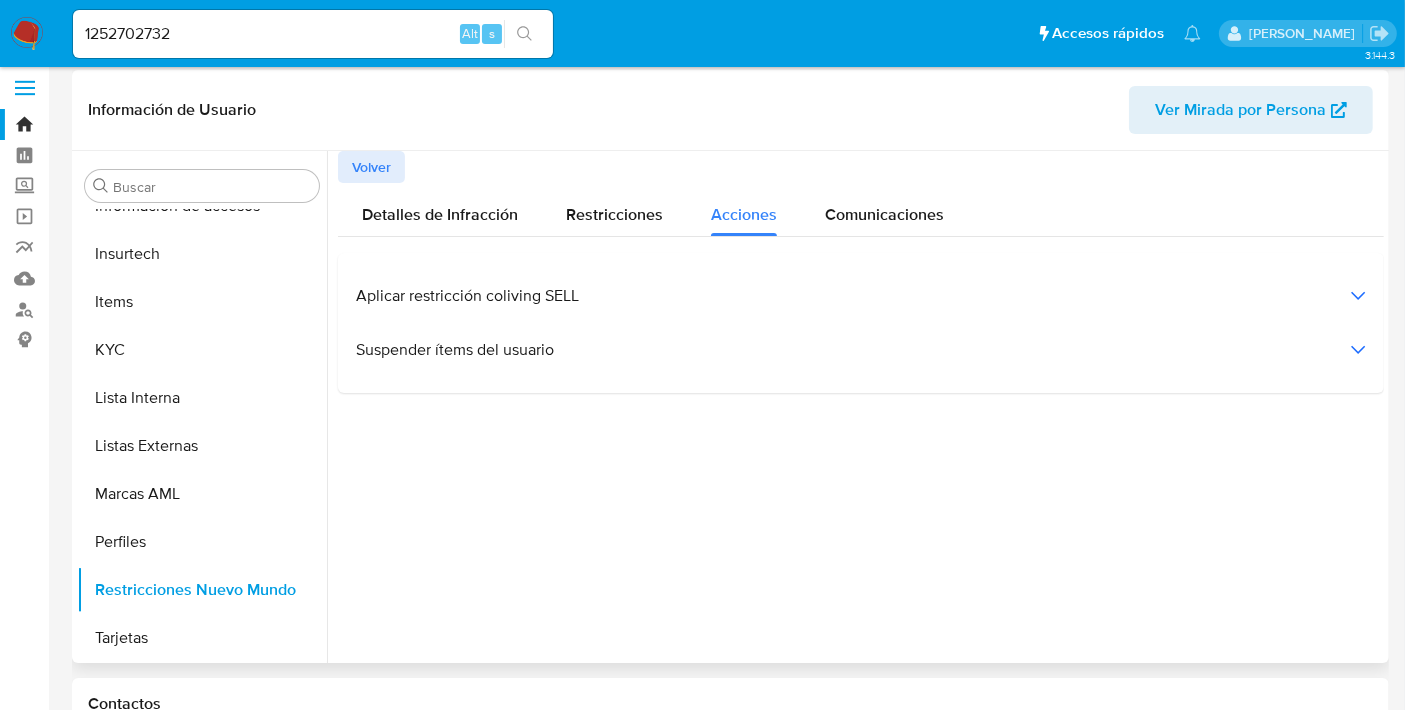 click on "Suspender ítems del usuario" at bounding box center [861, 350] 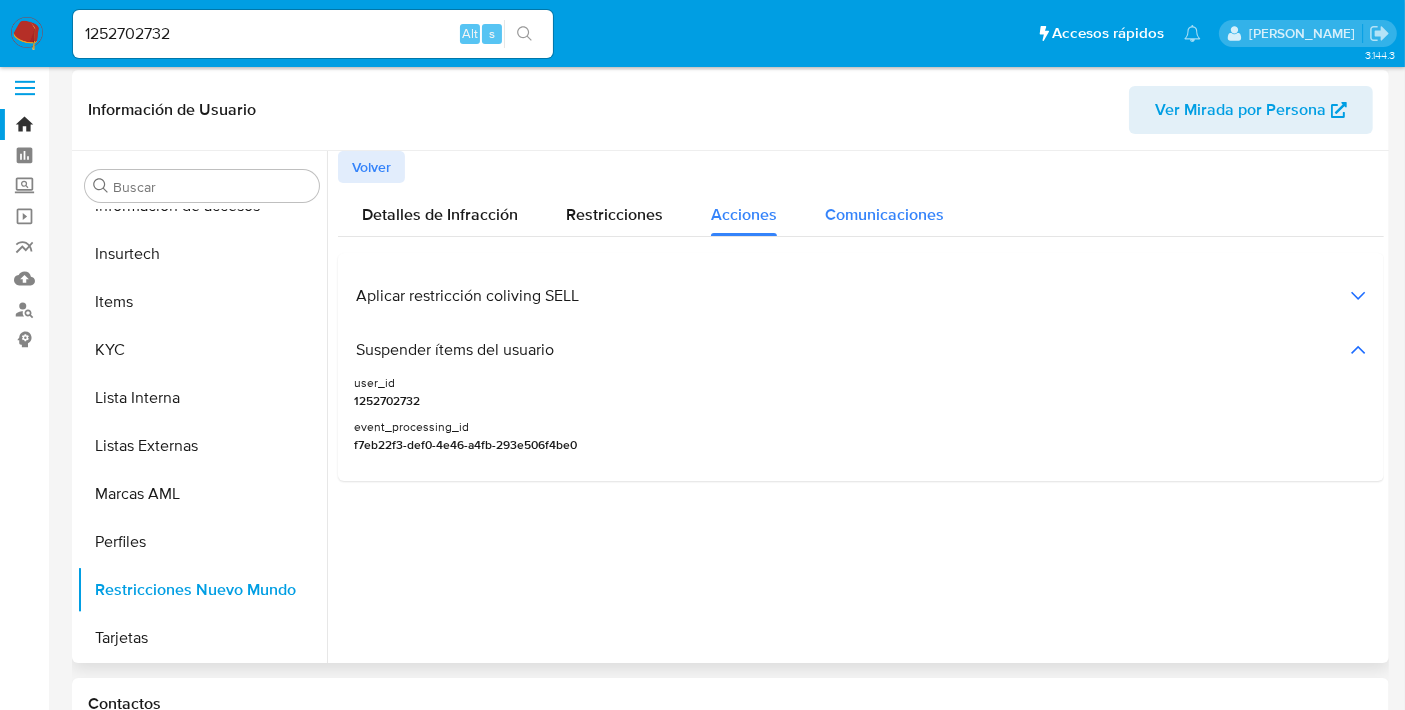 click on "Comunicaciones" at bounding box center [884, 214] 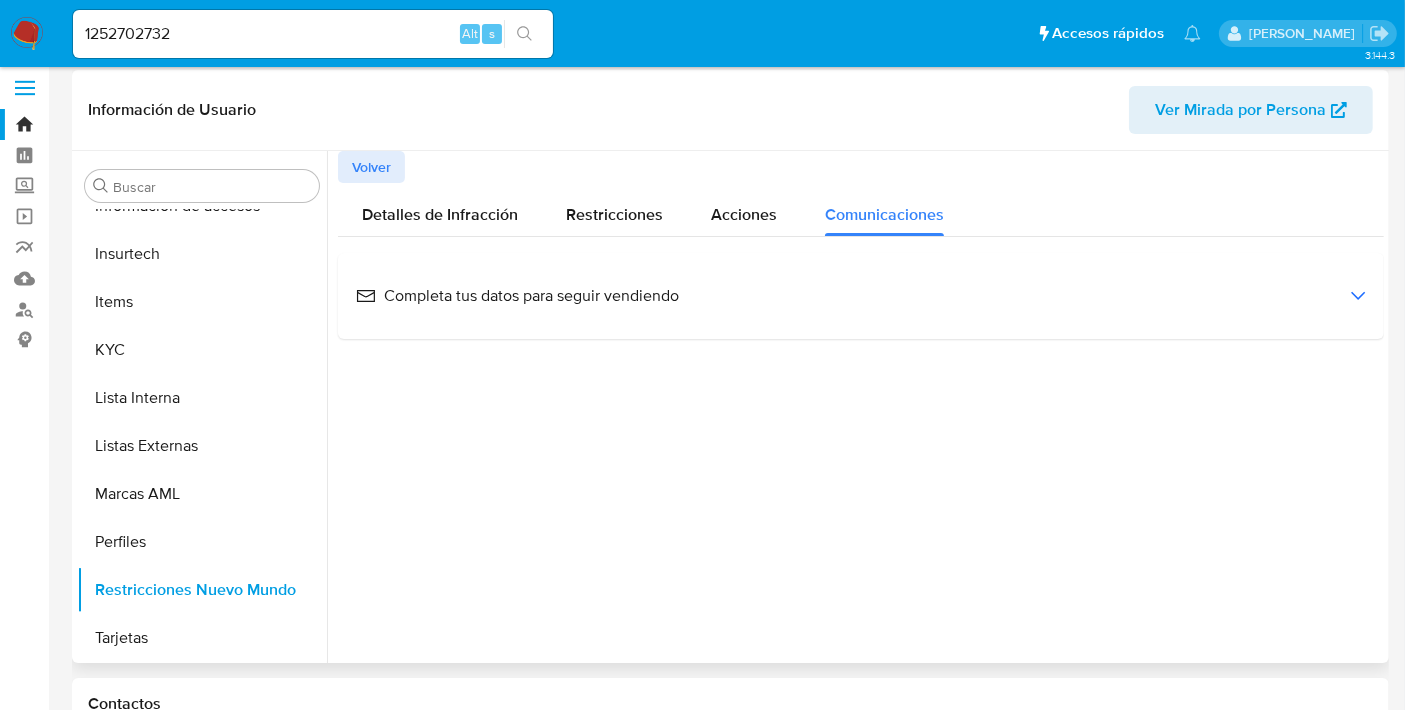 click on "Completa tus datos para seguir vendiendo" at bounding box center [861, 296] 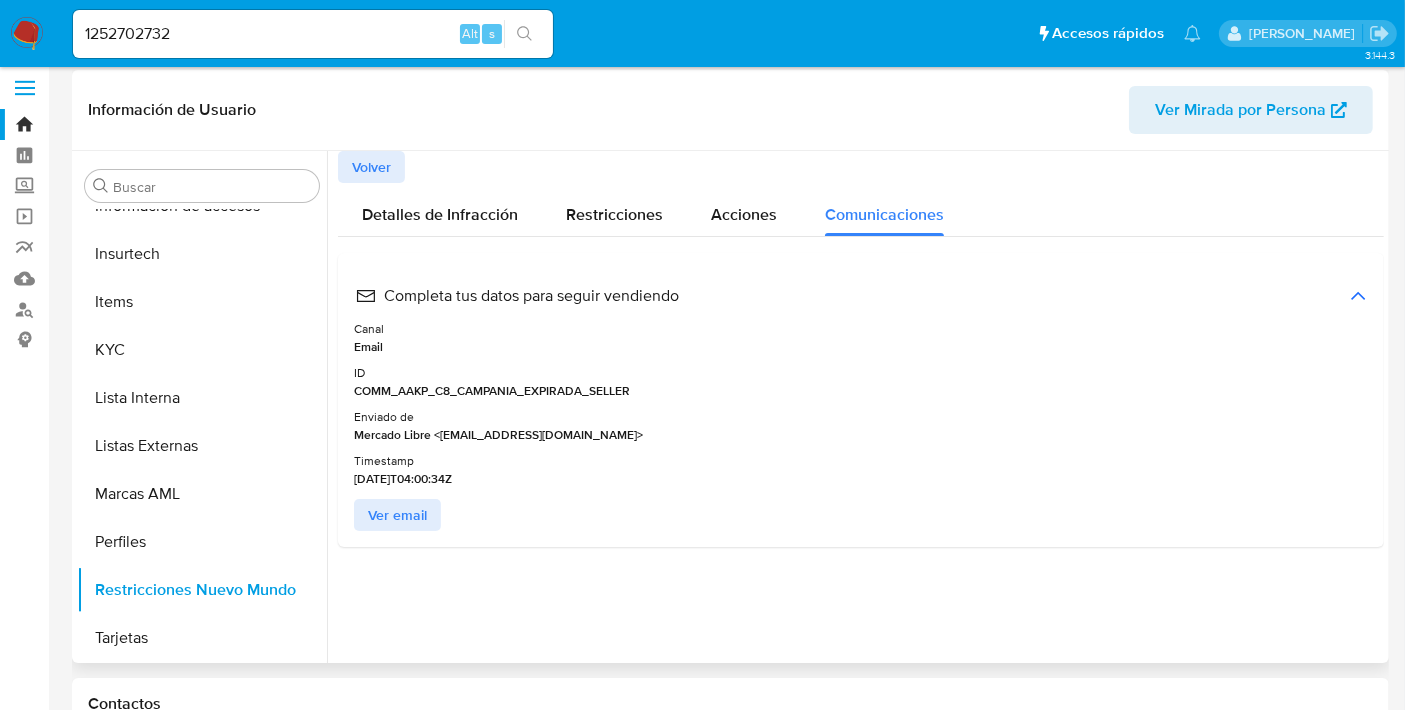 click on "Completa tus datos para seguir vendiendo" at bounding box center (517, 296) 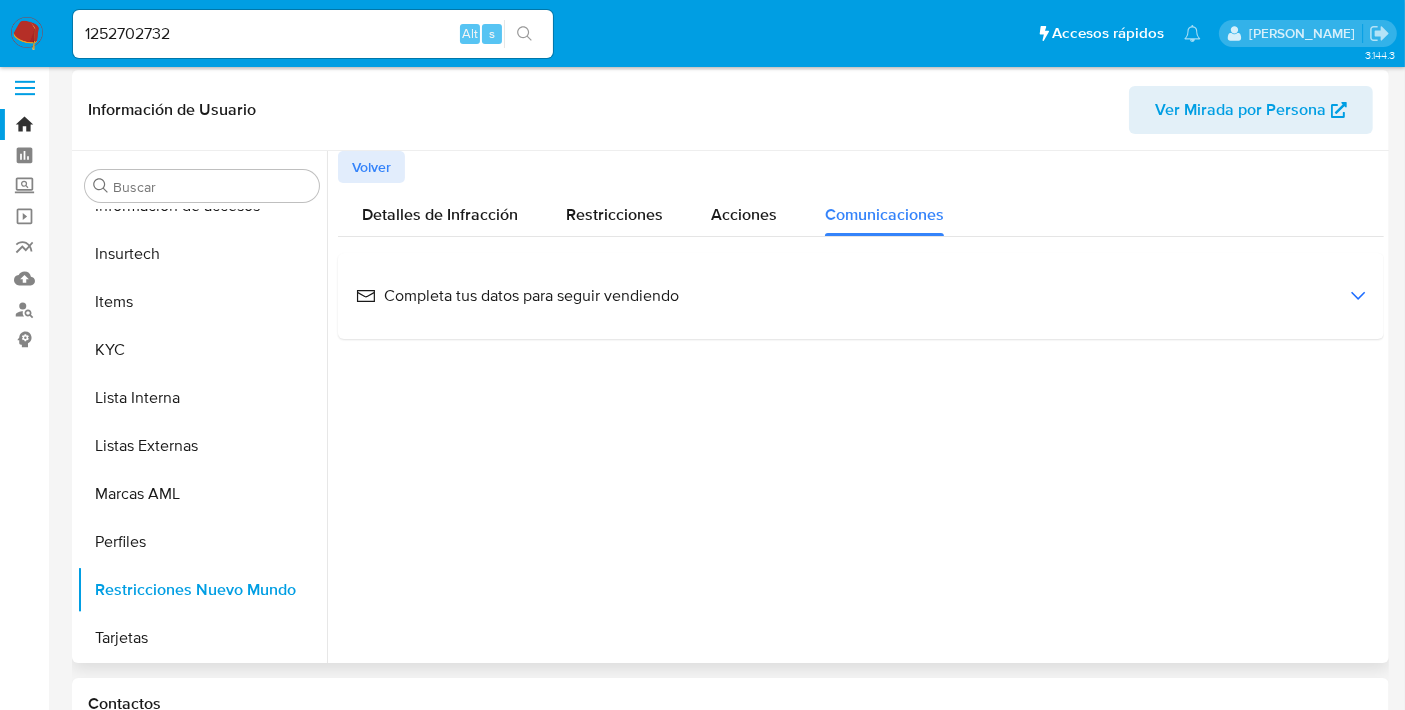 click on "Completa tus datos para seguir vendiendo" at bounding box center (861, 296) 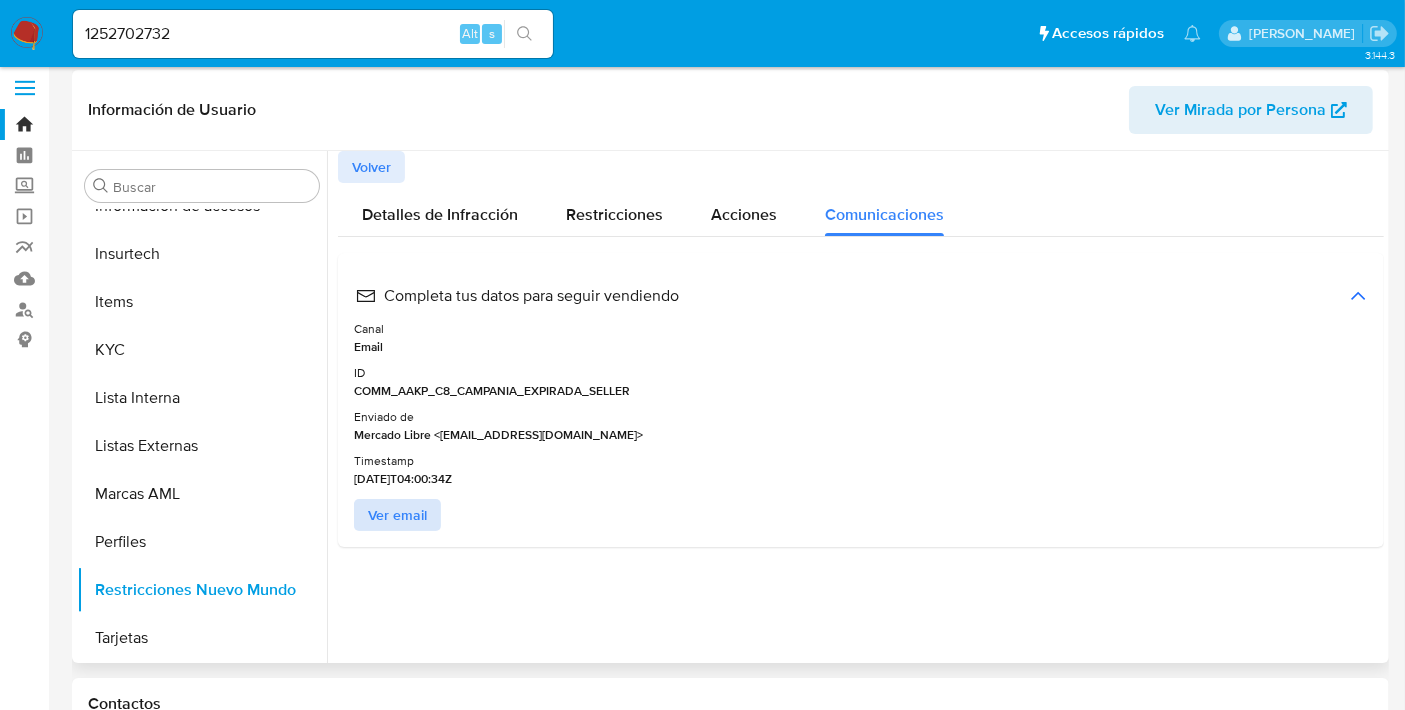 click on "Ver email" at bounding box center (397, 515) 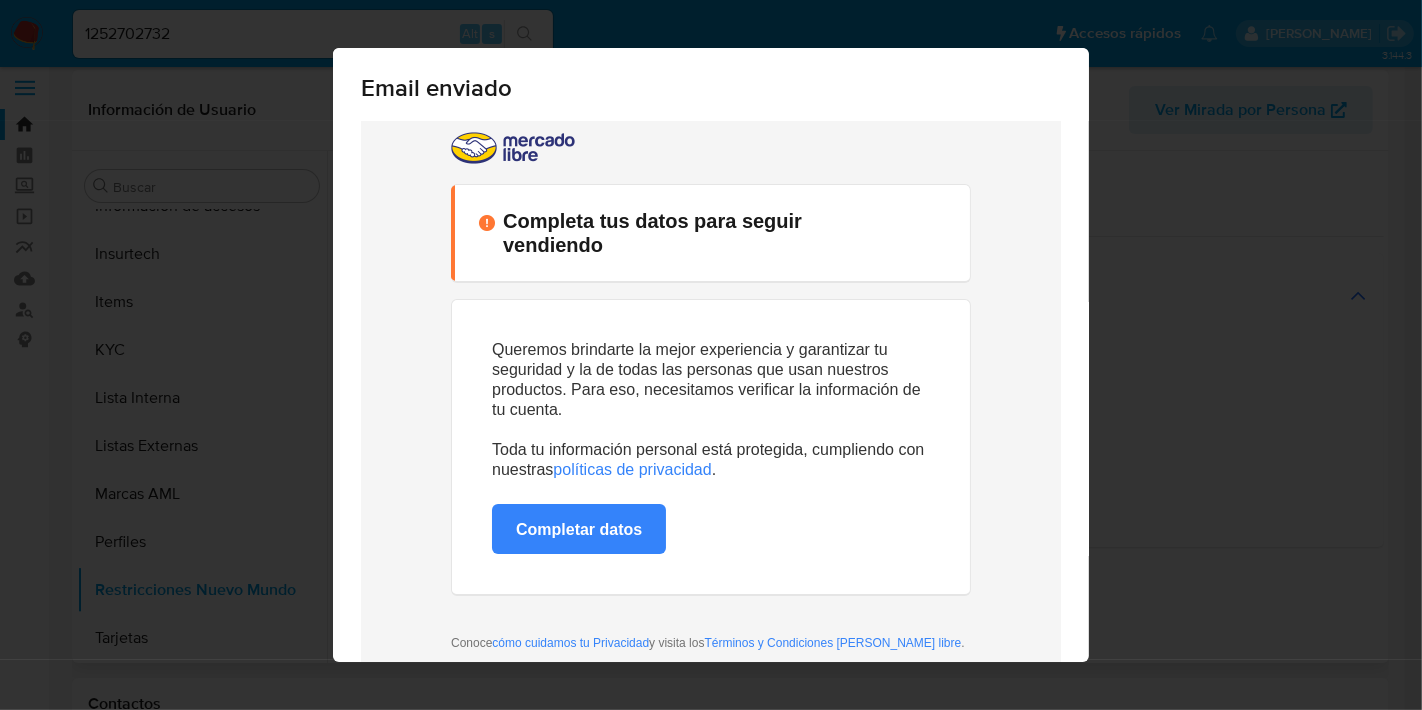 scroll, scrollTop: 0, scrollLeft: 0, axis: both 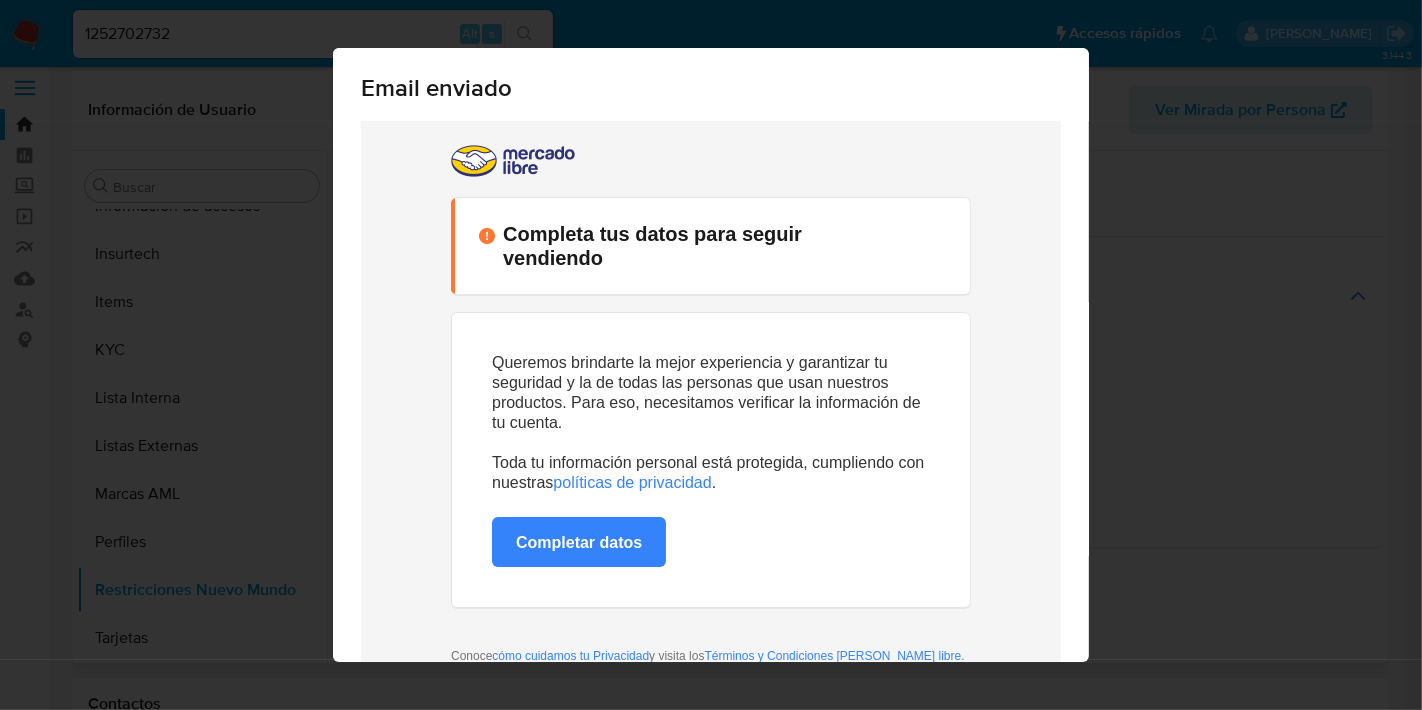 click on "Email enviado Cerrar" at bounding box center [711, 355] 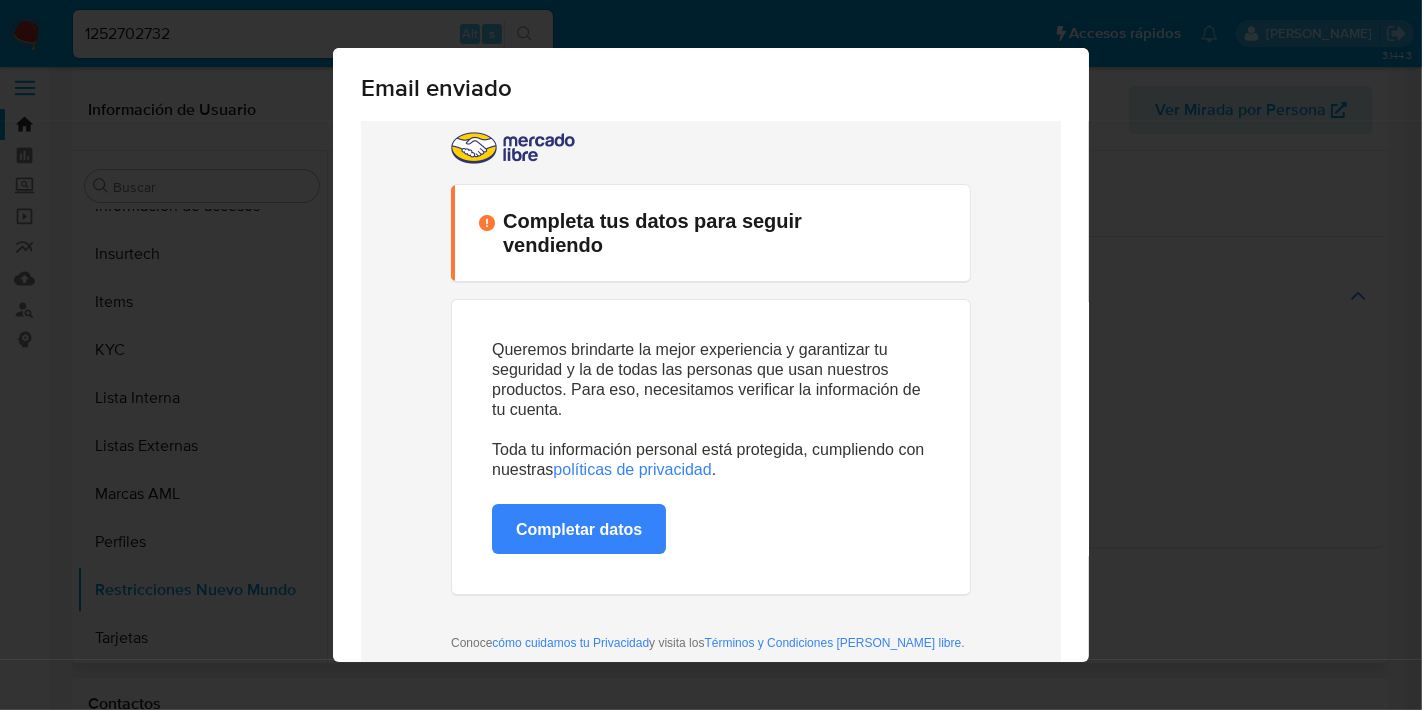 scroll, scrollTop: 0, scrollLeft: 0, axis: both 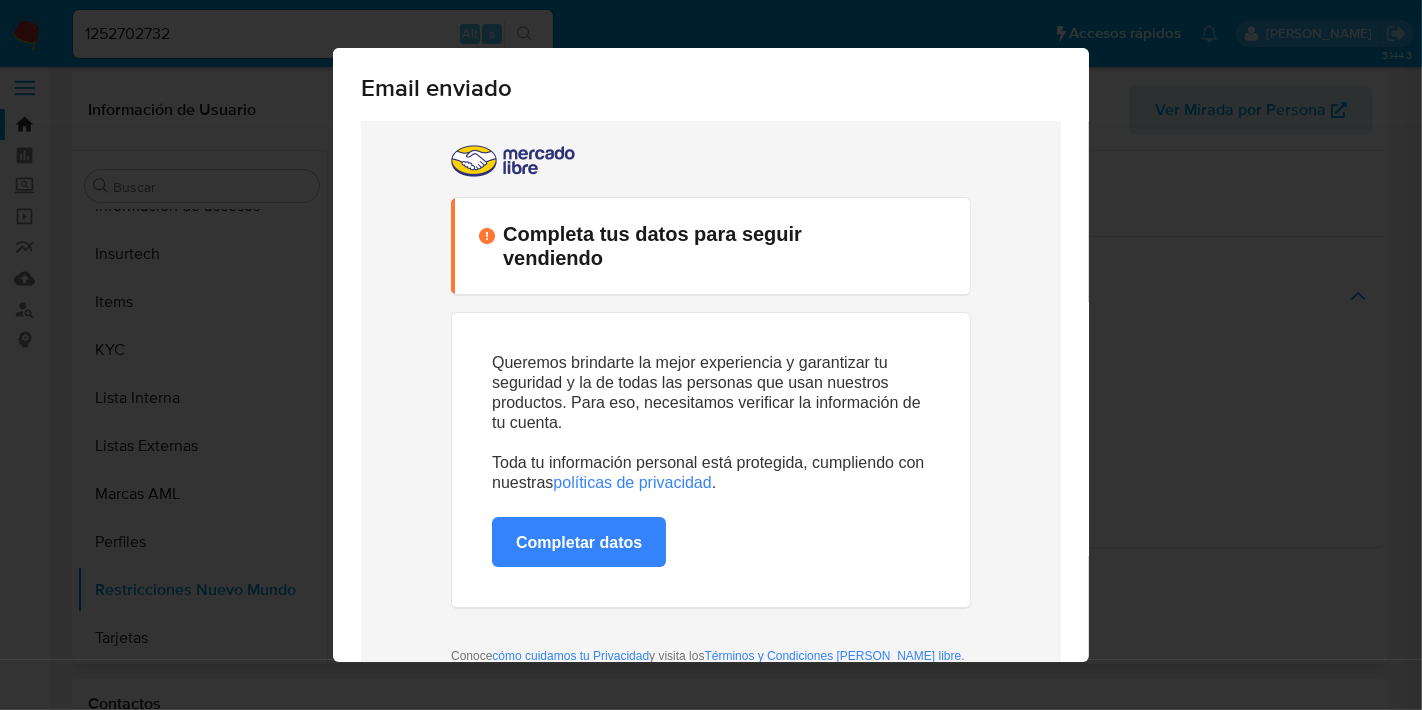 click on "Email enviado" at bounding box center [711, 84] 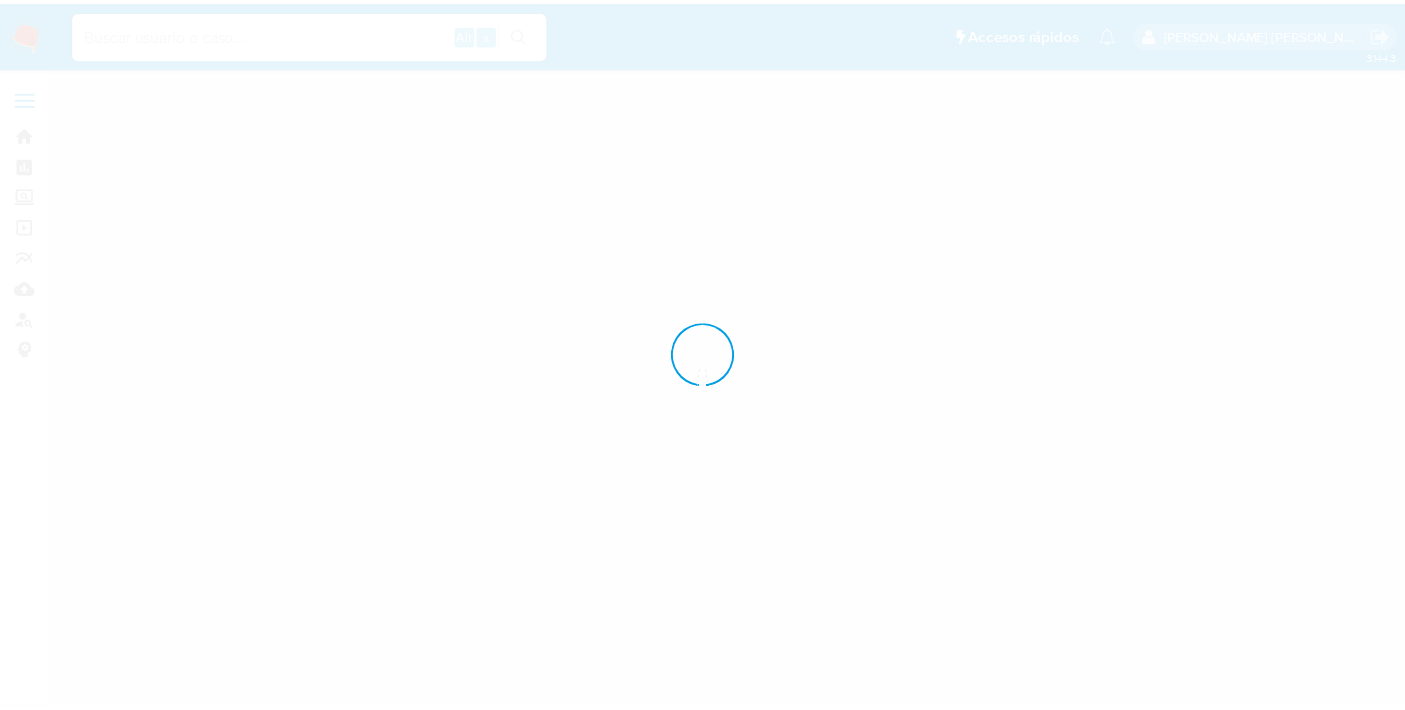 scroll, scrollTop: 0, scrollLeft: 0, axis: both 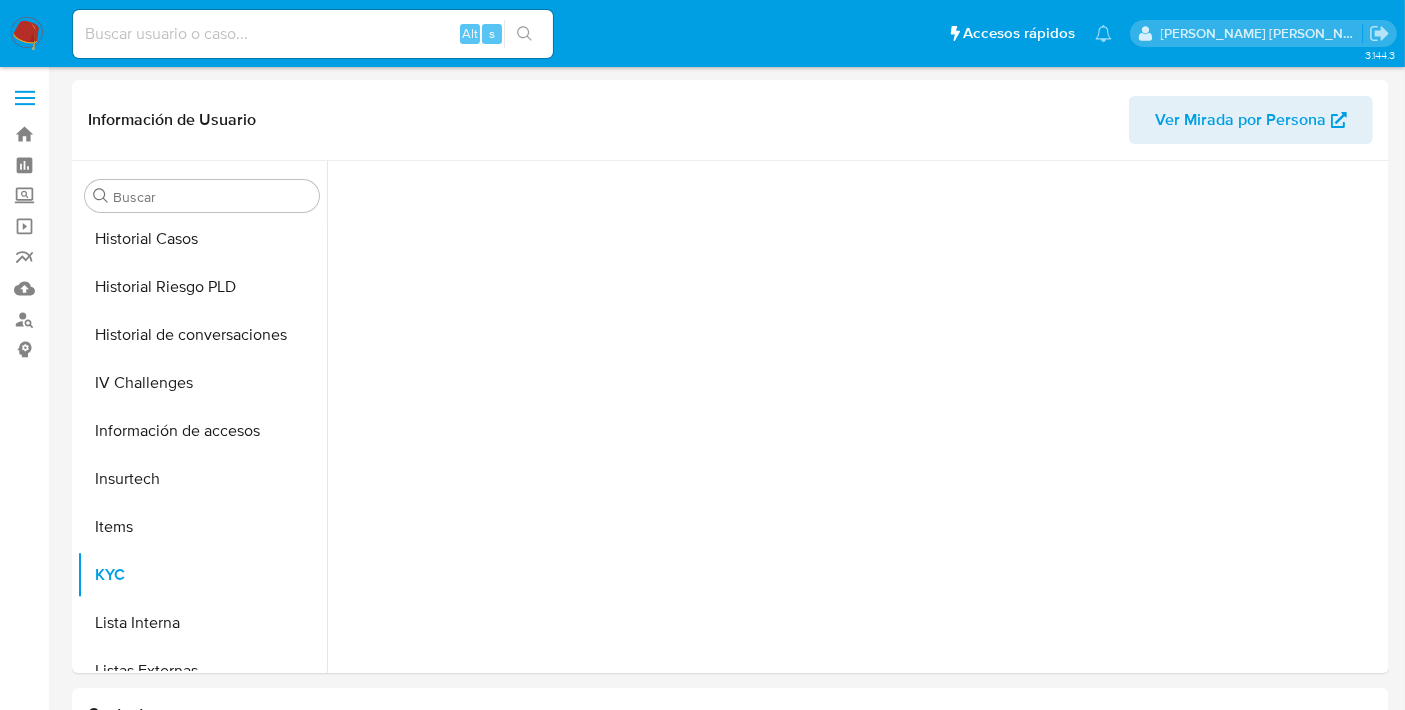 click at bounding box center (313, 34) 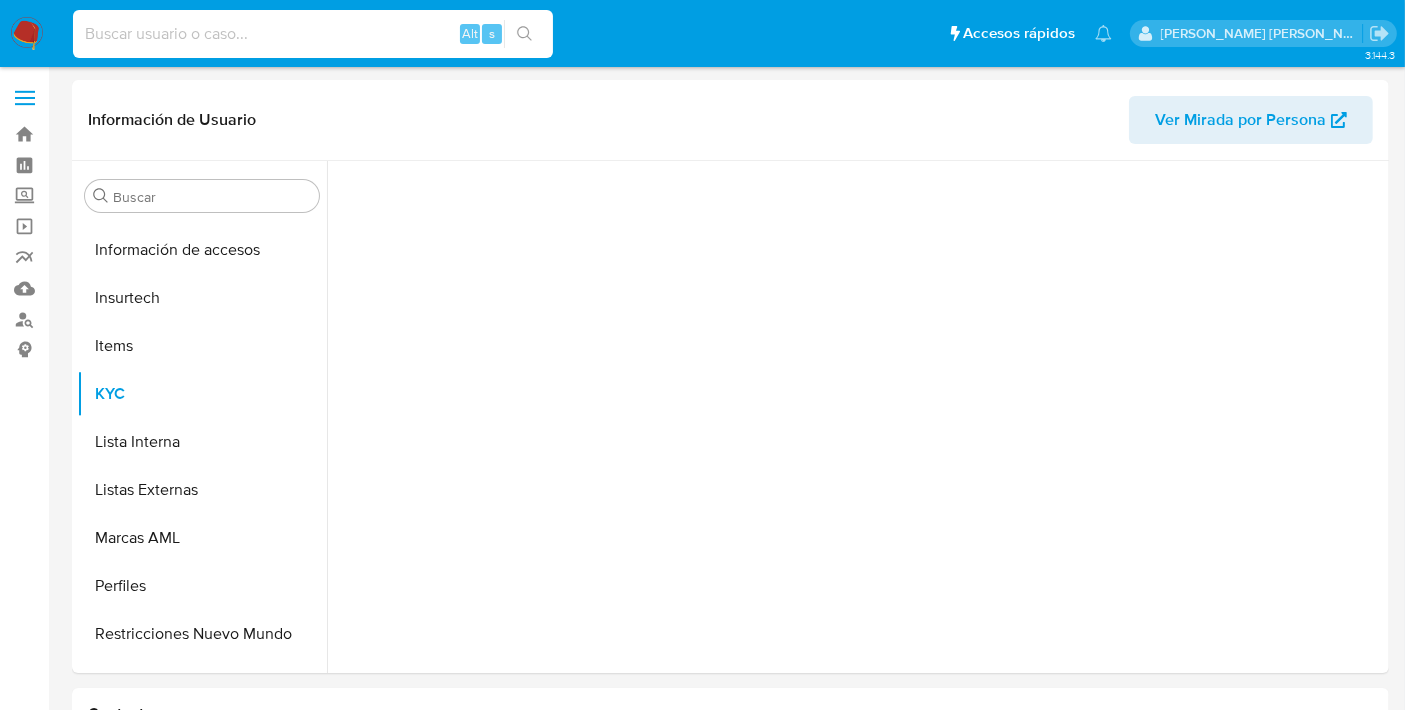 scroll, scrollTop: 796, scrollLeft: 0, axis: vertical 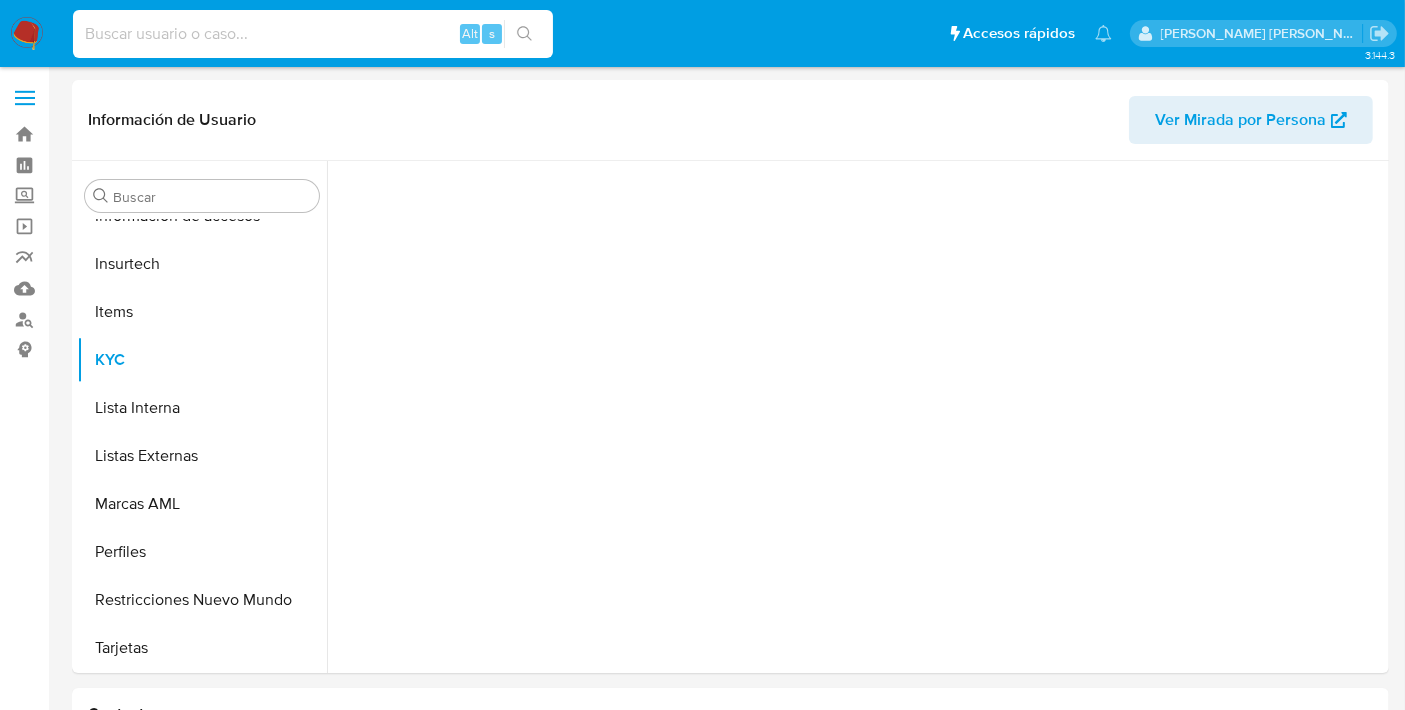 paste on "330107476" 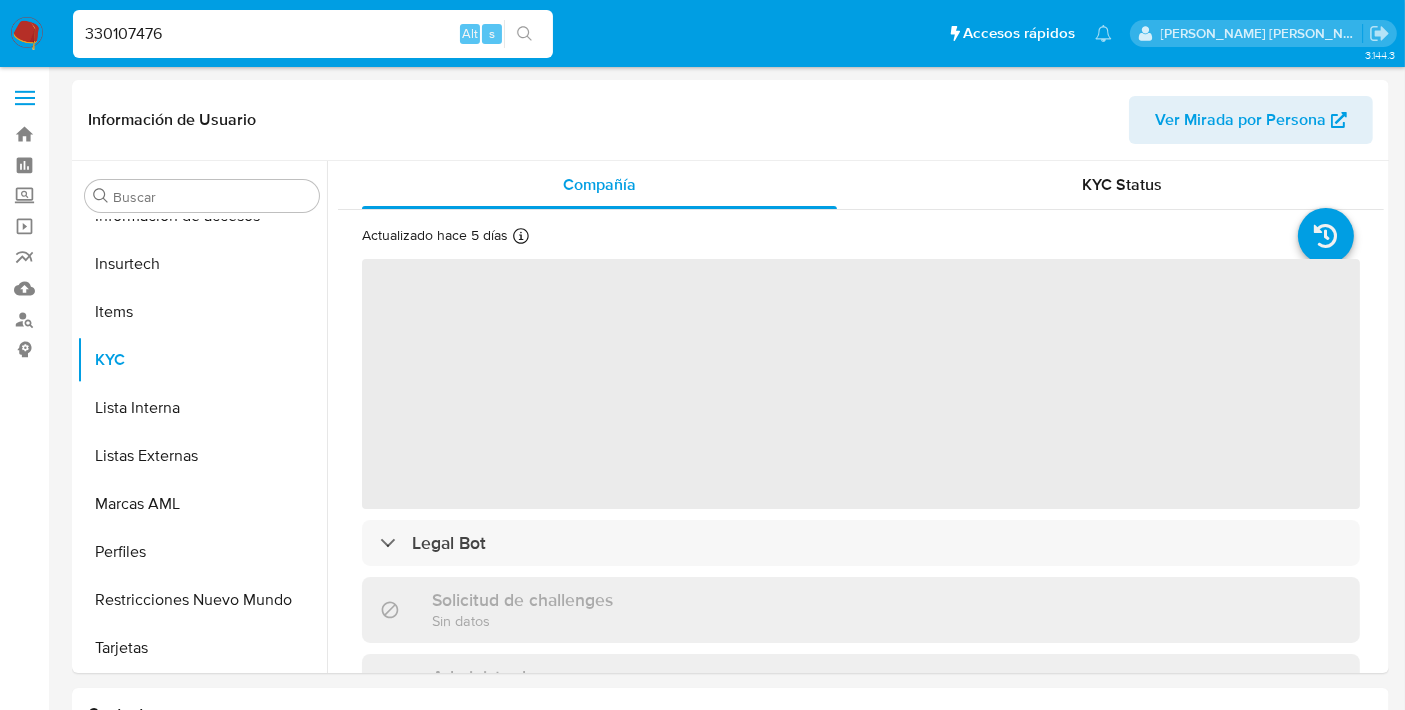 type on "330107476" 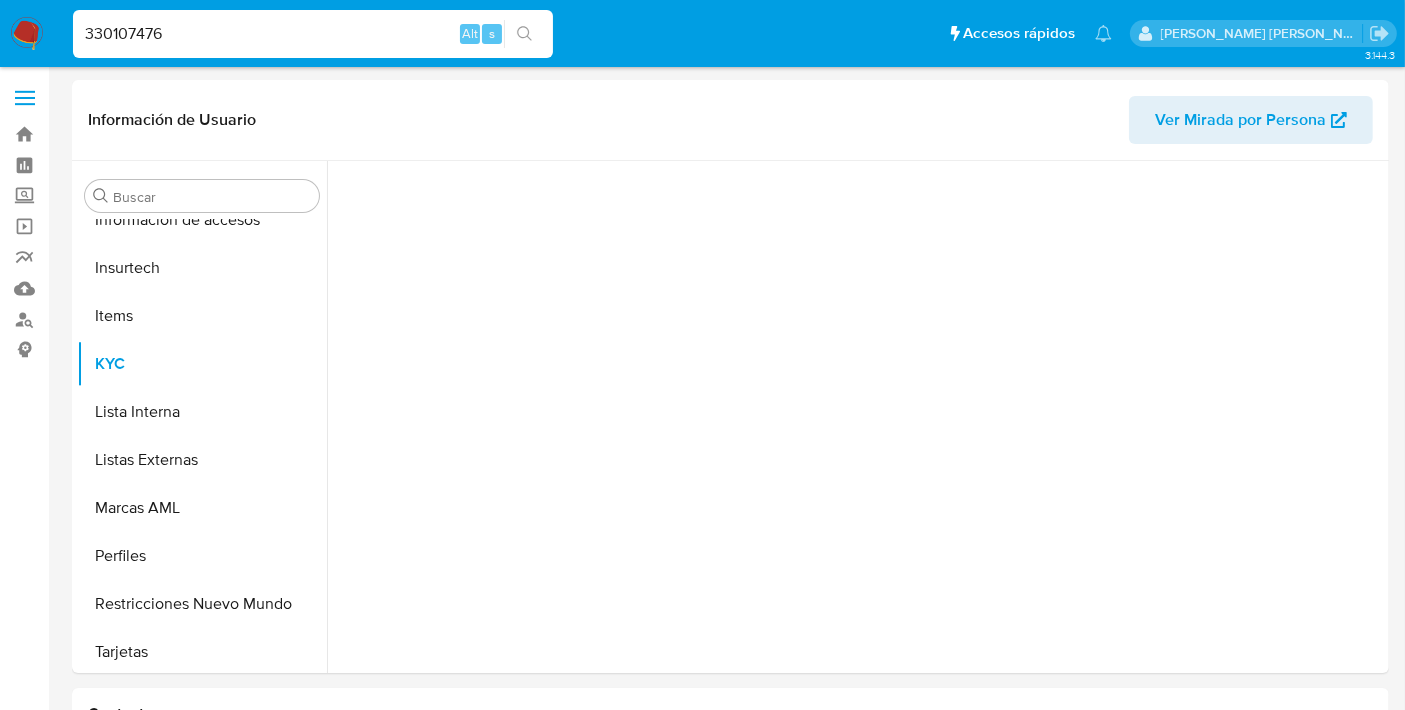 scroll, scrollTop: 797, scrollLeft: 0, axis: vertical 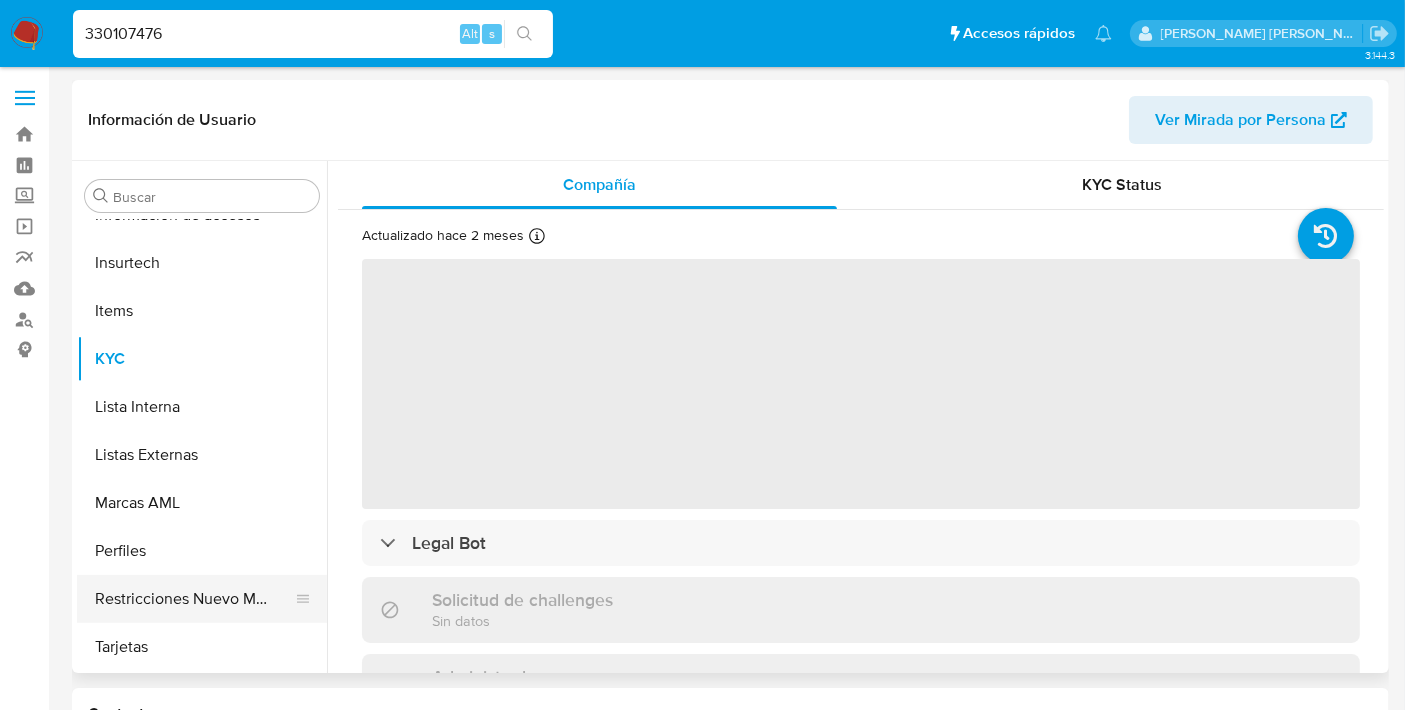 select on "10" 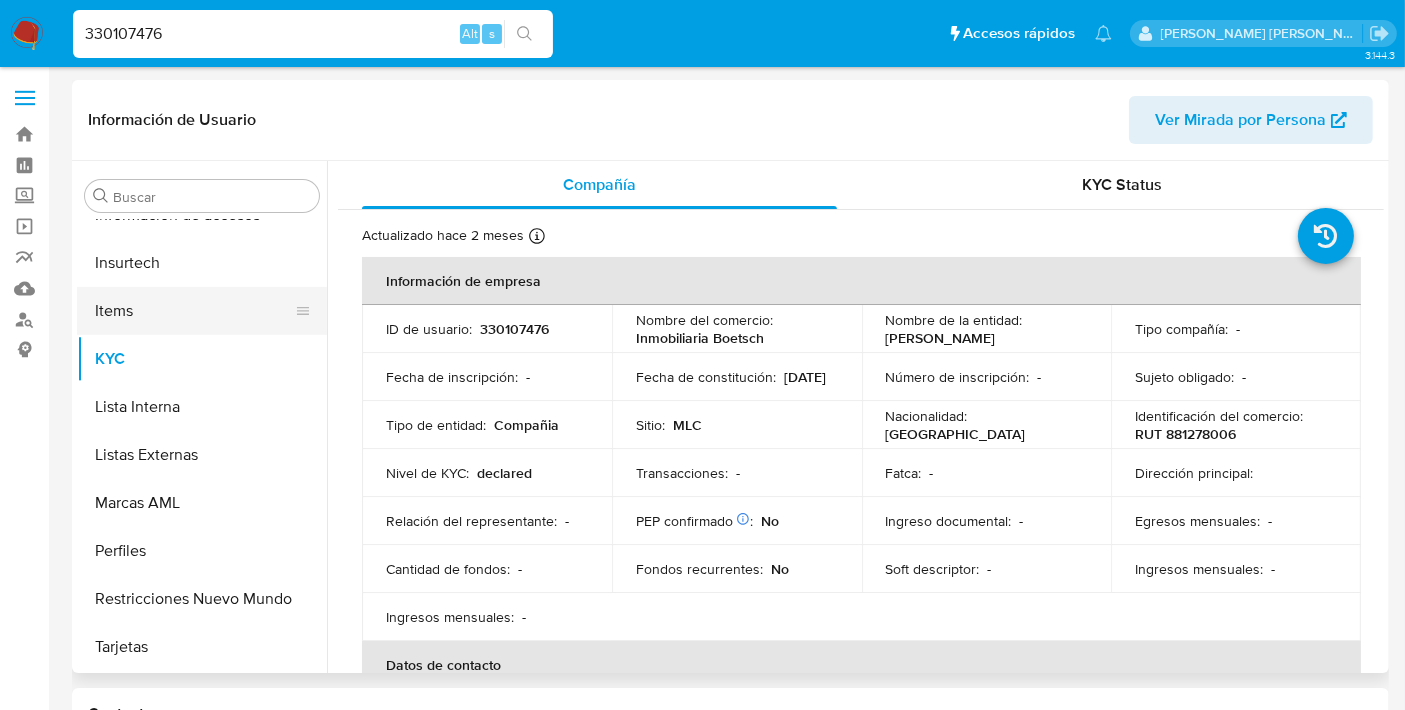 click on "Items" at bounding box center (194, 311) 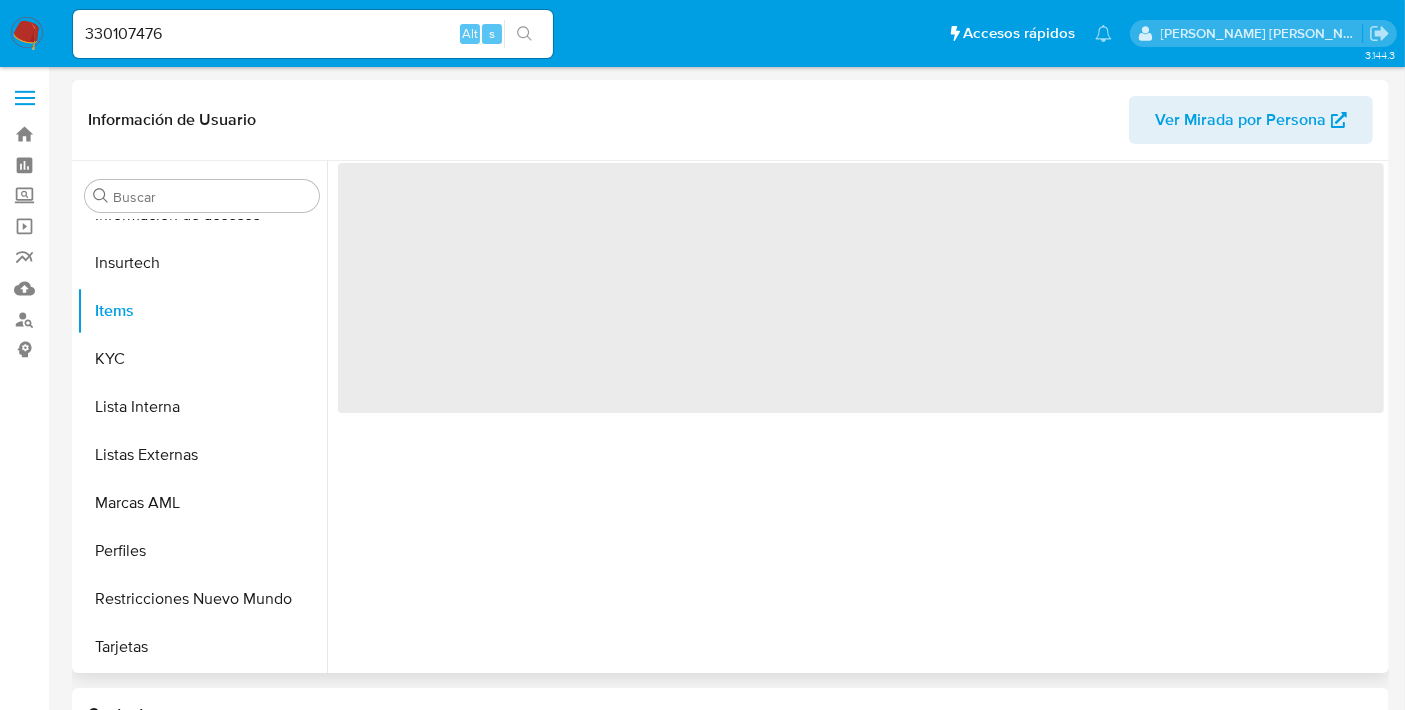 scroll, scrollTop: 796, scrollLeft: 0, axis: vertical 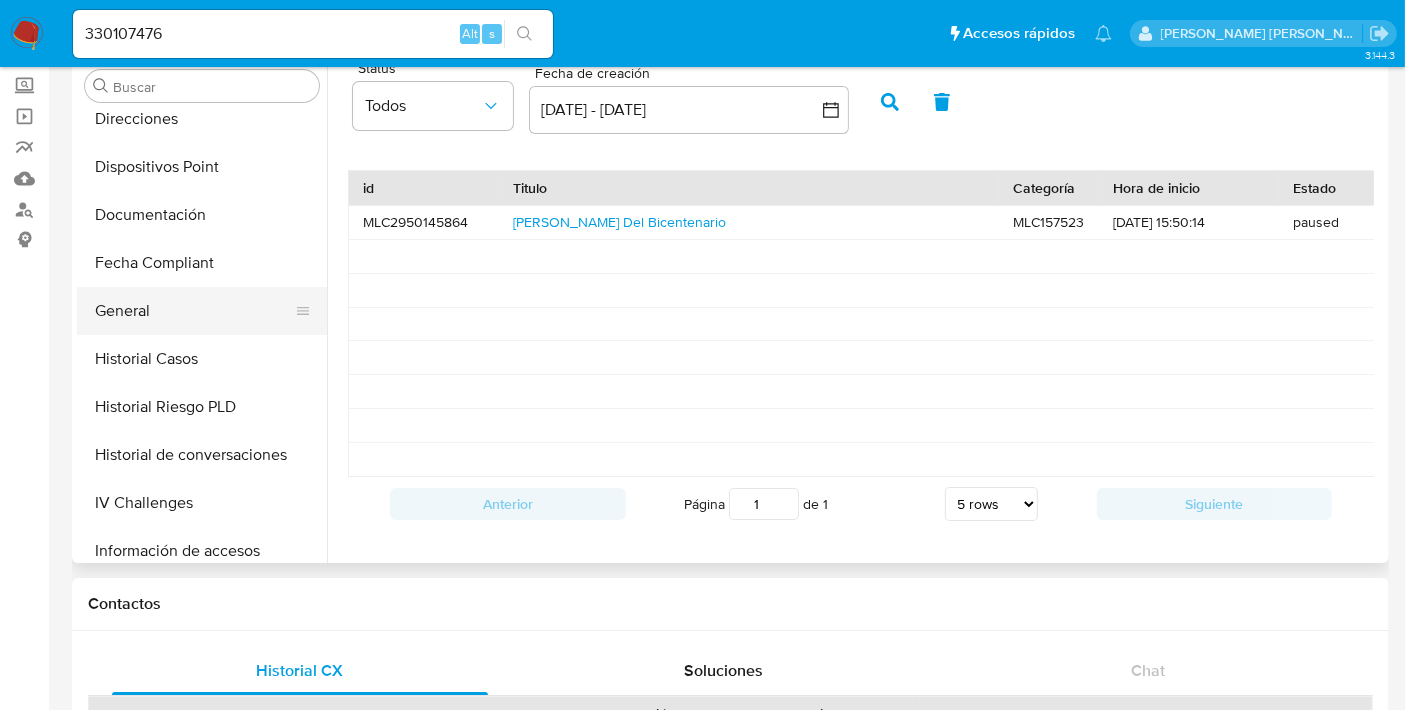 click on "General" at bounding box center (194, 311) 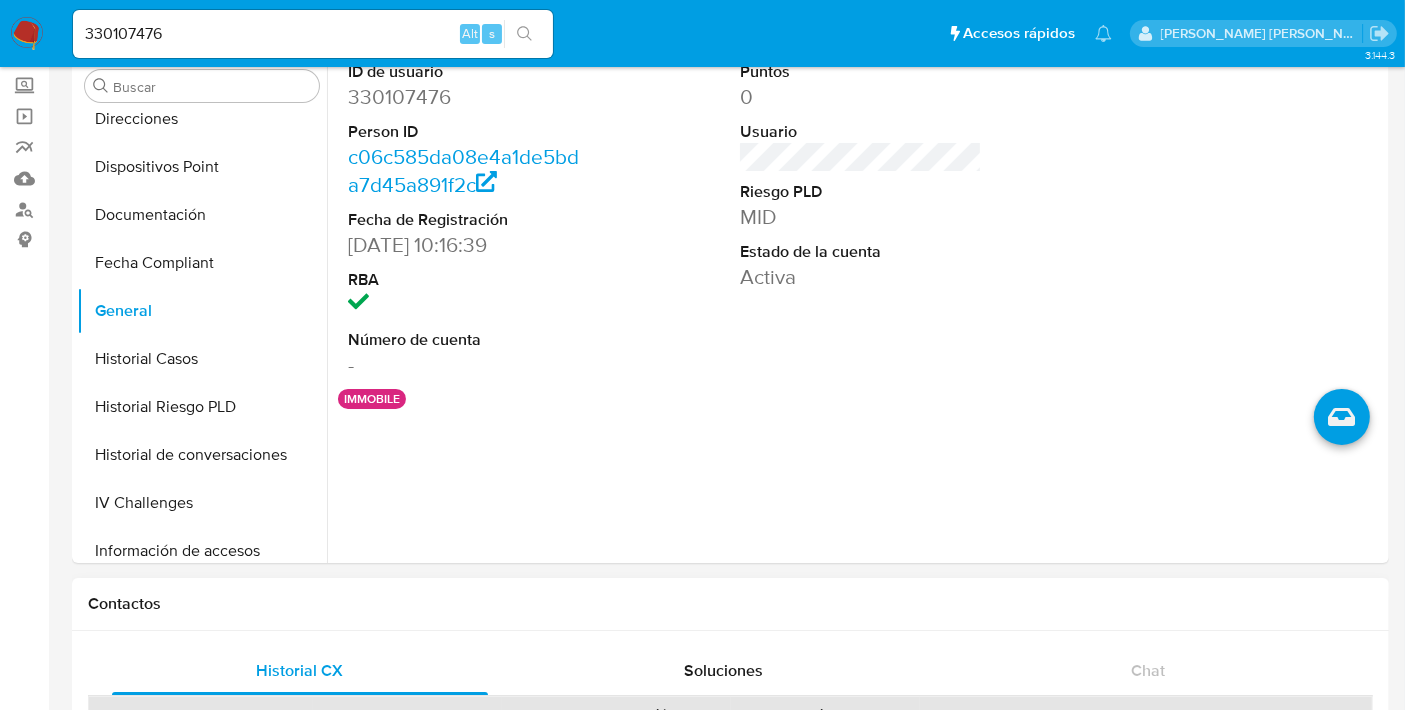 type 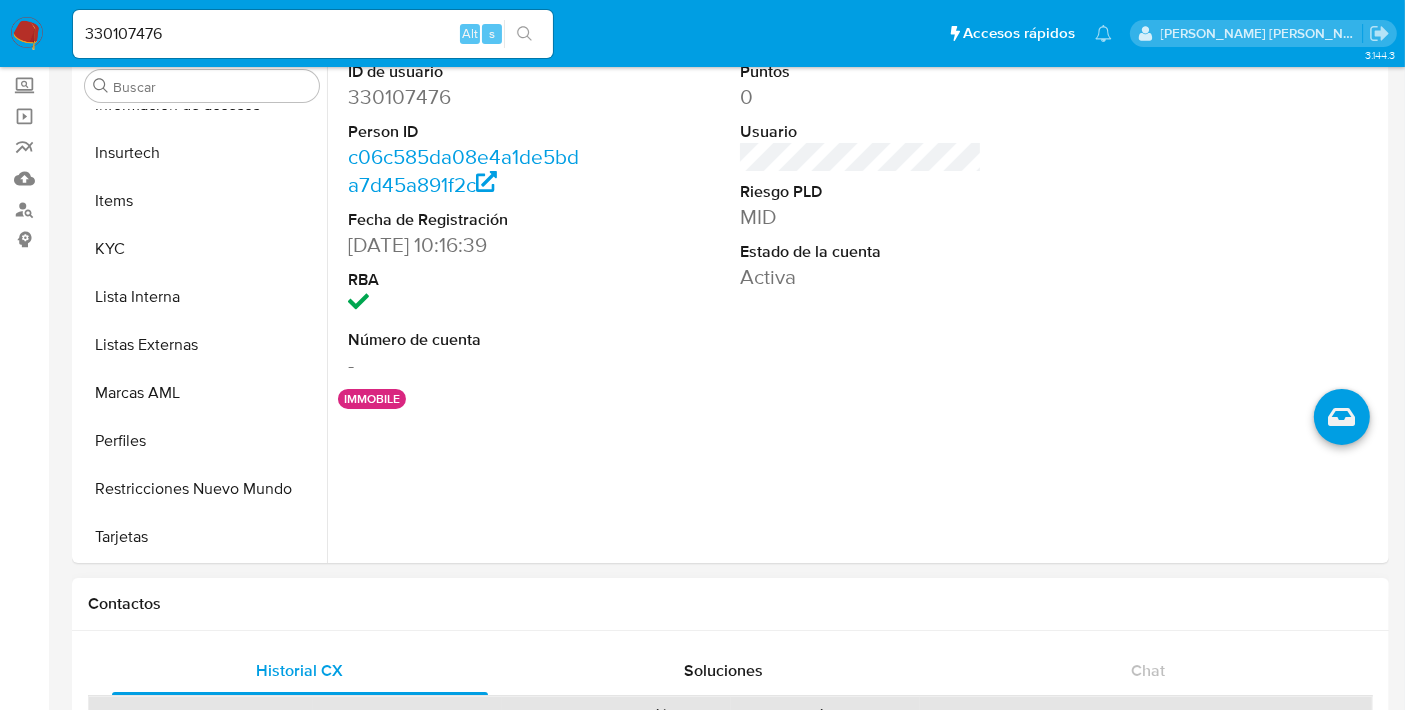 scroll, scrollTop: 796, scrollLeft: 0, axis: vertical 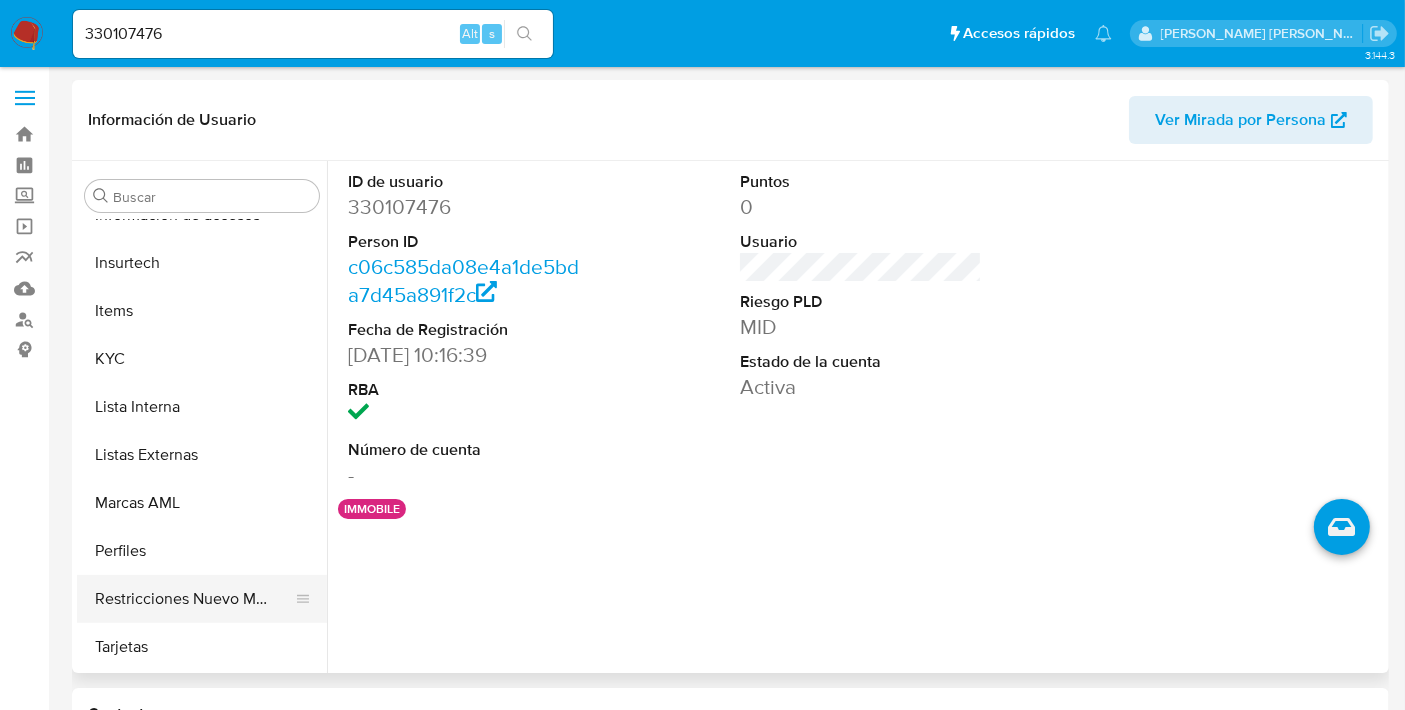 click on "Restricciones Nuevo Mundo" at bounding box center (194, 599) 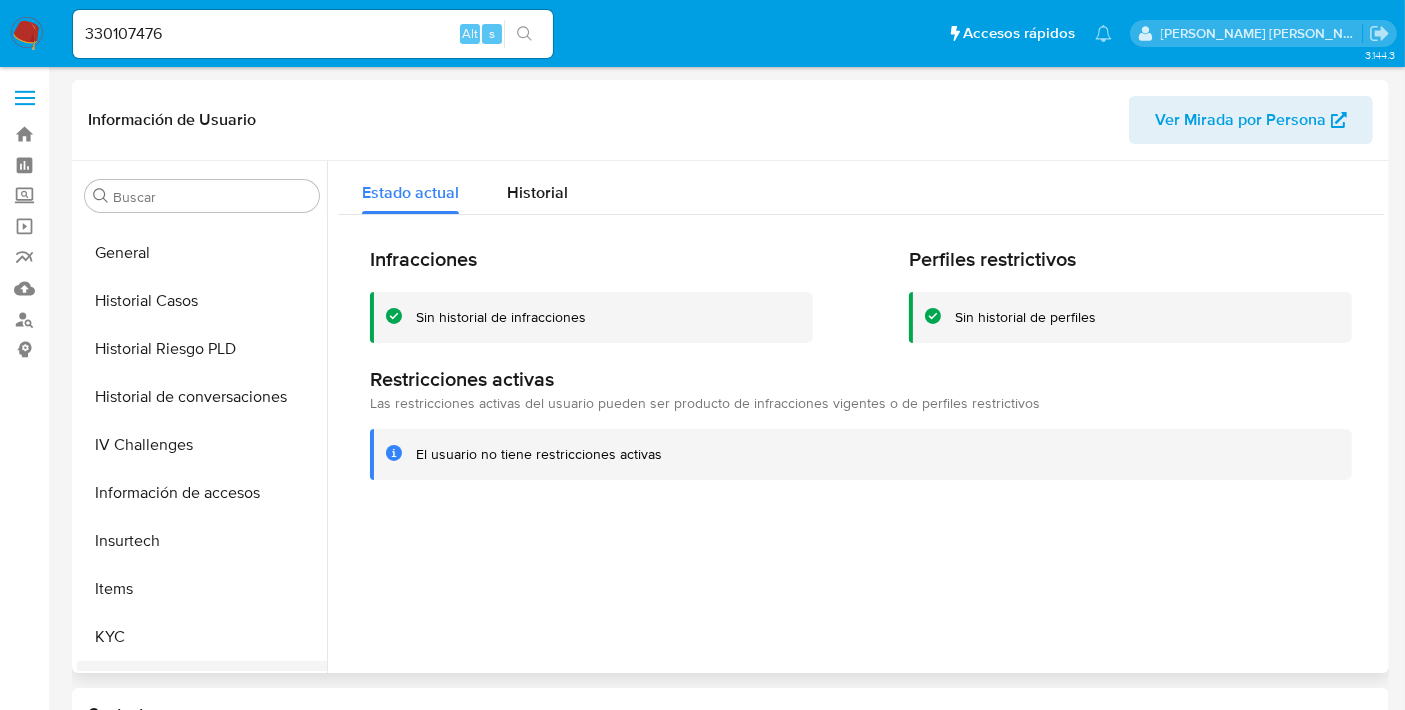 scroll, scrollTop: 797, scrollLeft: 0, axis: vertical 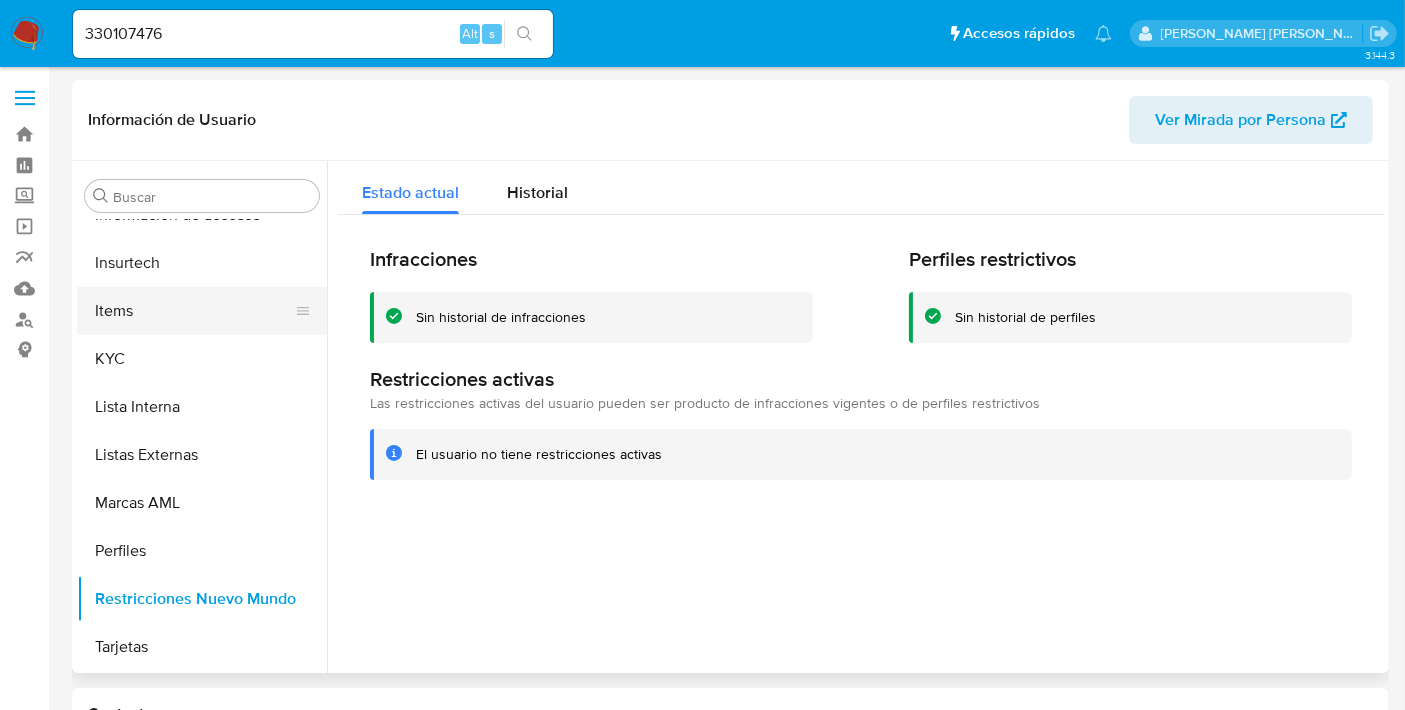 click on "Items" at bounding box center [194, 311] 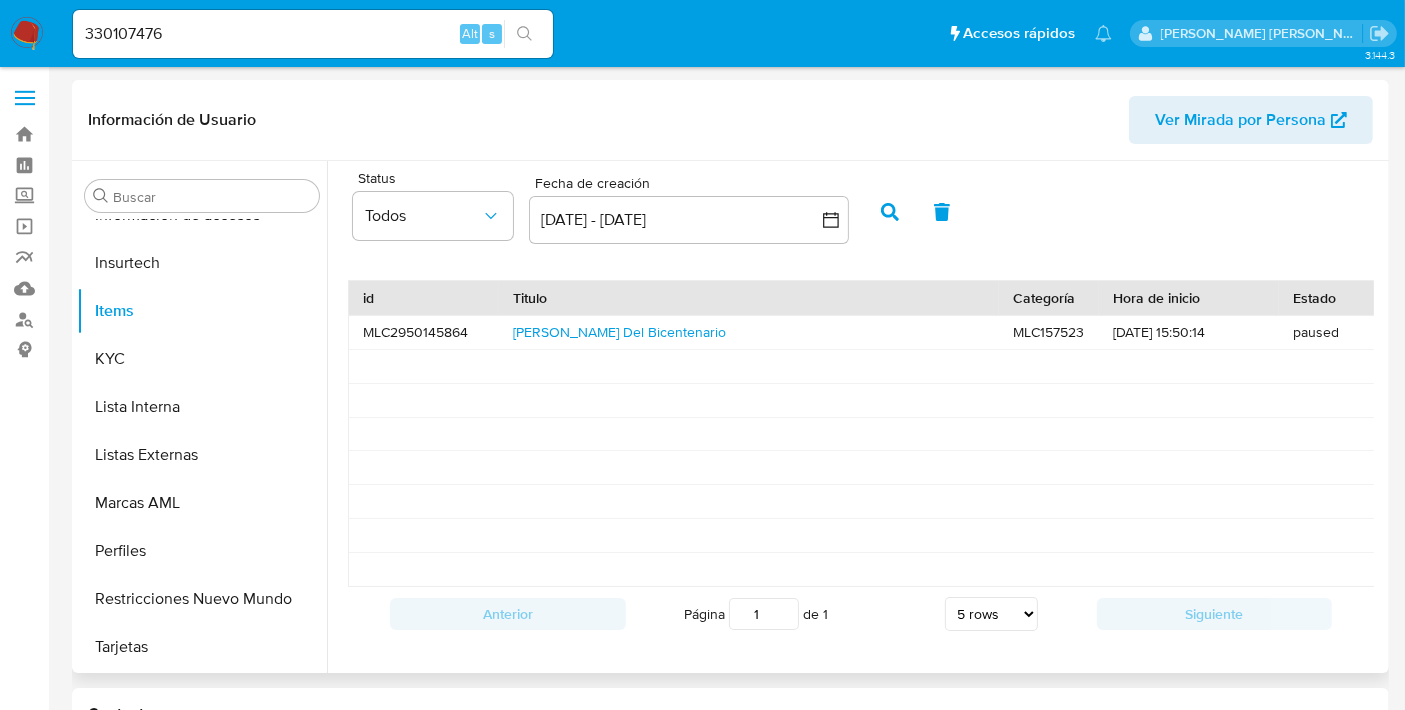scroll, scrollTop: 796, scrollLeft: 0, axis: vertical 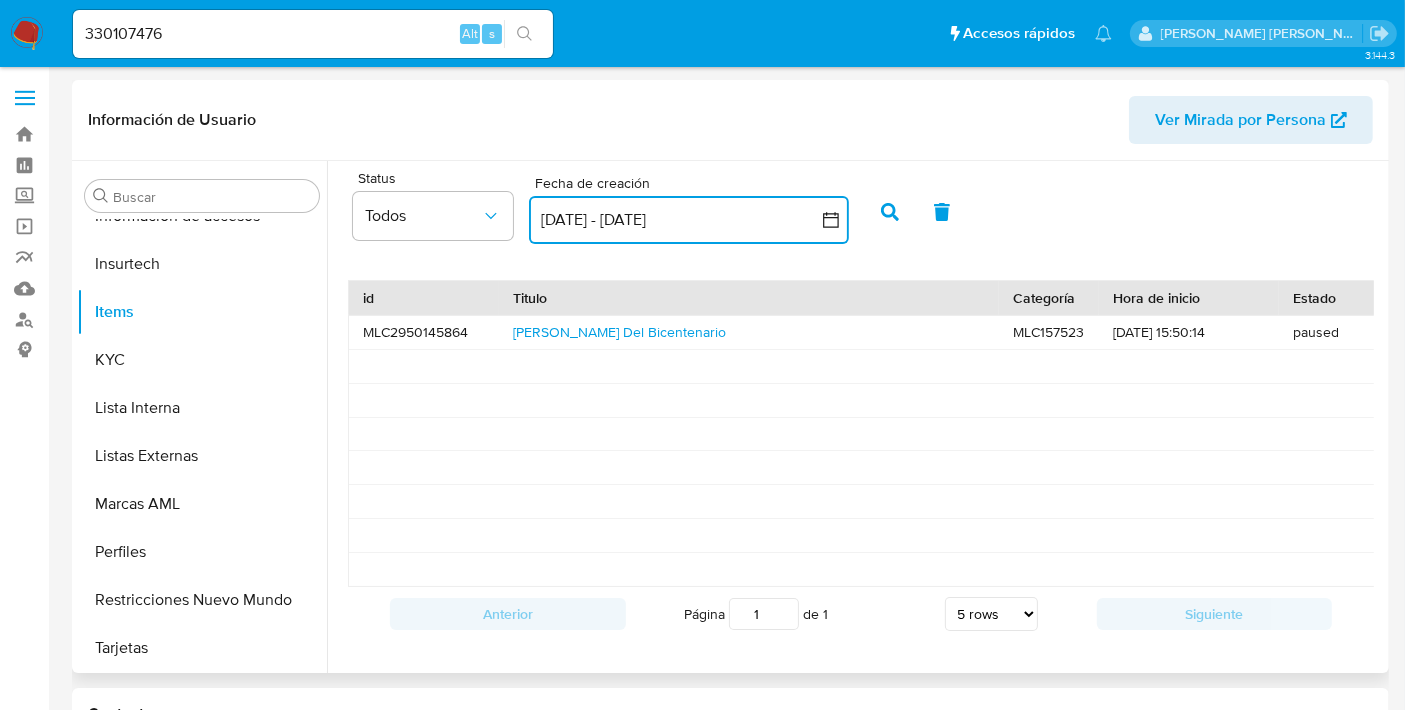 click 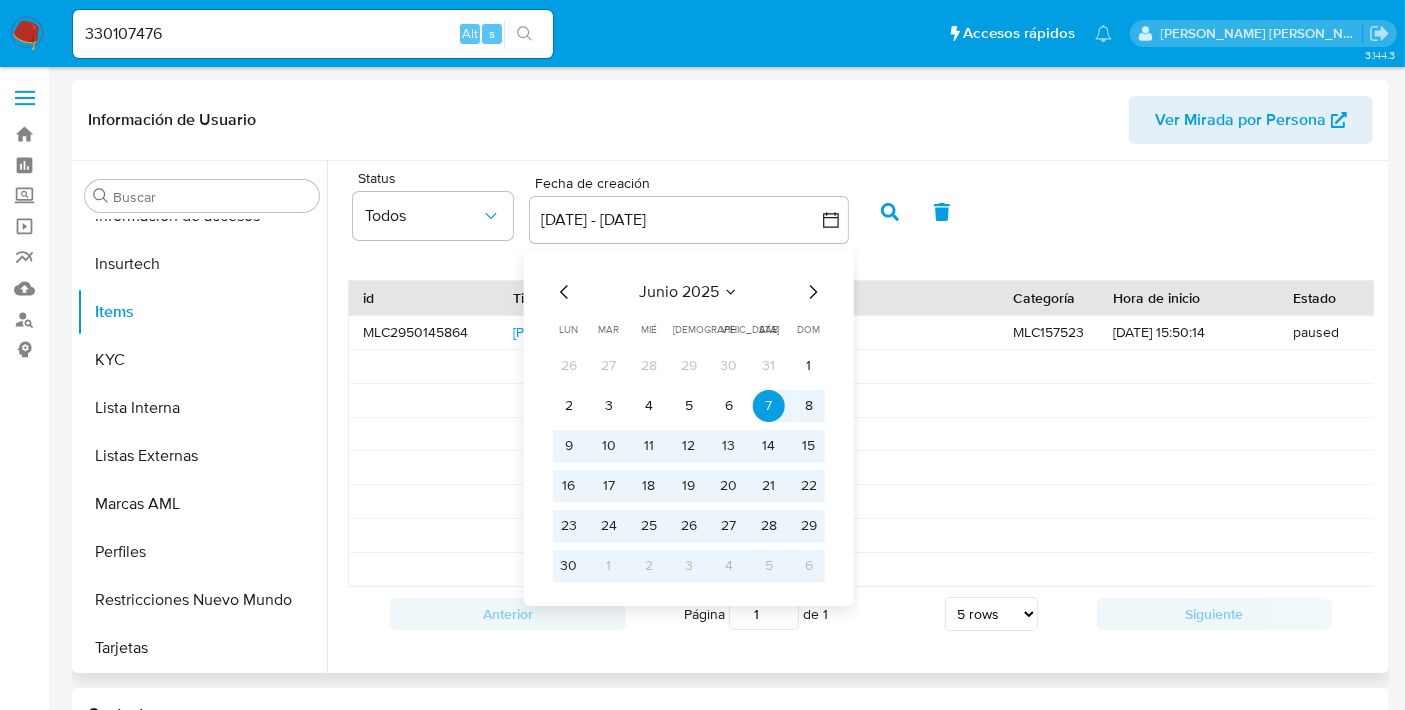 click on "junio 2025" at bounding box center [679, 292] 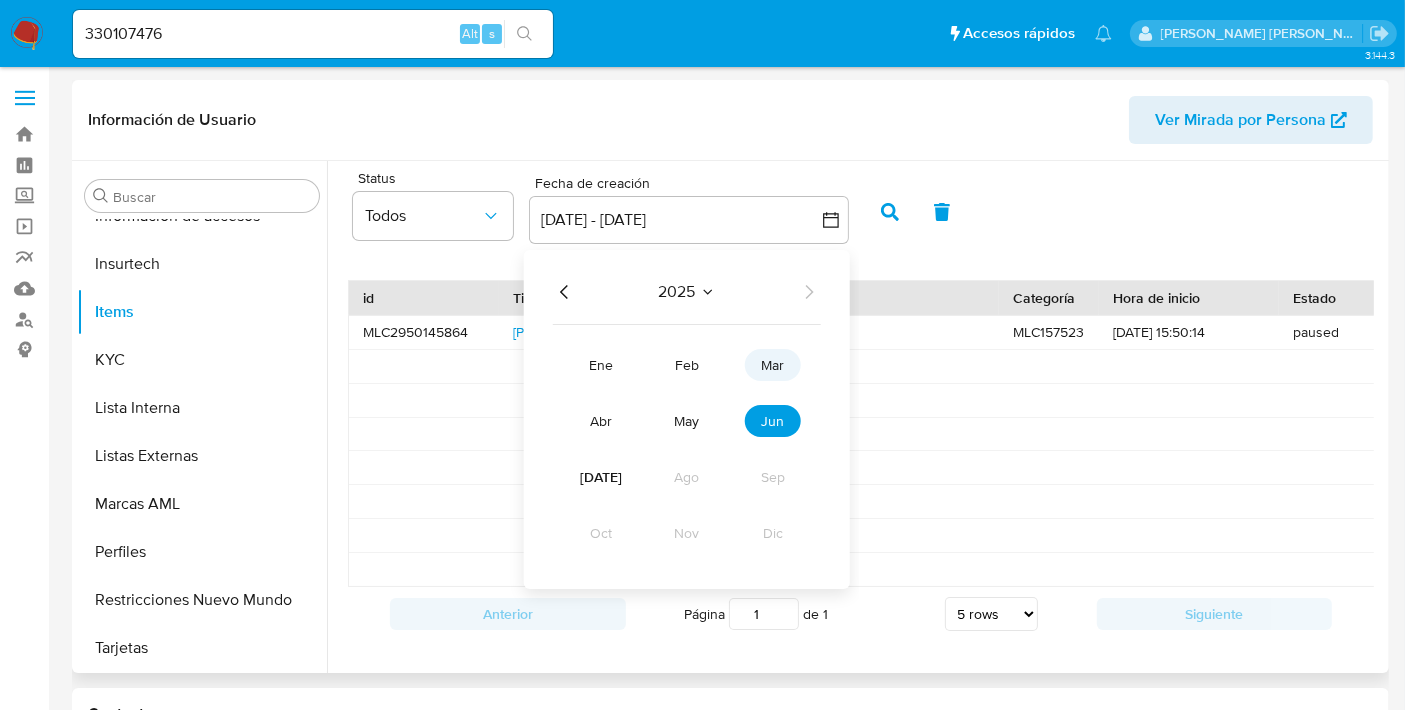 click on "mar" at bounding box center (772, 365) 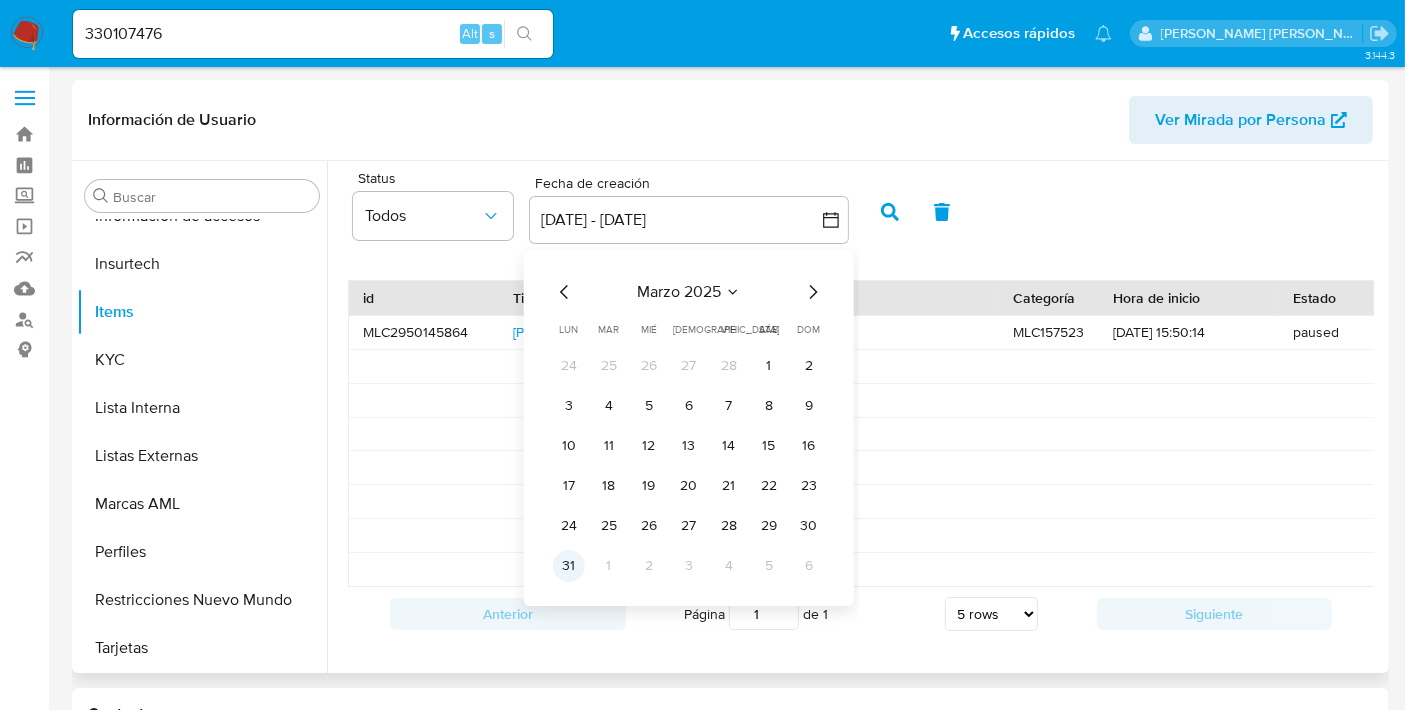 click on "31" at bounding box center (569, 566) 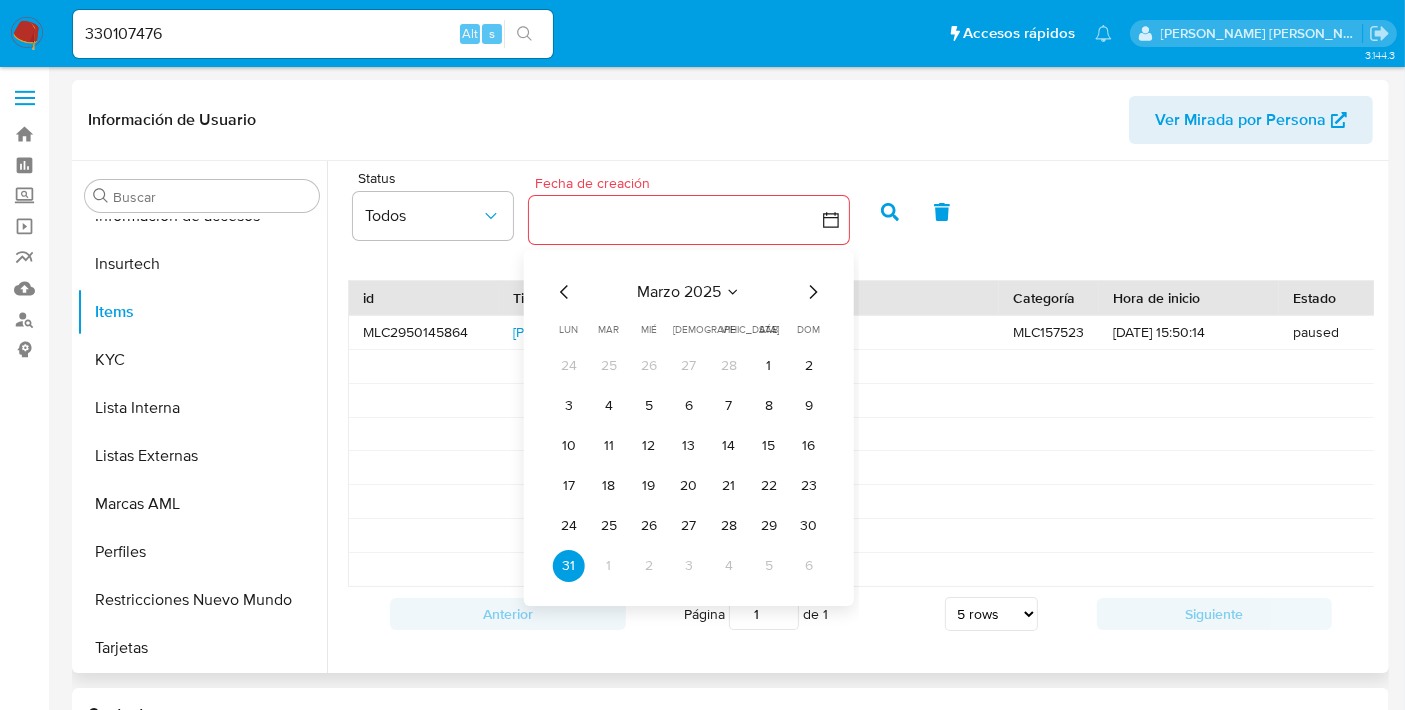 click 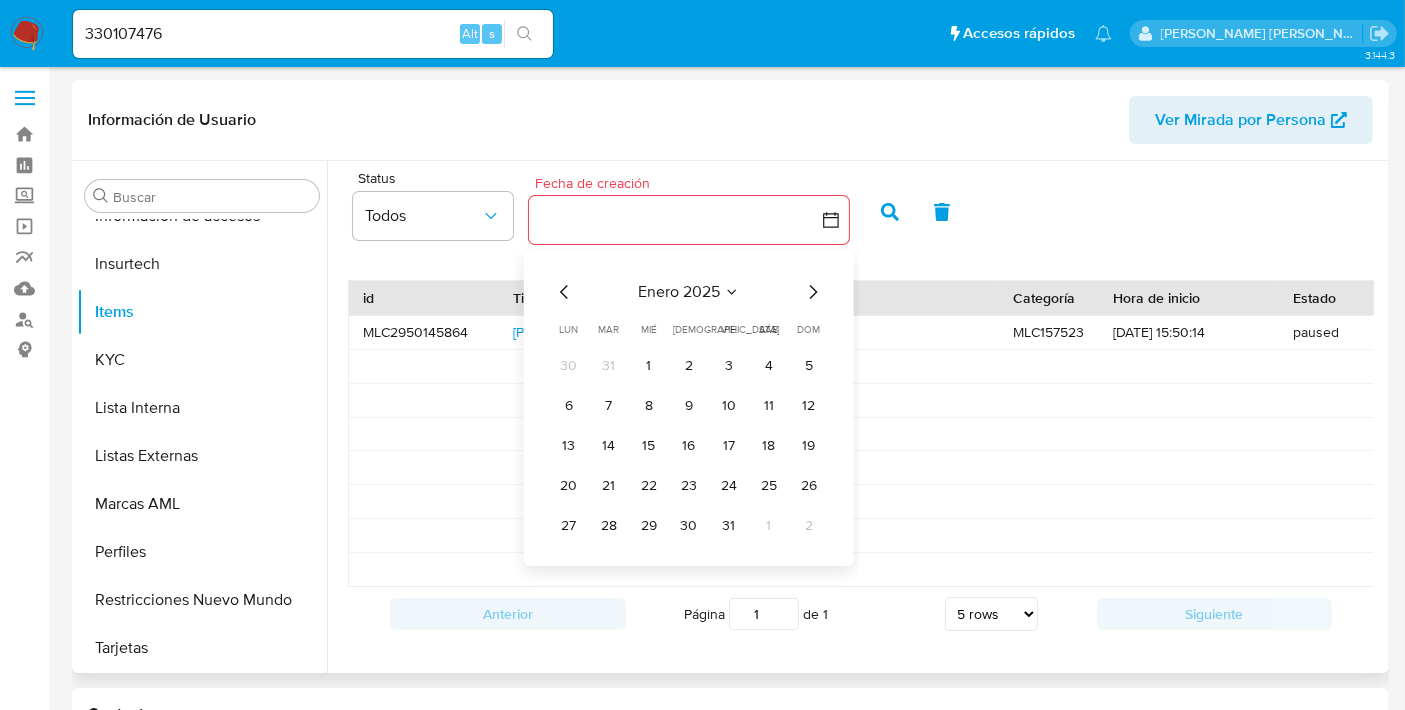 click 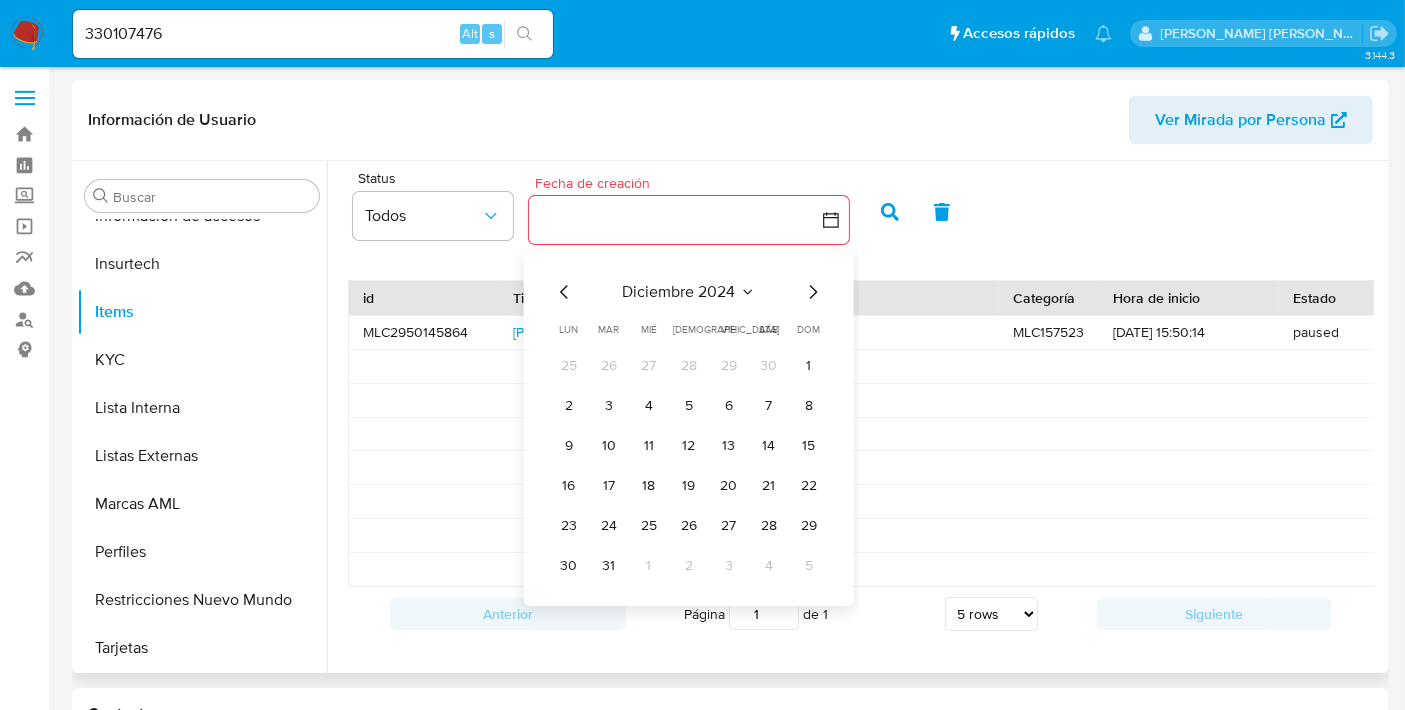 click 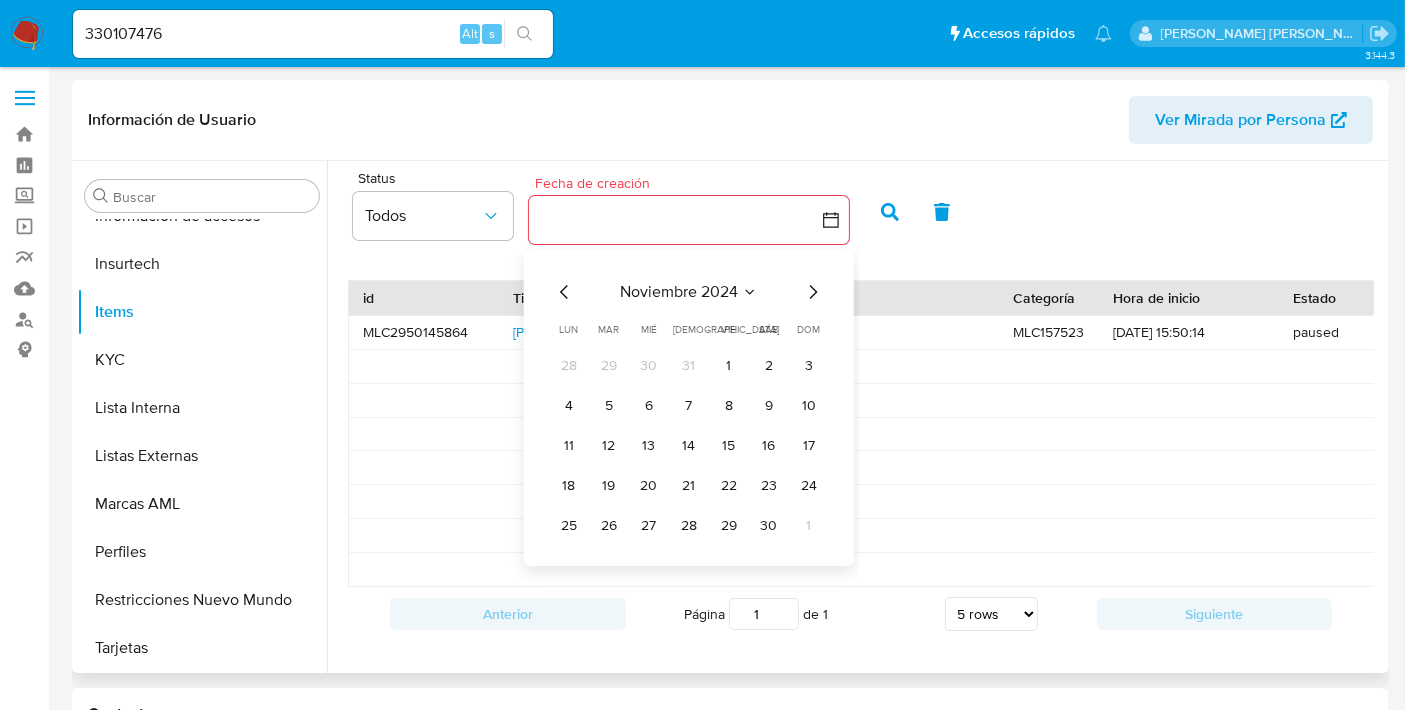 click 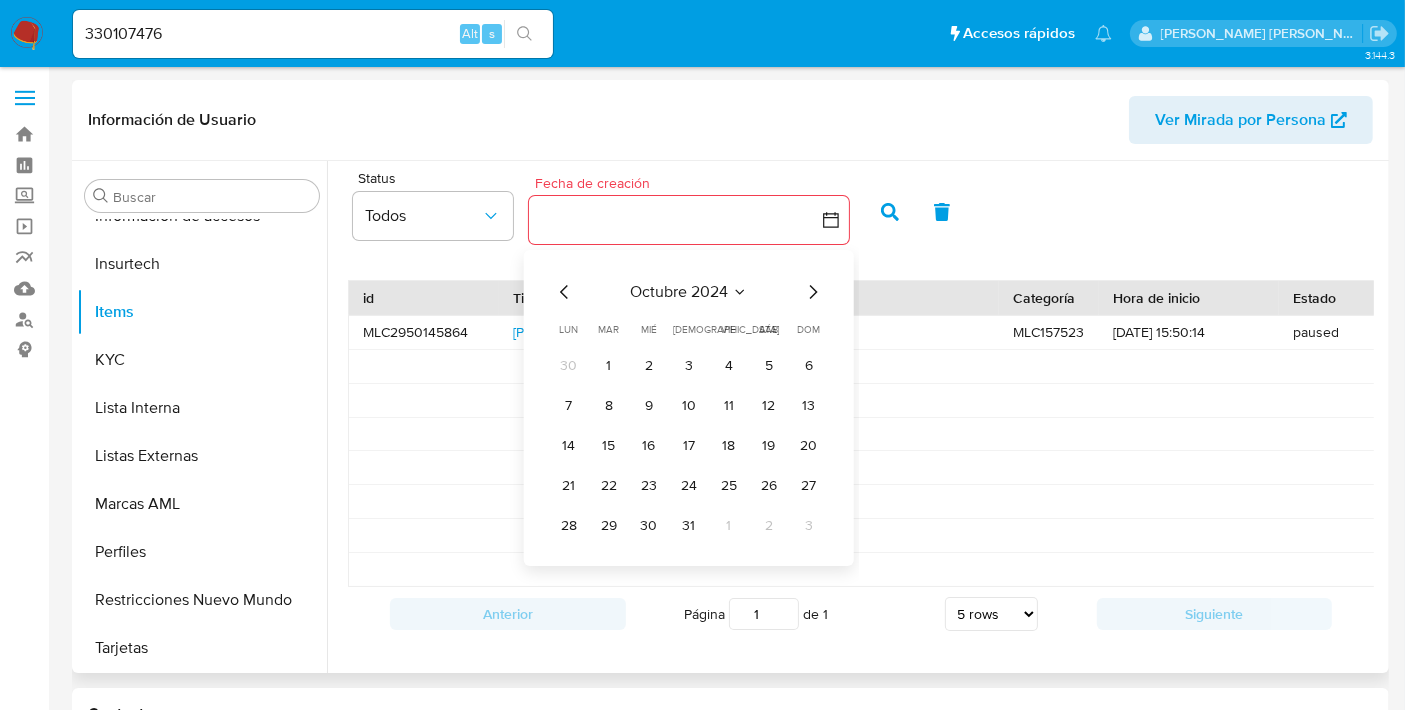 click 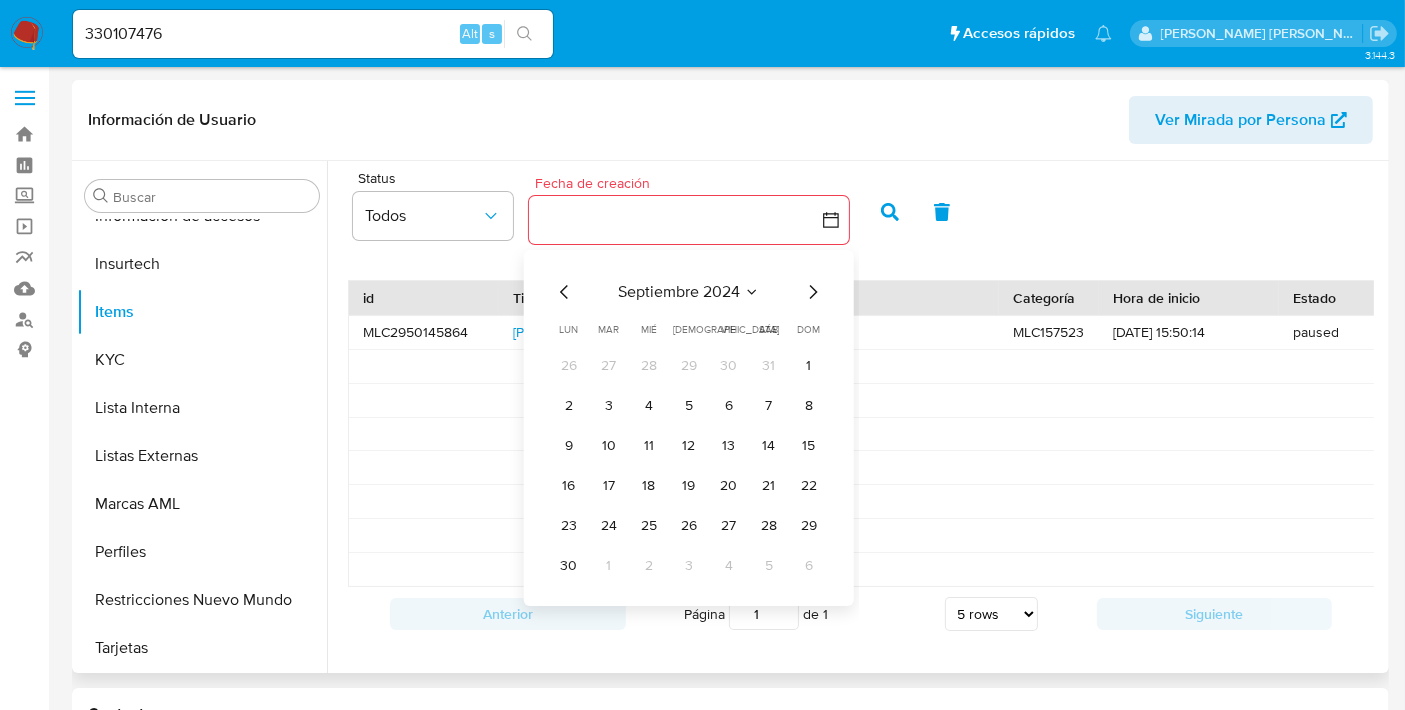 click 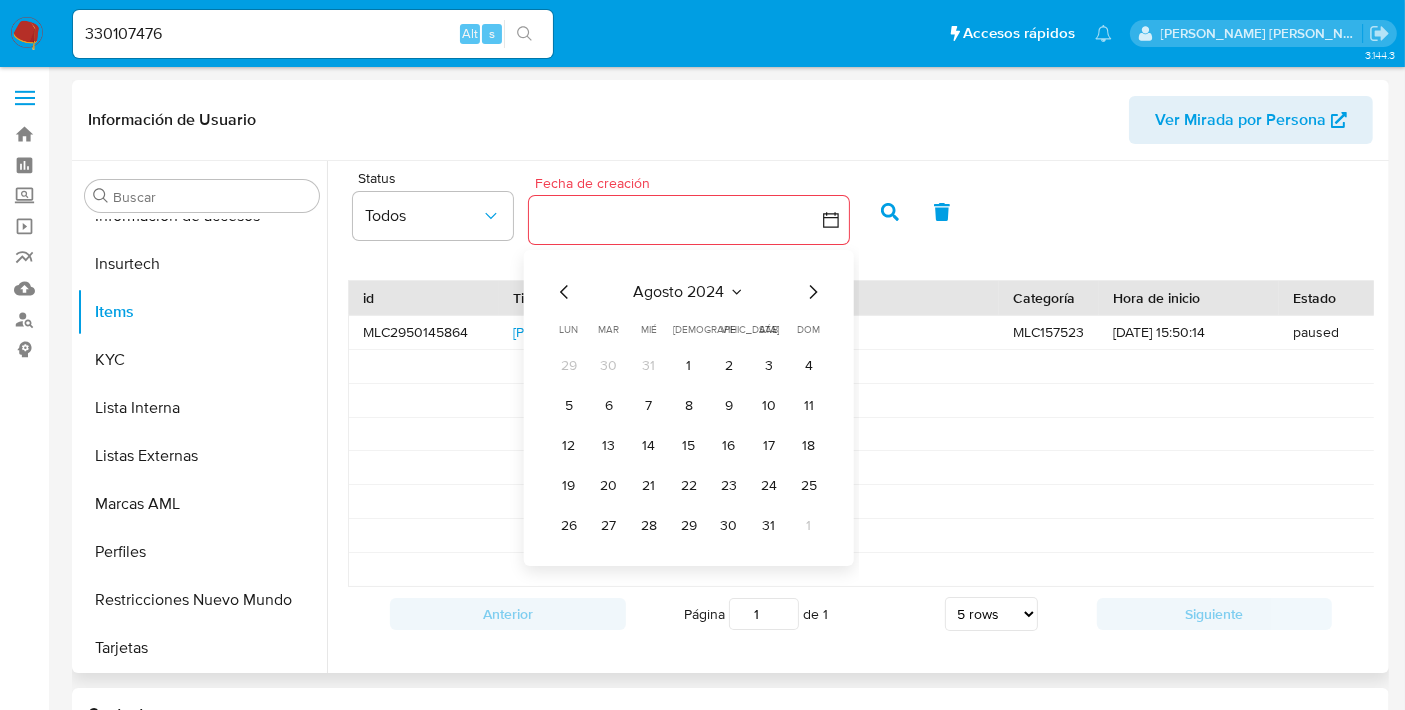 click 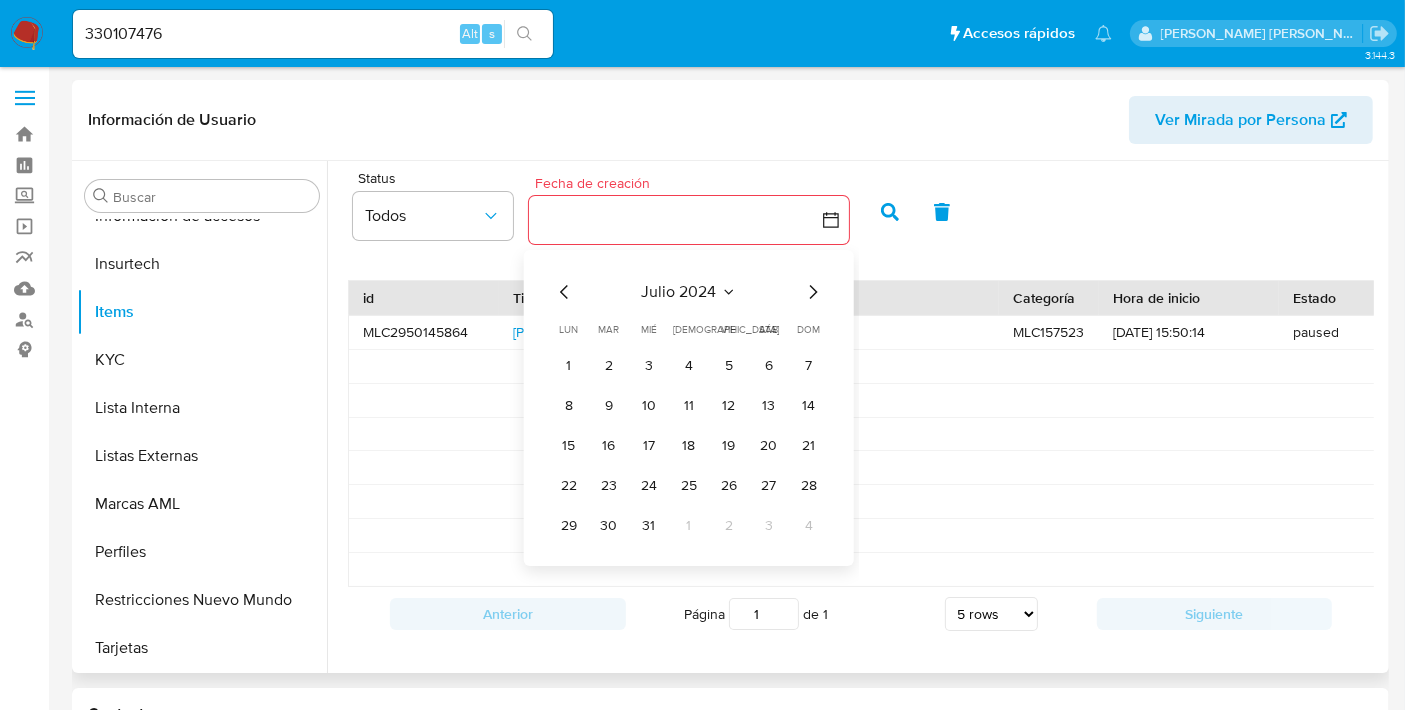 click 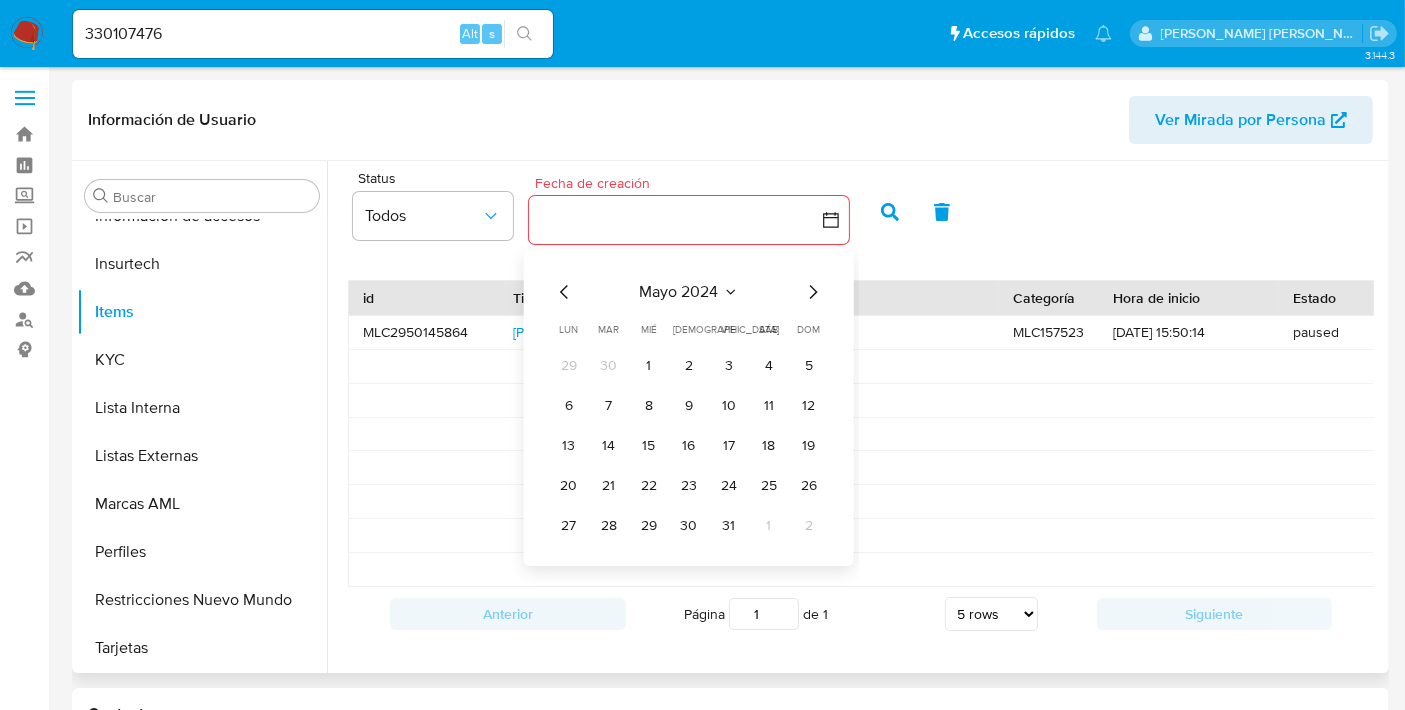 click 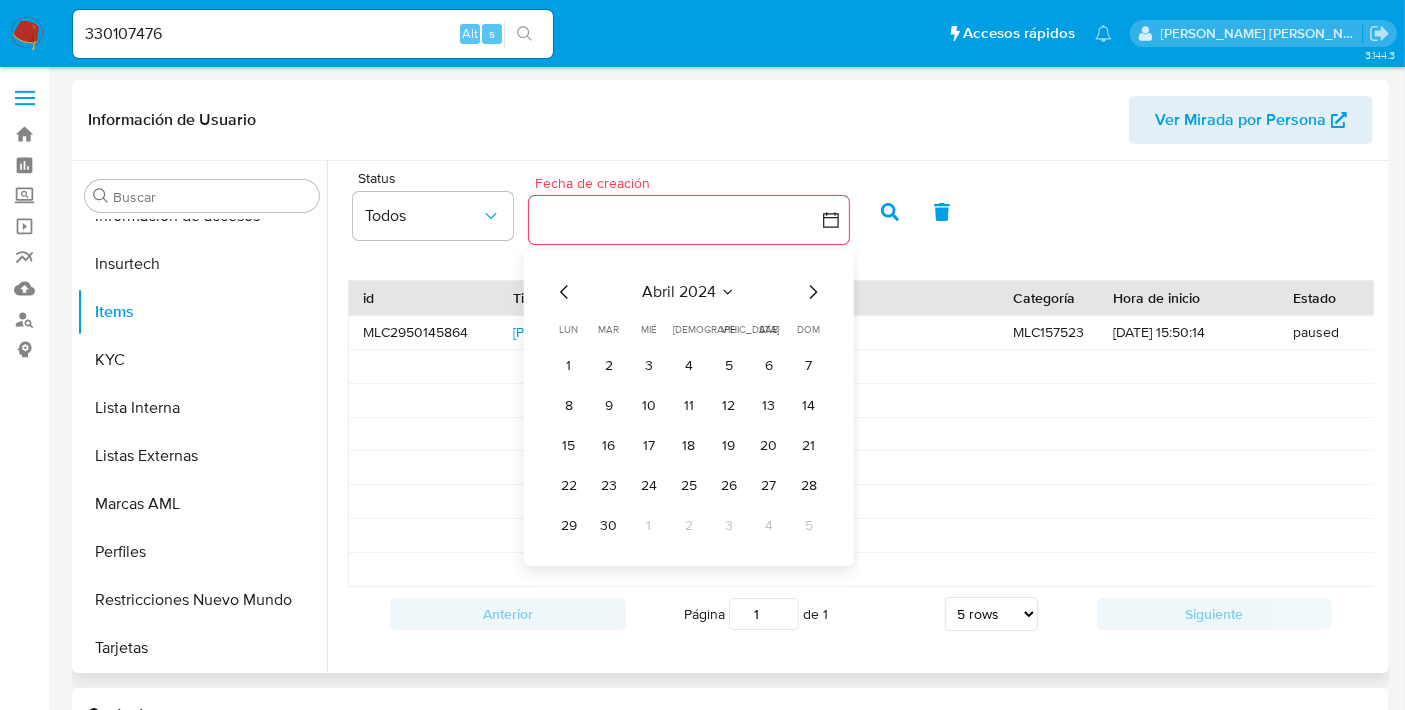 click 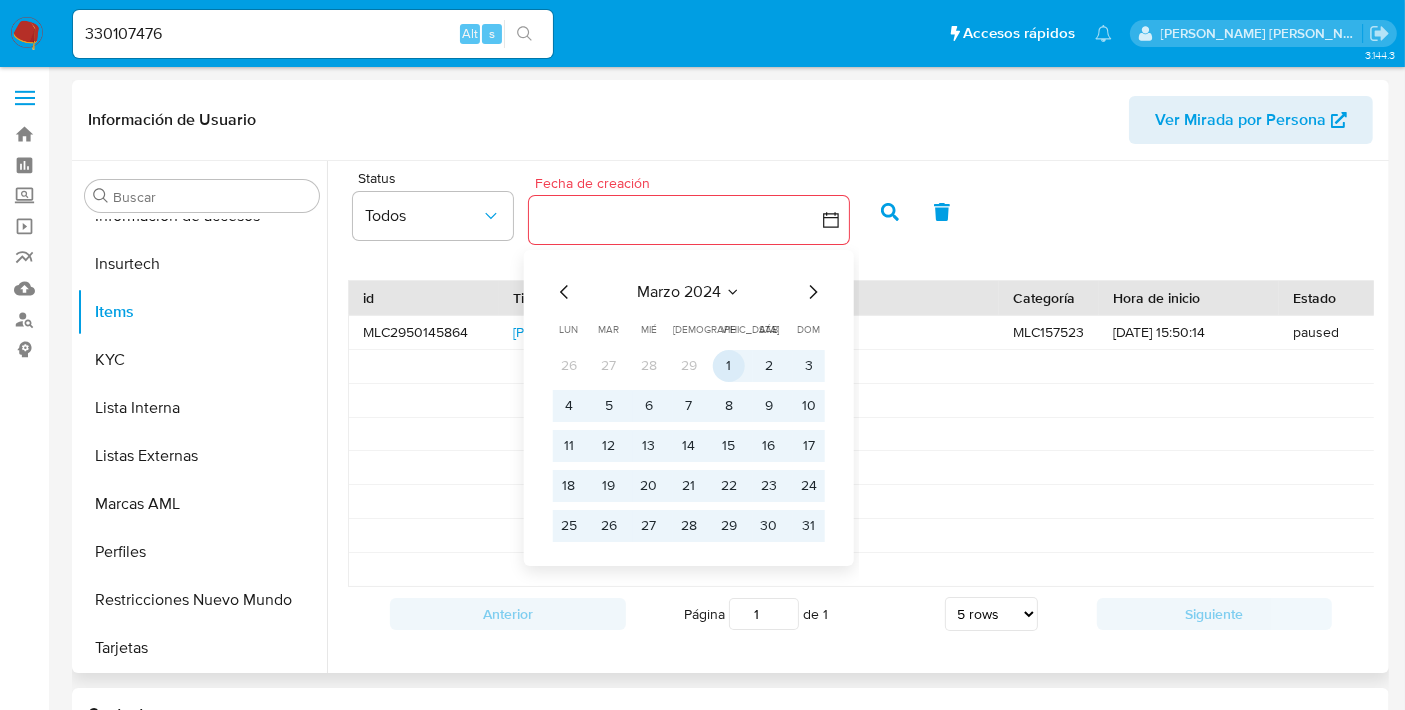 click on "1" at bounding box center [729, 366] 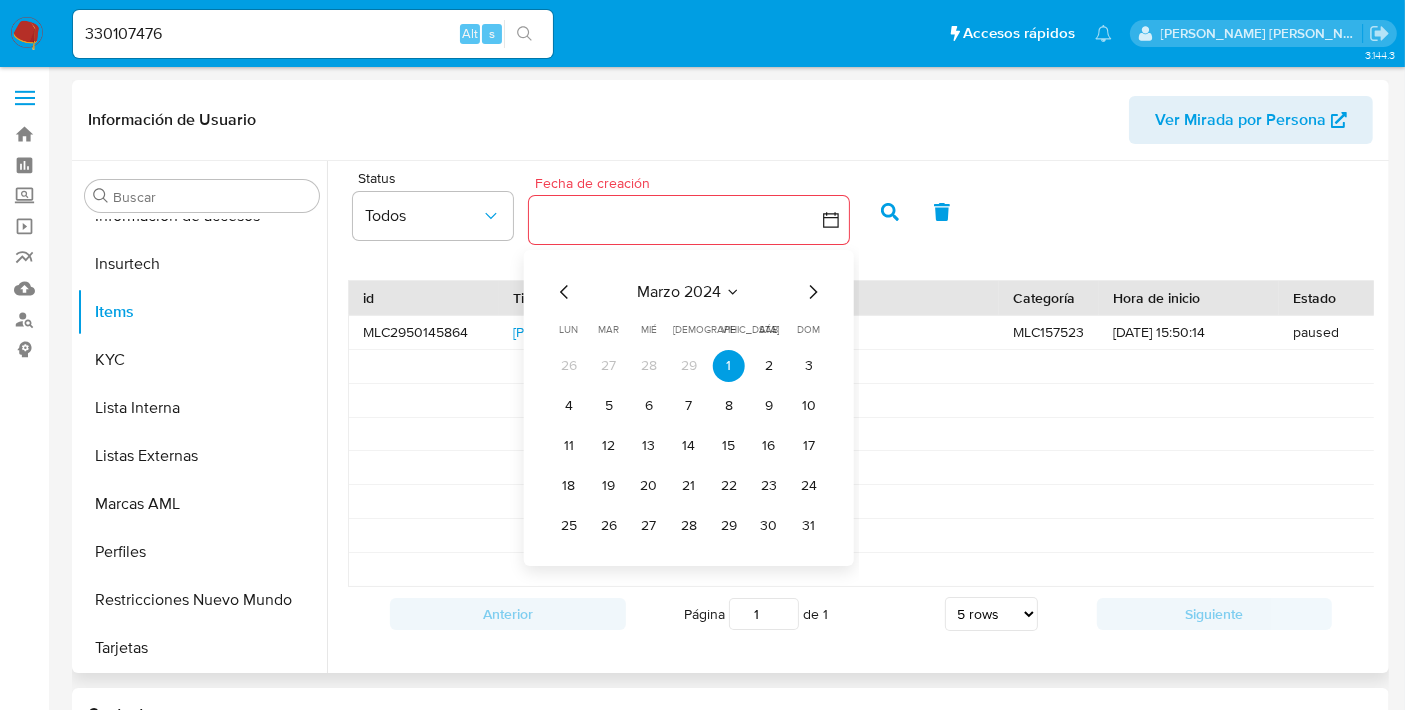 click 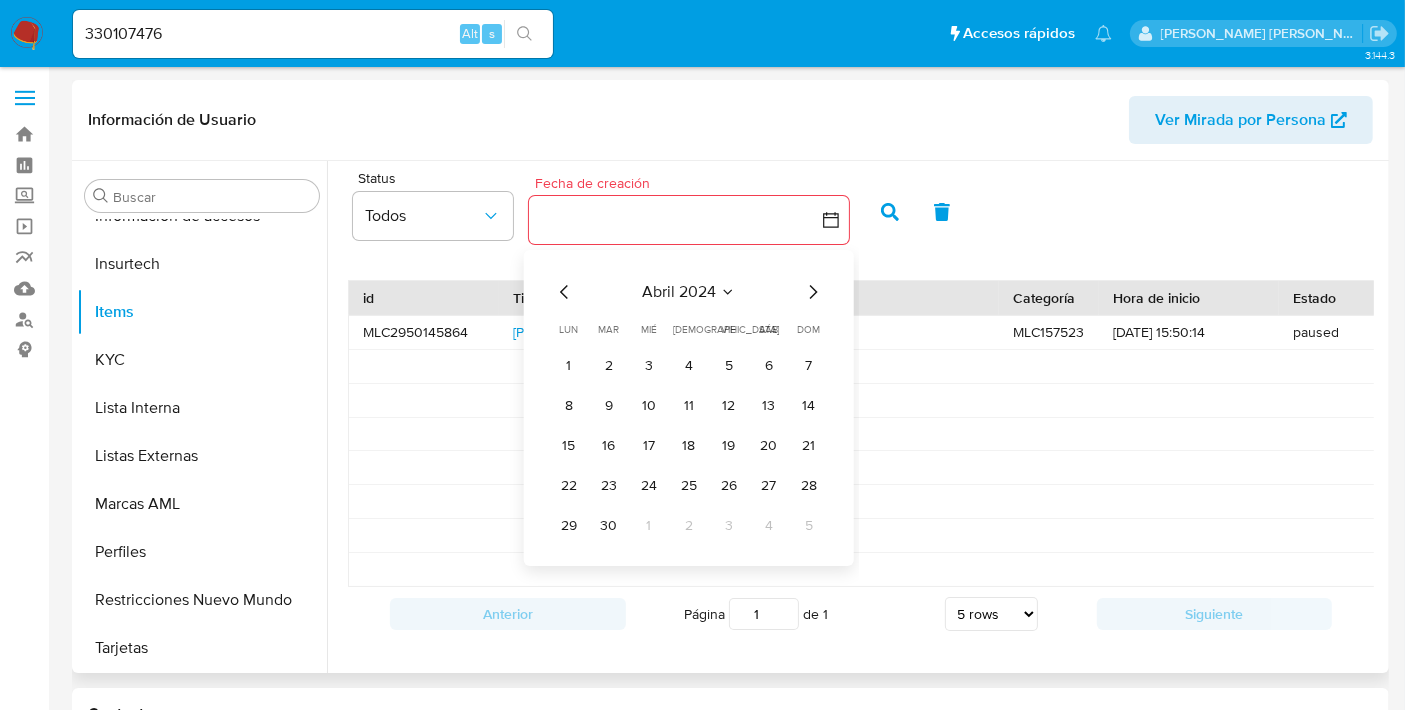 click 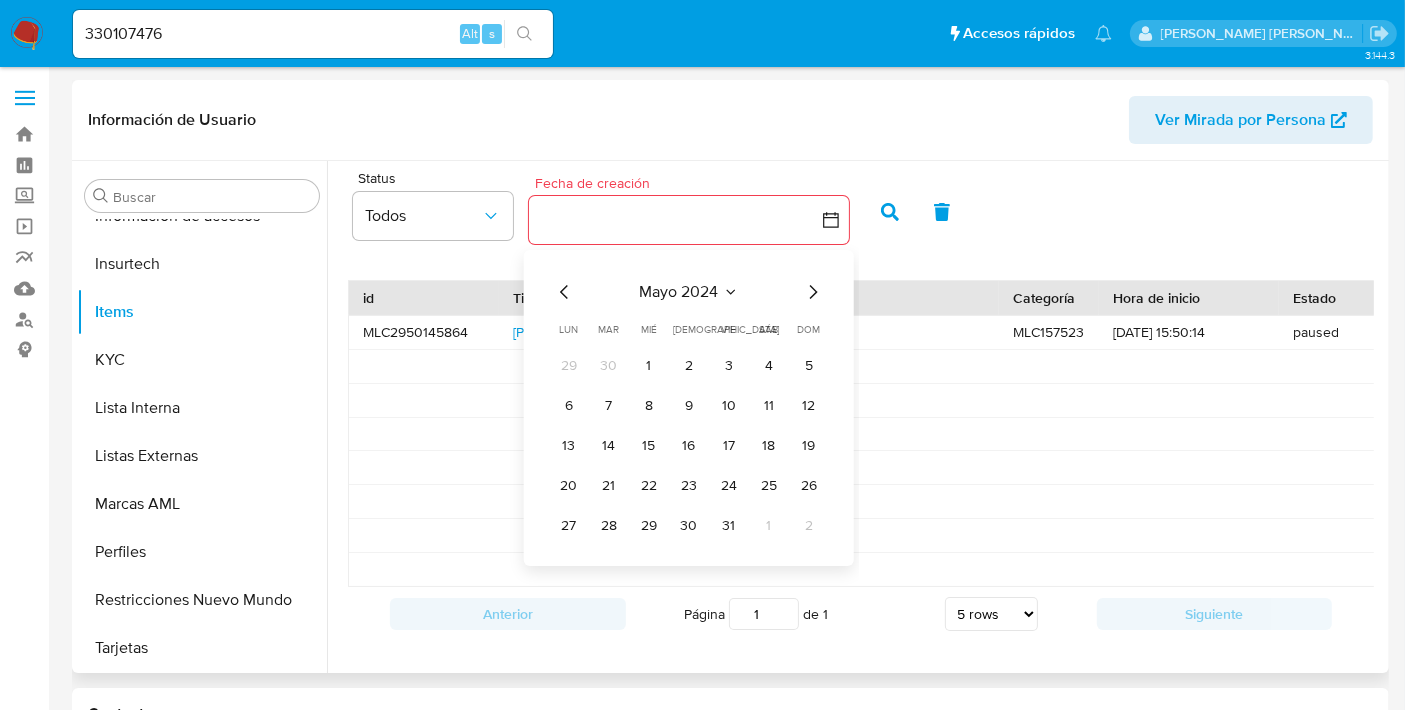 click 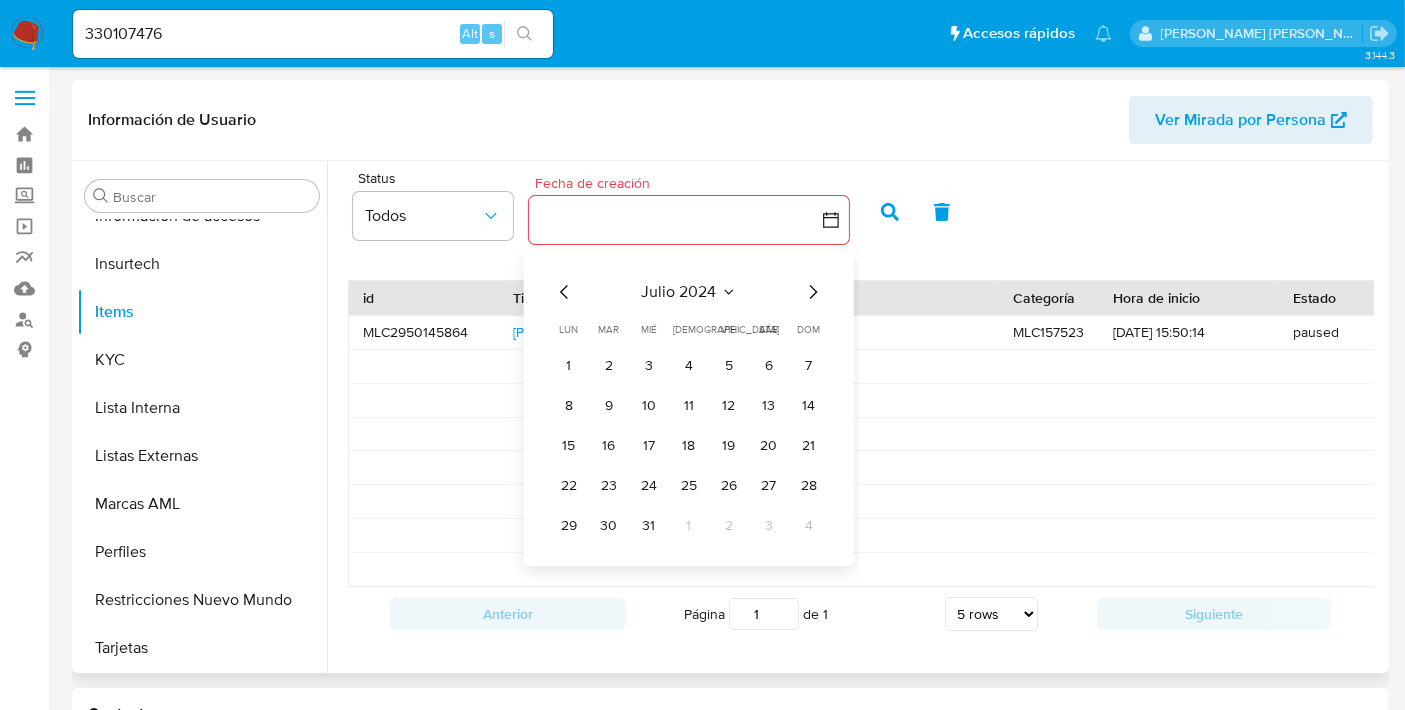 click 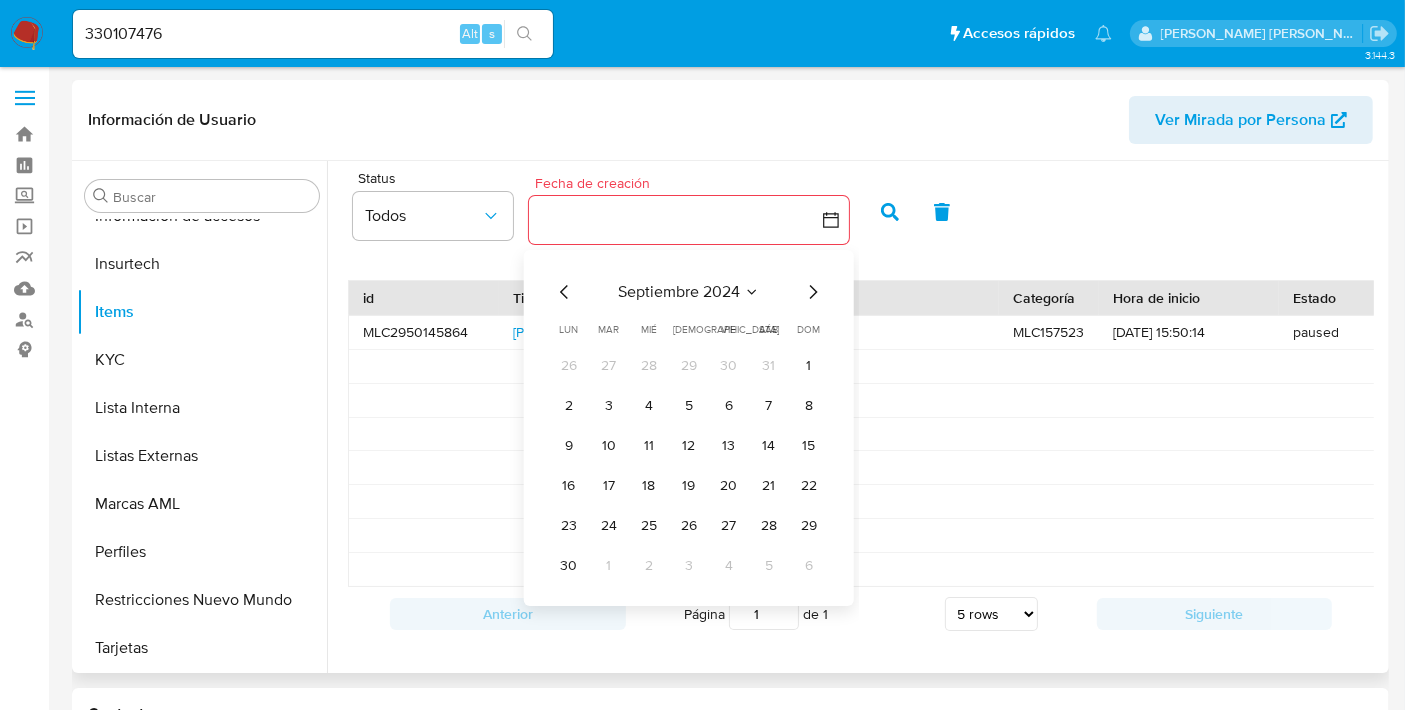 click 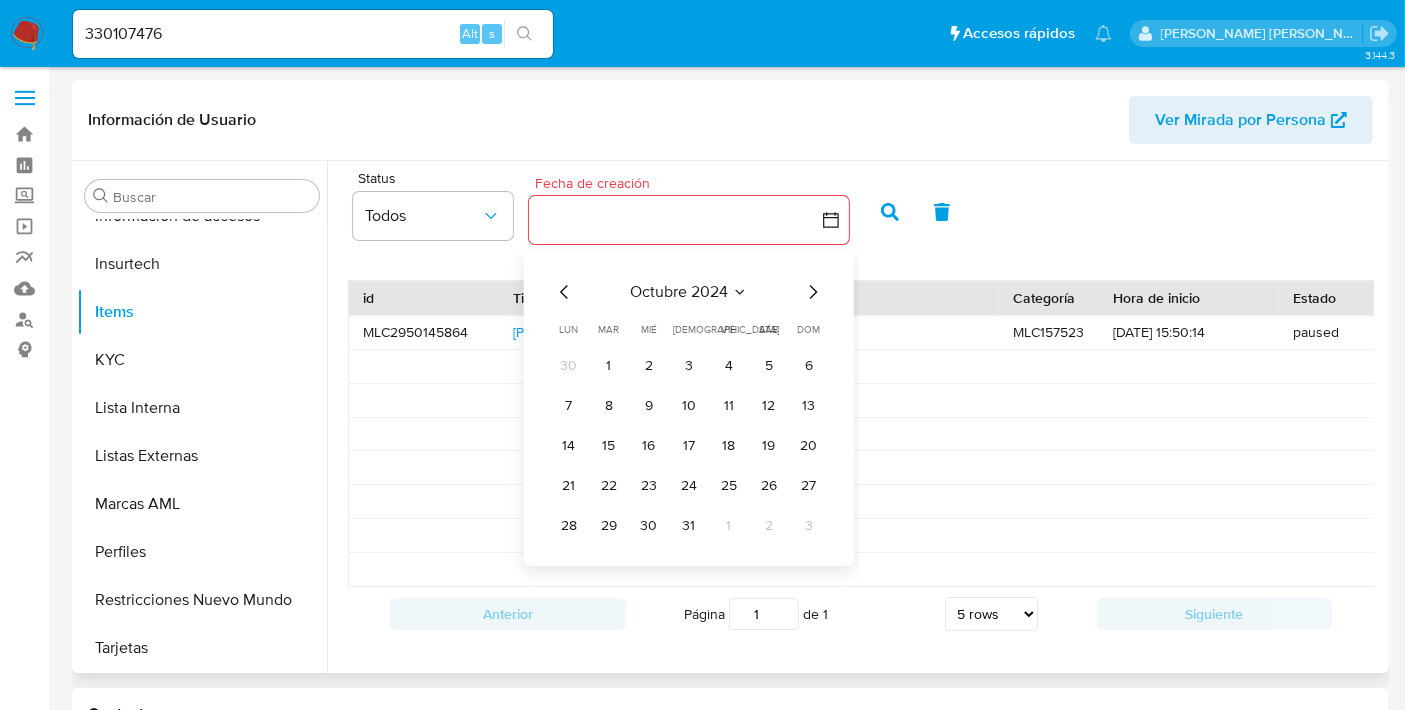 click 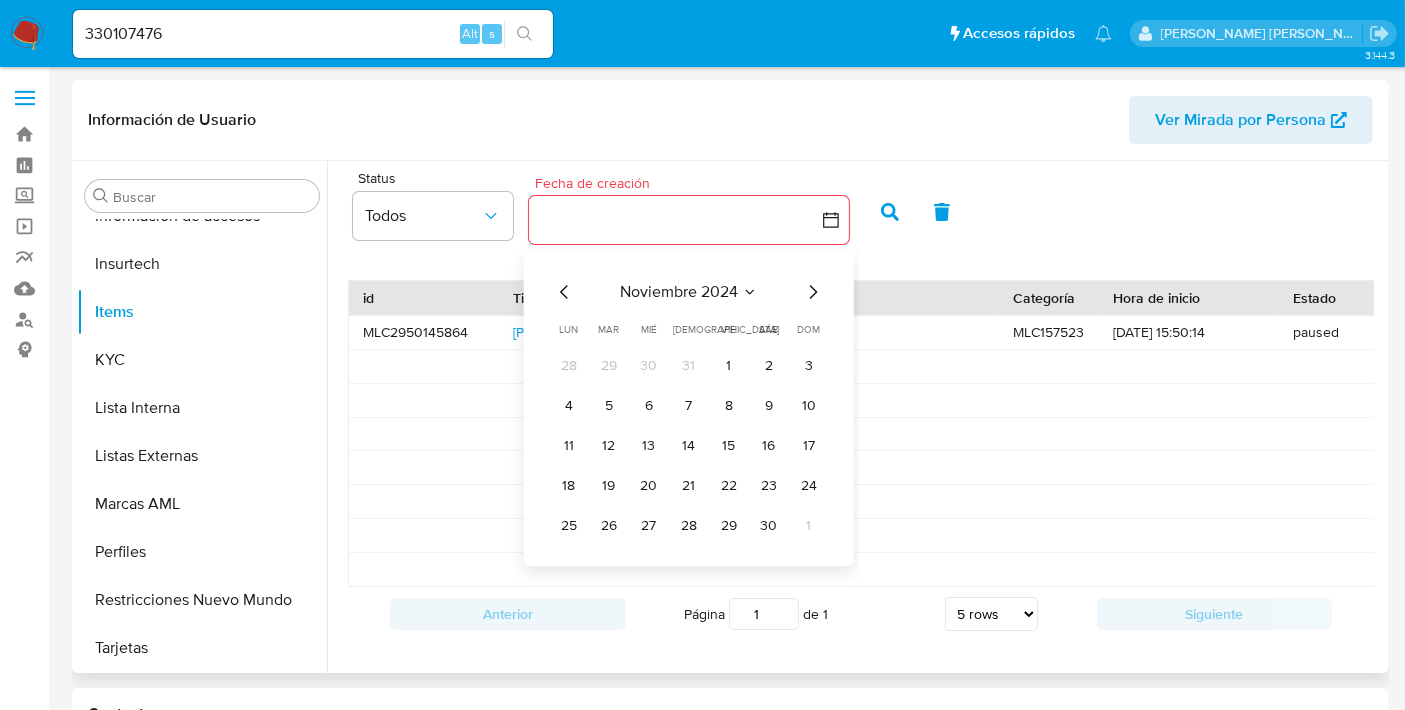 click 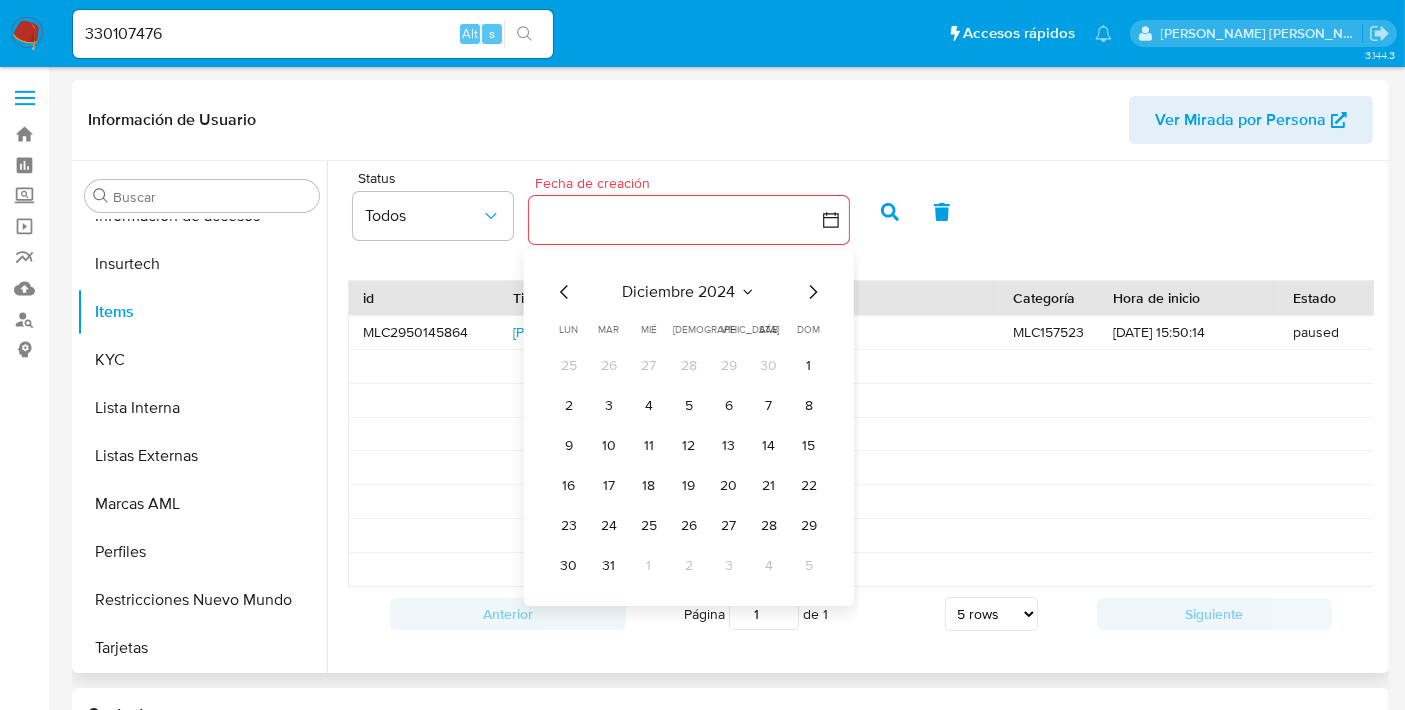 click 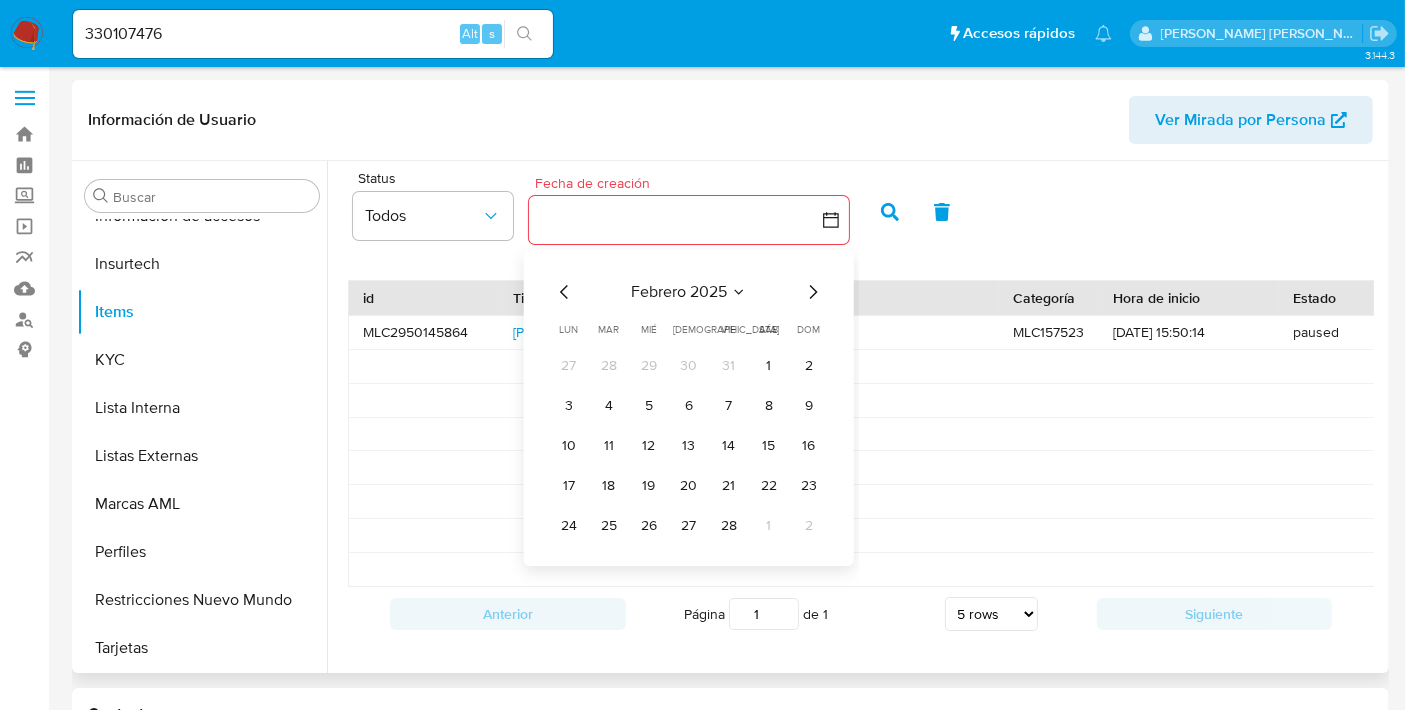 click 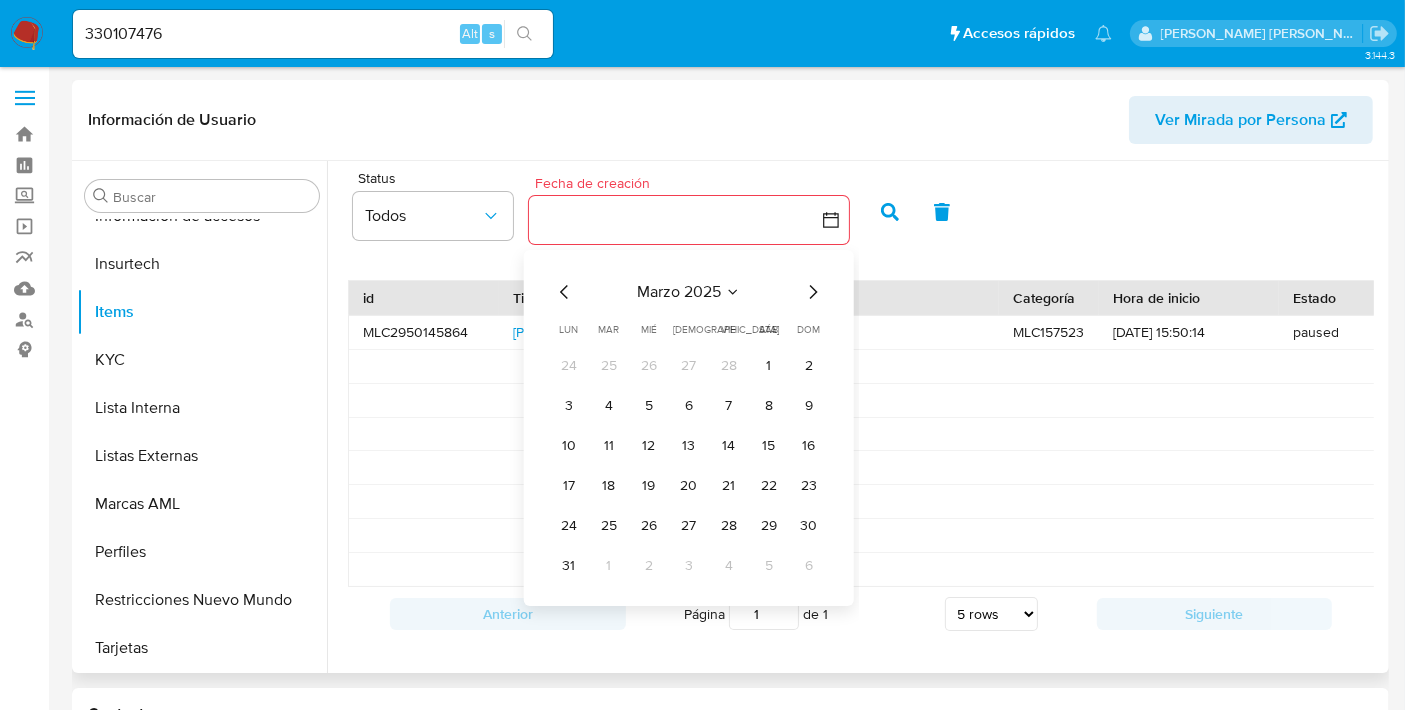click 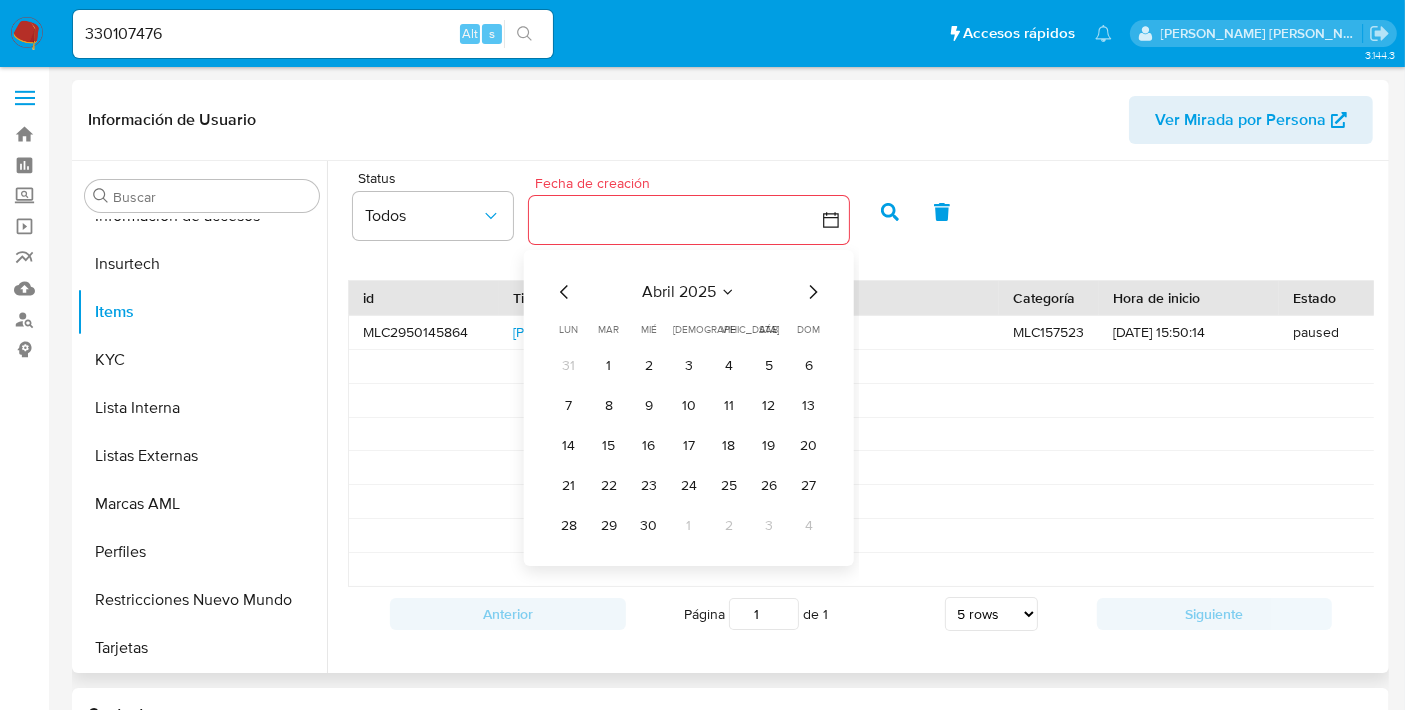 click 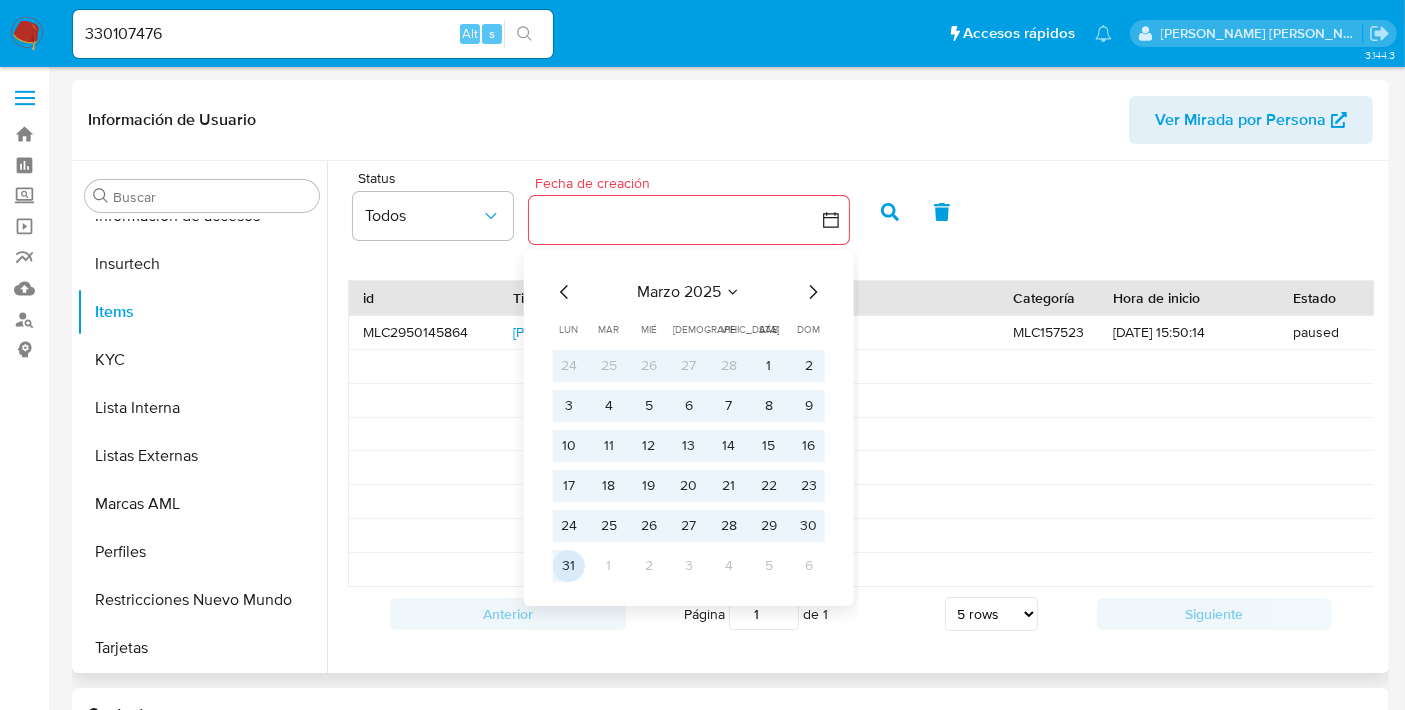 click on "31" at bounding box center (569, 566) 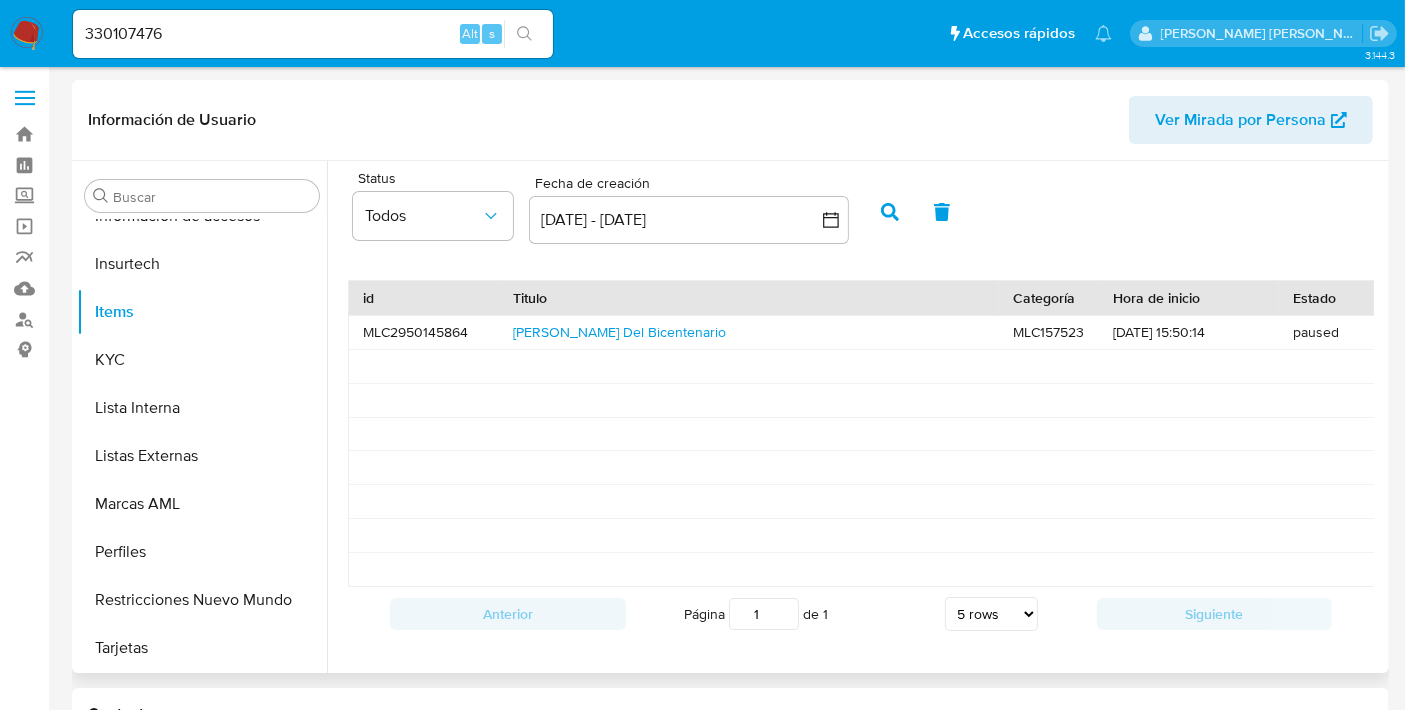 click 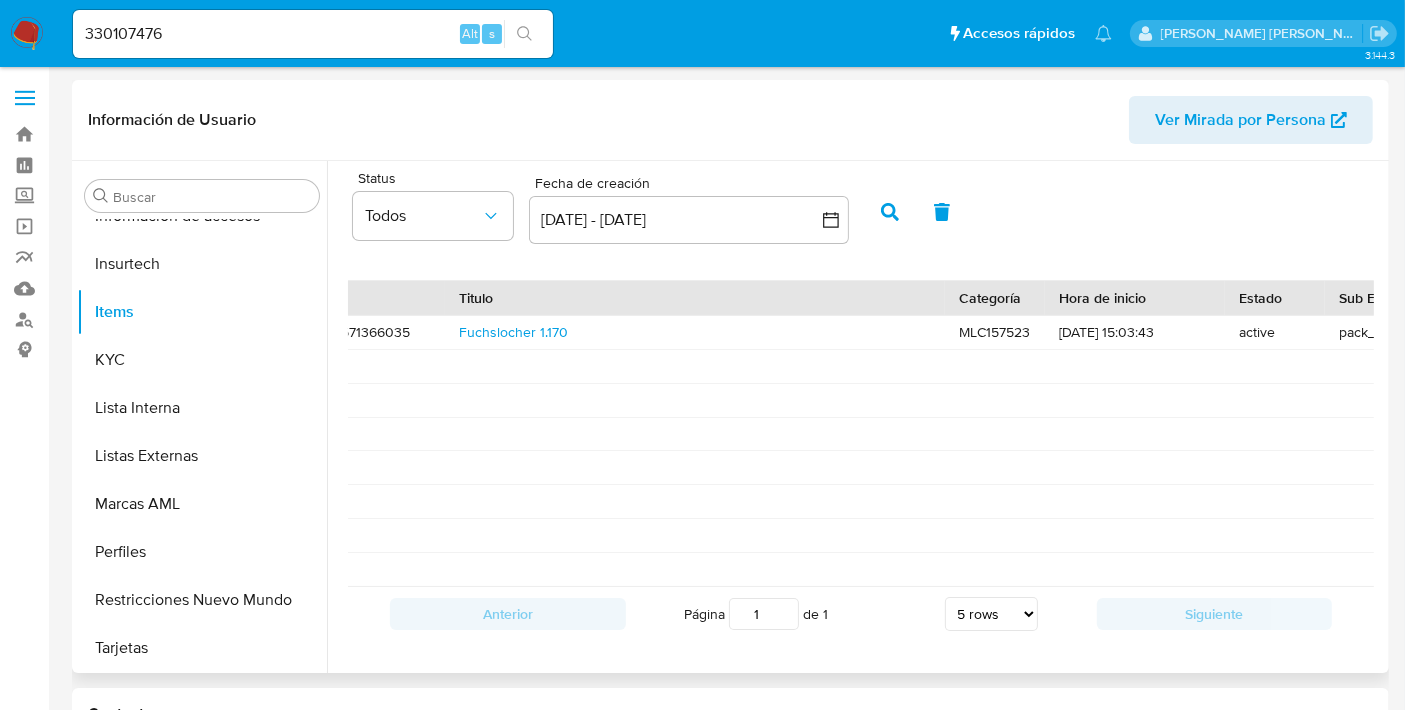 scroll, scrollTop: 0, scrollLeft: 0, axis: both 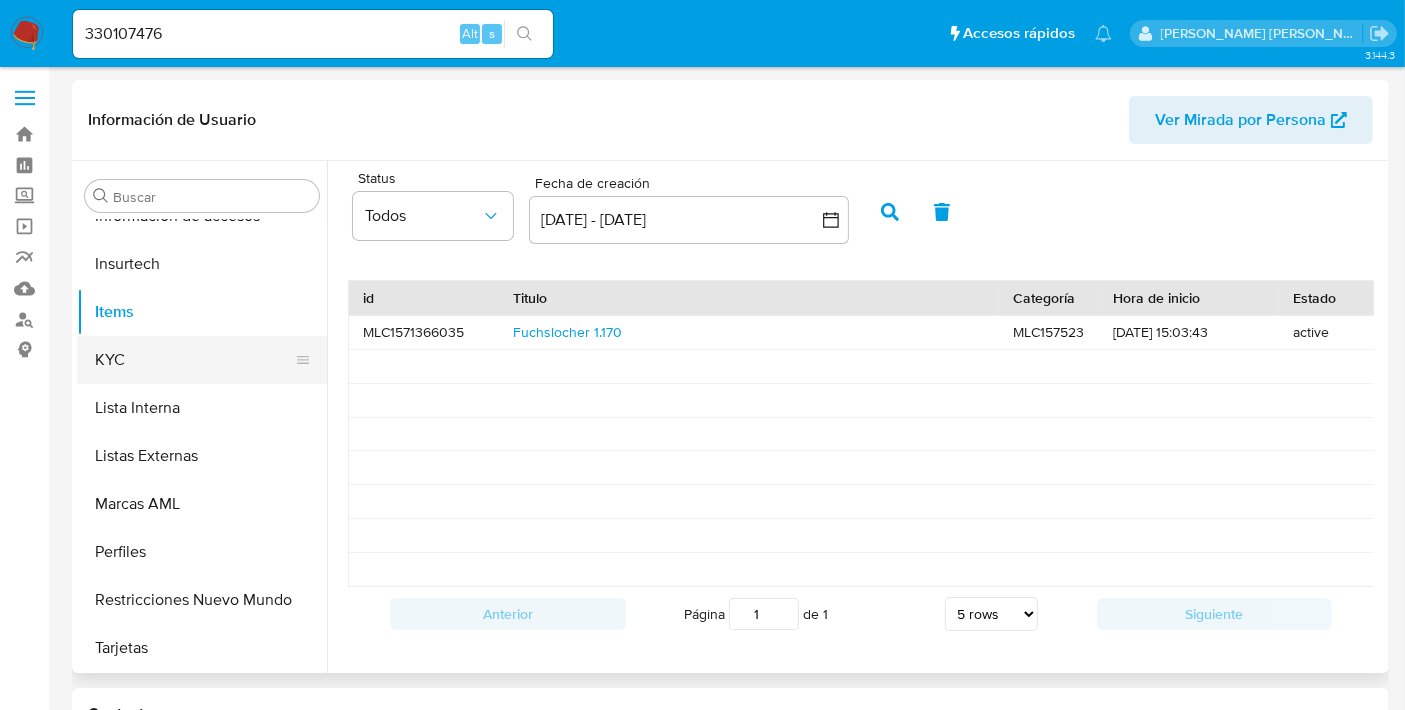 click on "KYC" at bounding box center [194, 360] 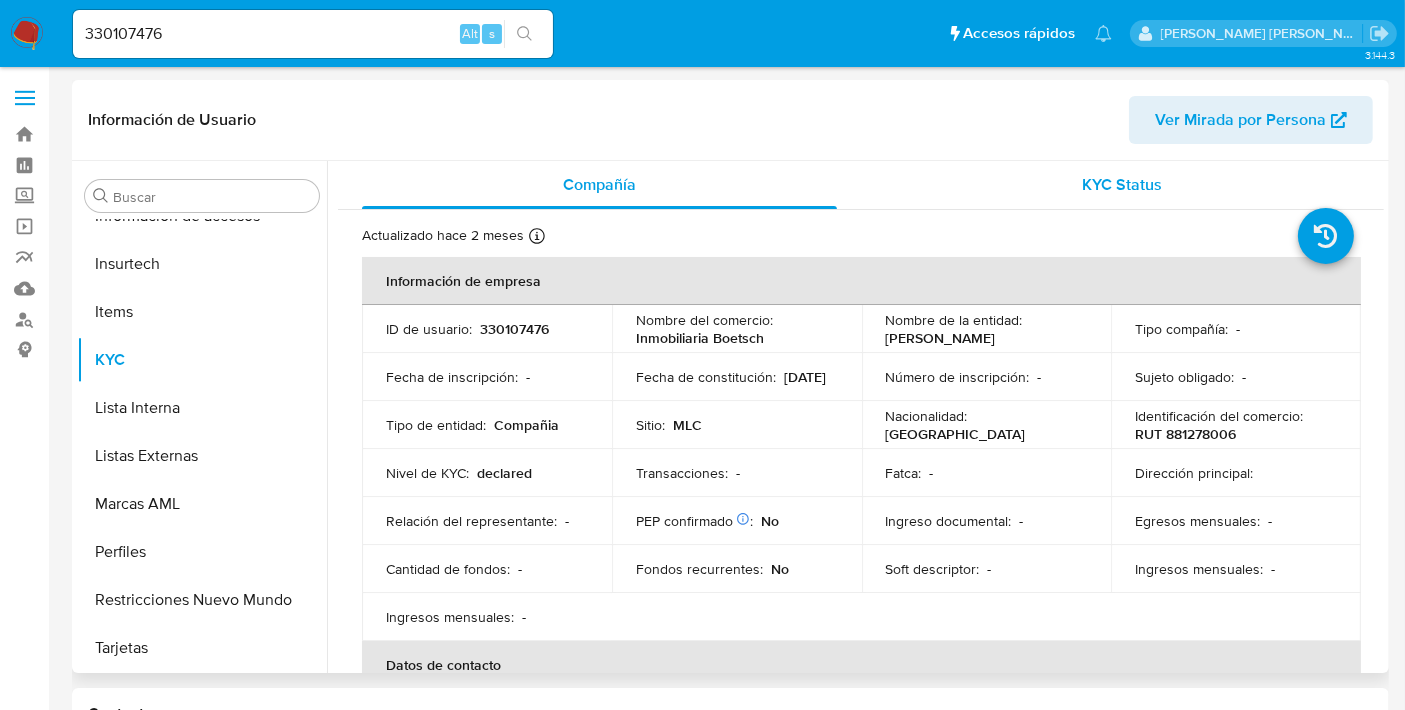 click on "KYC Status" at bounding box center [1122, 185] 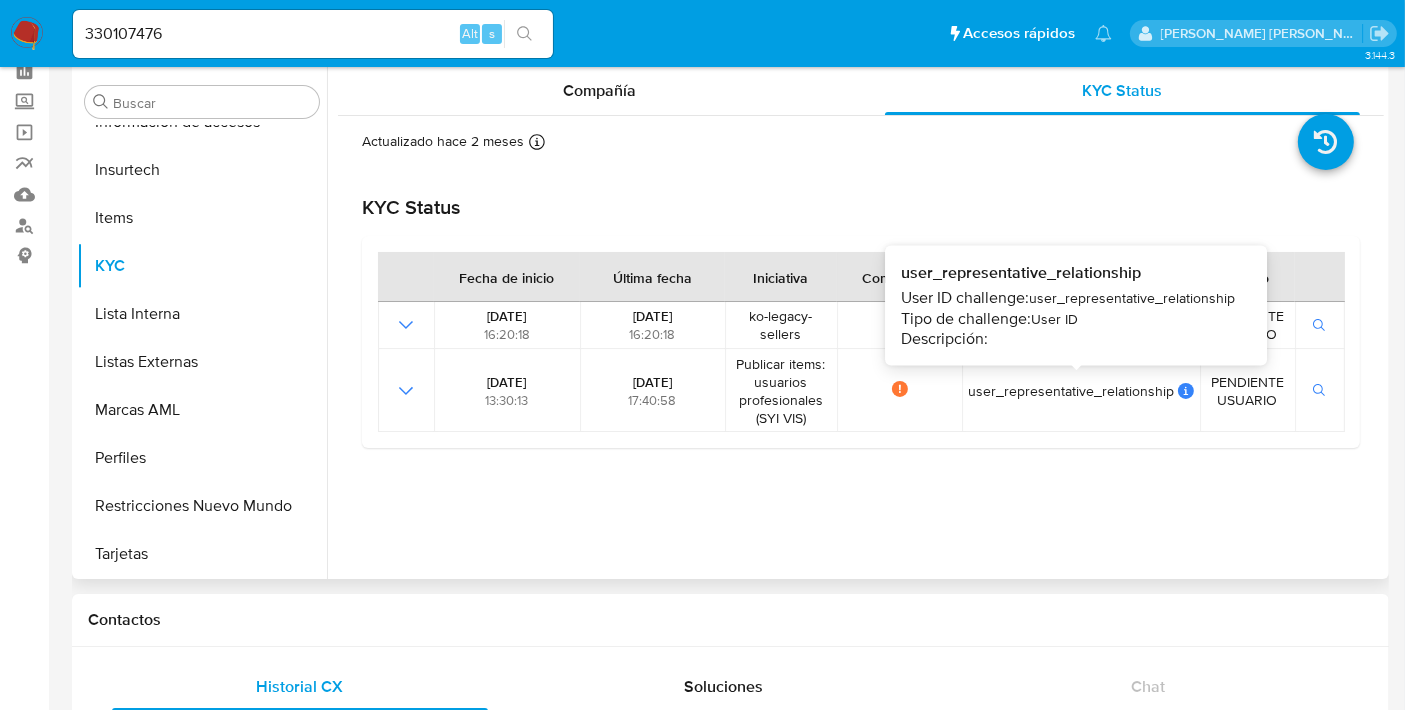 scroll, scrollTop: 95, scrollLeft: 0, axis: vertical 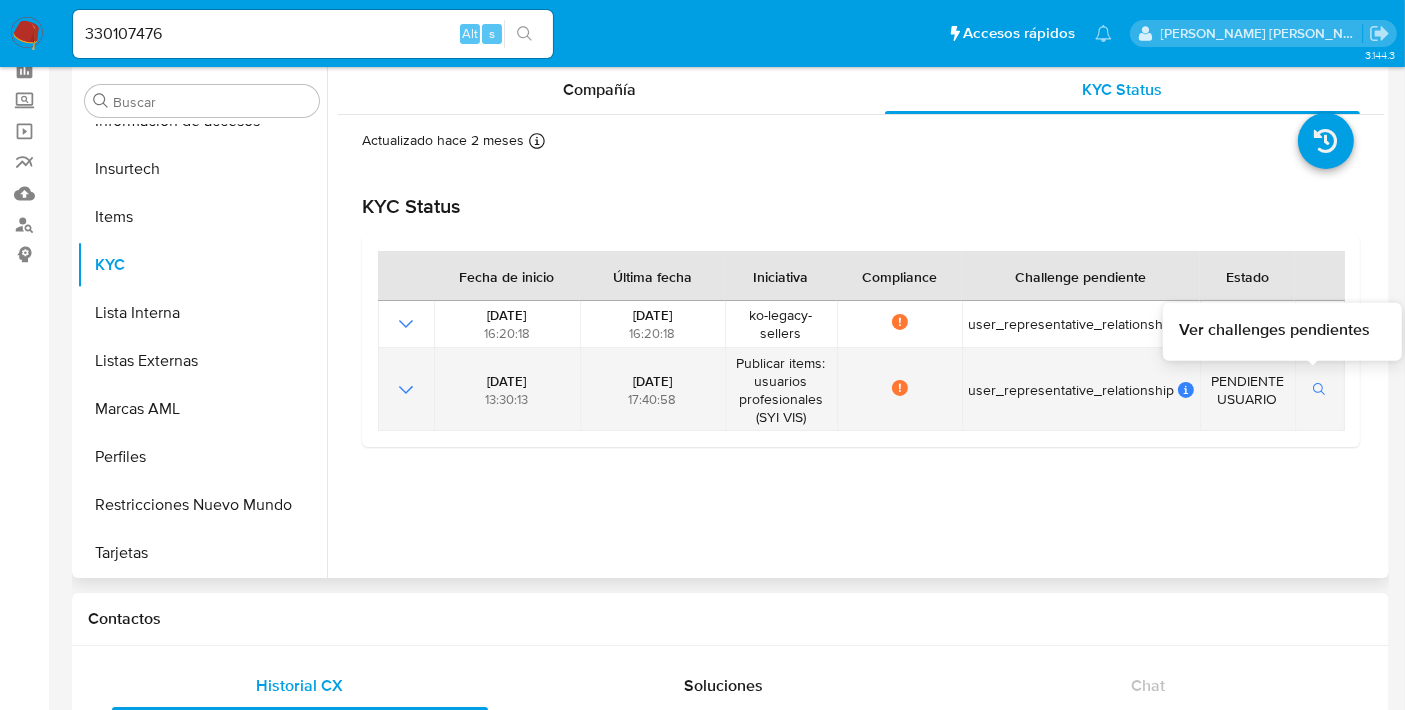 click at bounding box center [1320, 390] 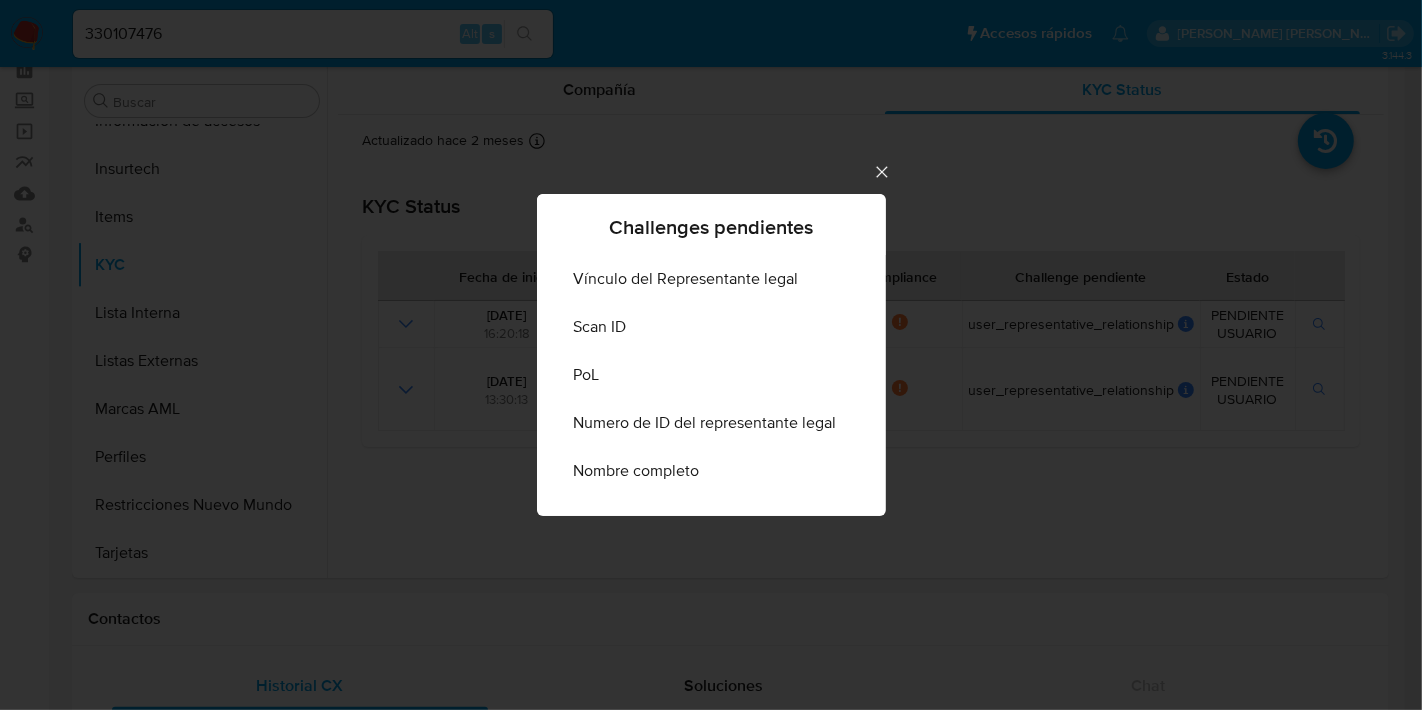 click on "Challenges pendientes Vínculo del Representante legal Scan ID PoL Numero de ID del representante legal Nombre completo" at bounding box center [711, 355] 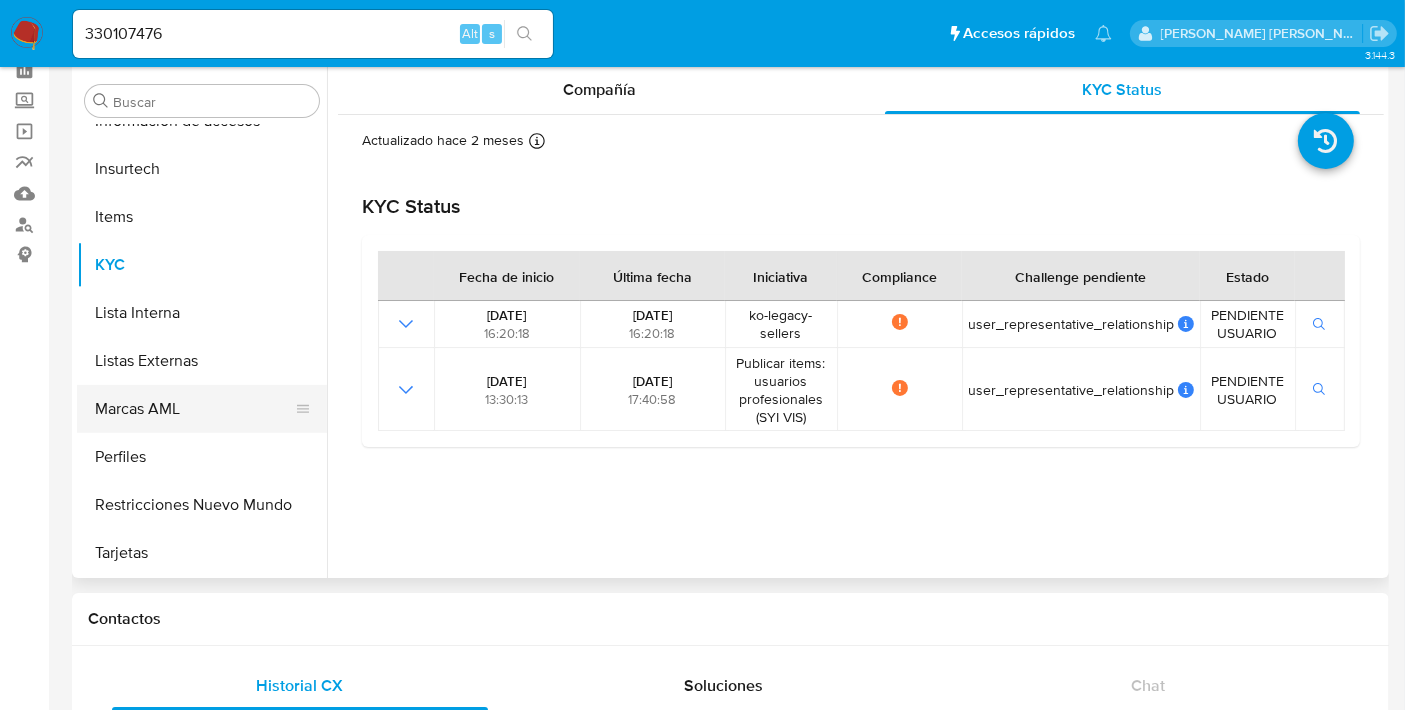 scroll, scrollTop: 560, scrollLeft: 0, axis: vertical 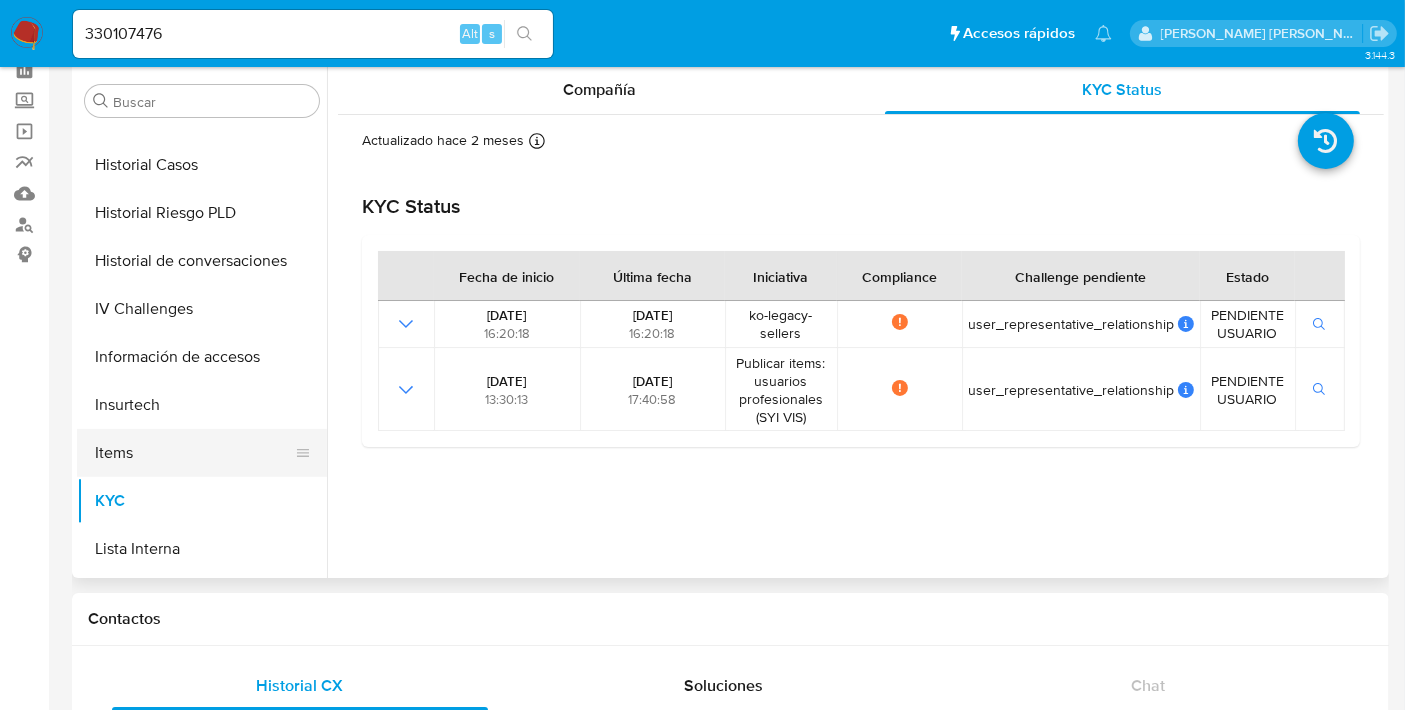 click on "Items" at bounding box center (194, 453) 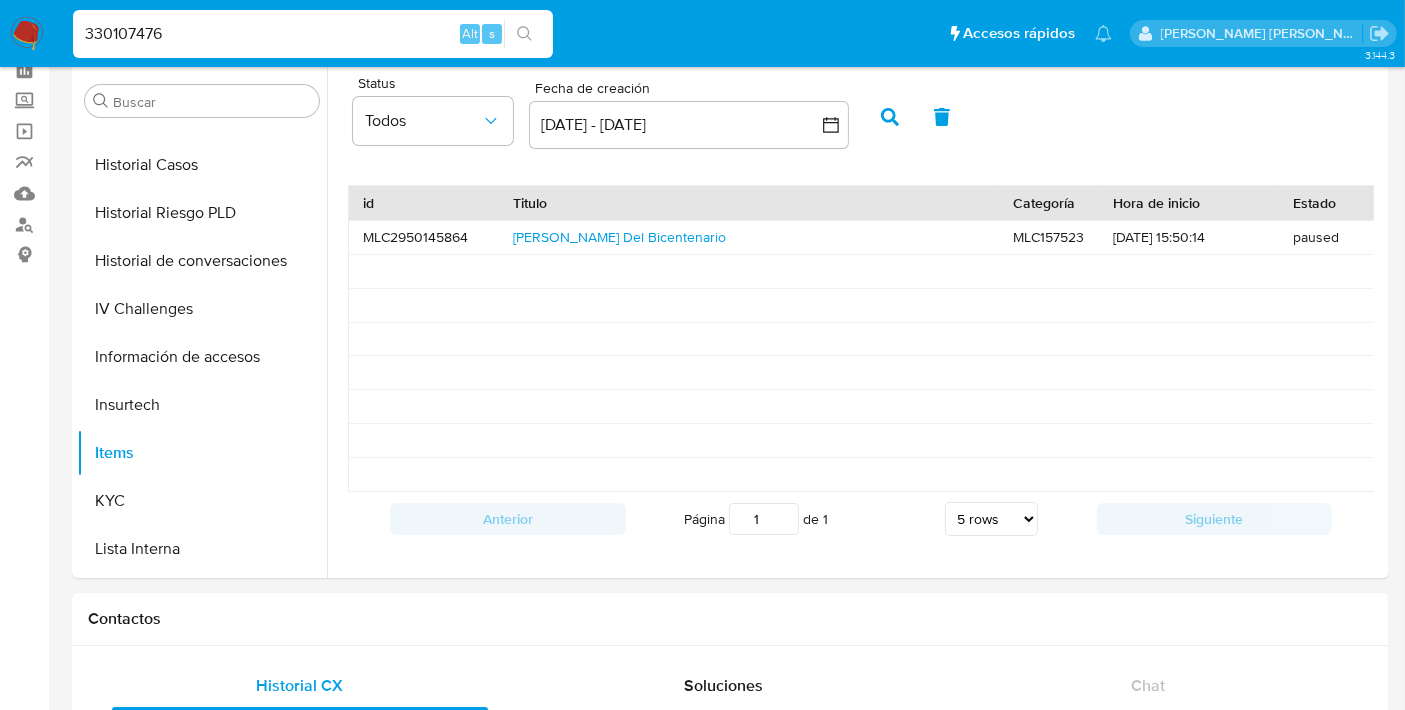 drag, startPoint x: 210, startPoint y: 35, endPoint x: 20, endPoint y: 30, distance: 190.06578 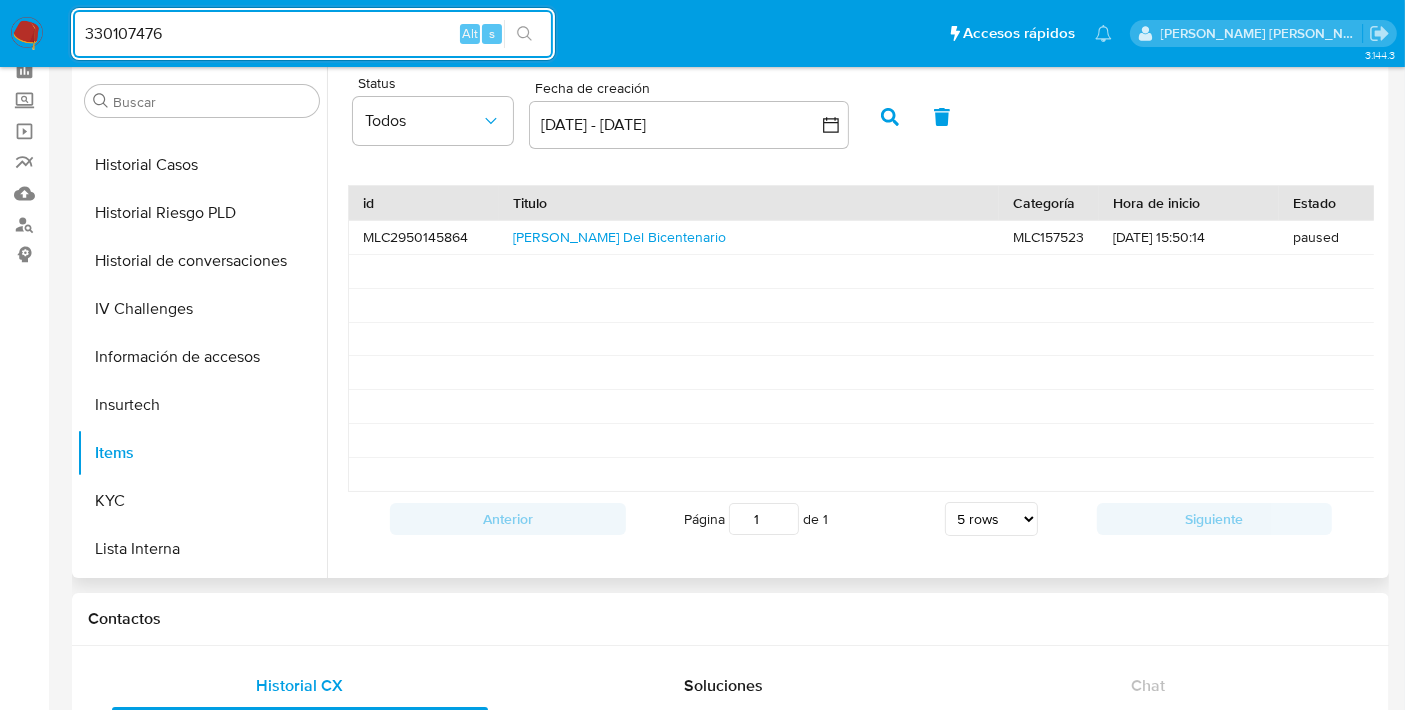 scroll, scrollTop: 0, scrollLeft: 0, axis: both 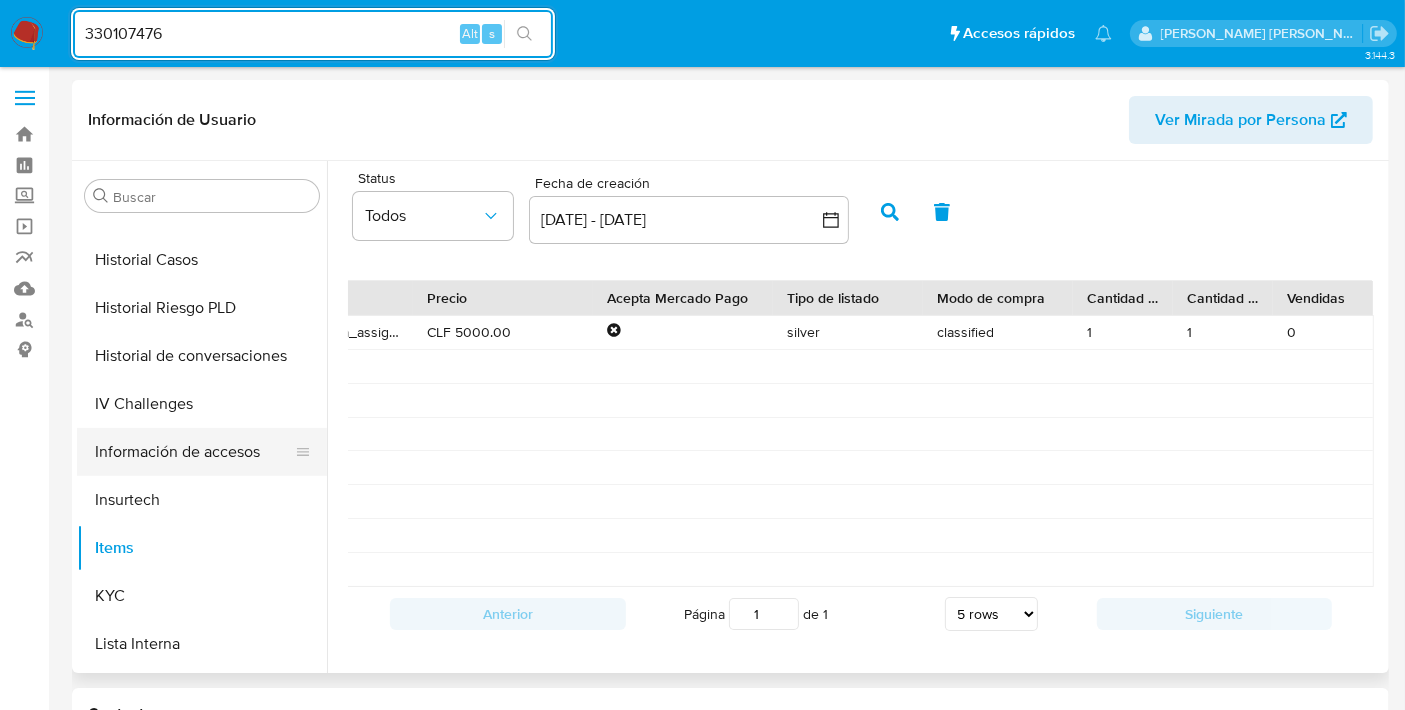 click on "Información de accesos" at bounding box center (194, 452) 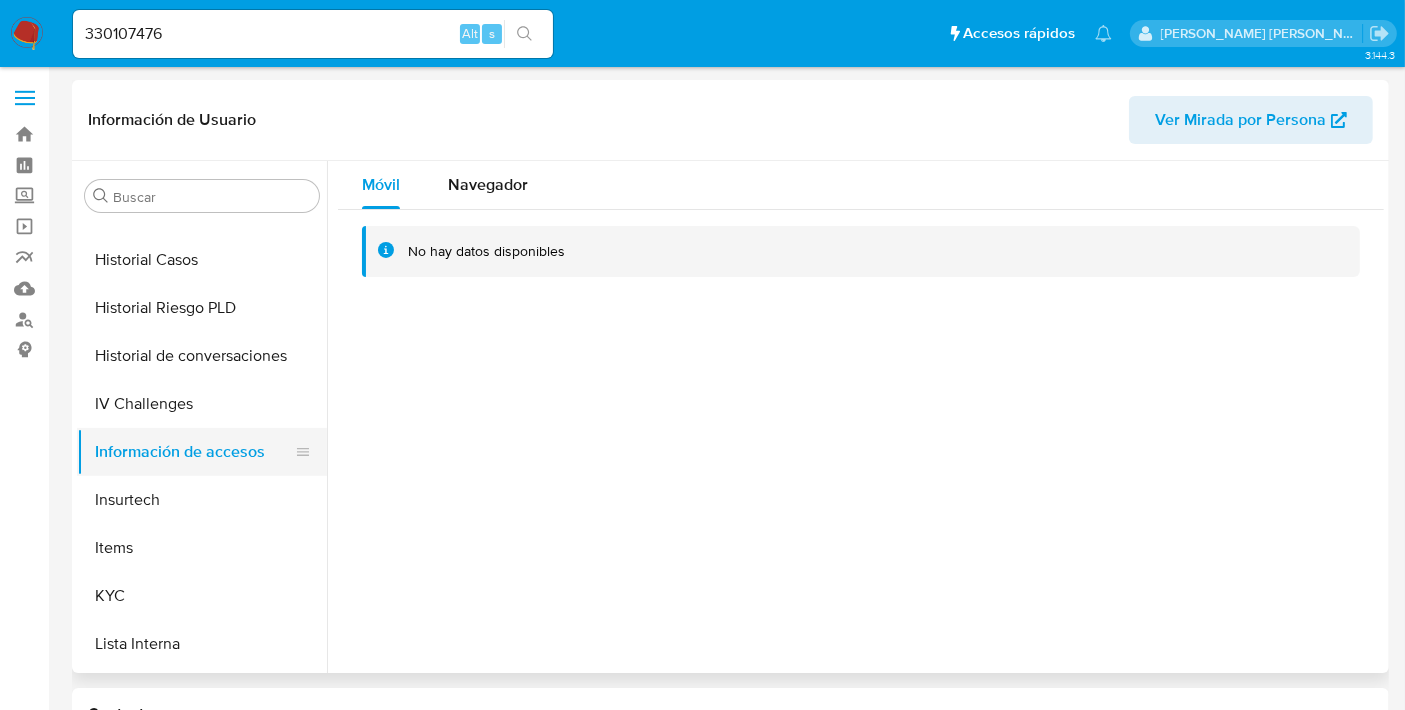scroll, scrollTop: 762, scrollLeft: 0, axis: vertical 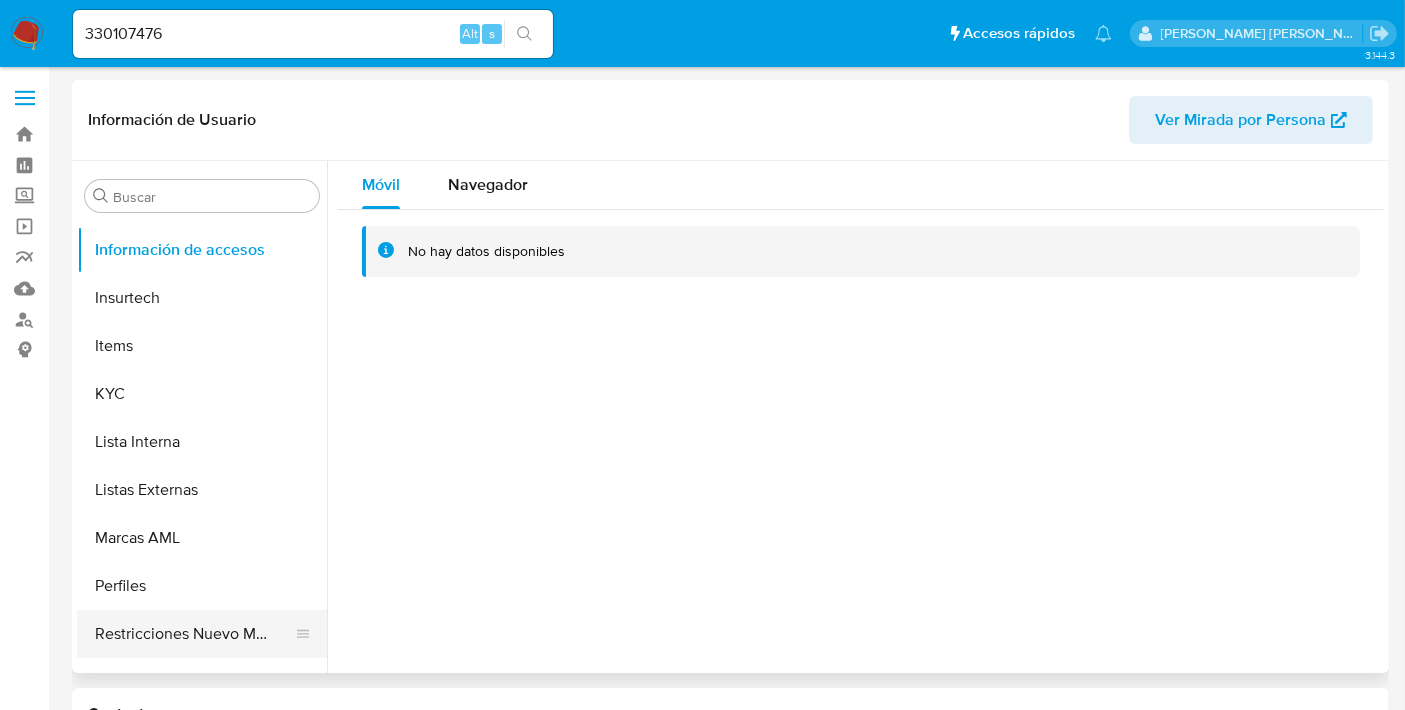 click on "Restricciones Nuevo Mundo" at bounding box center [194, 634] 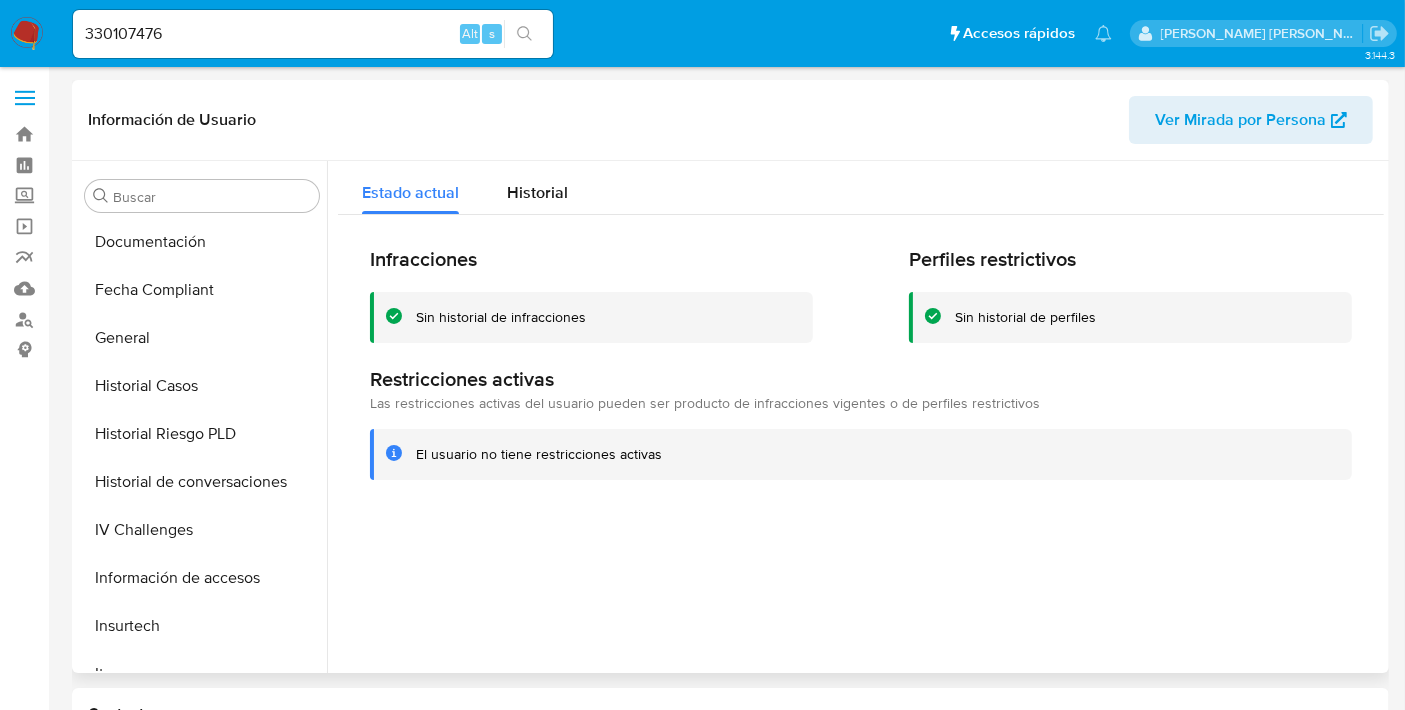 scroll, scrollTop: 433, scrollLeft: 0, axis: vertical 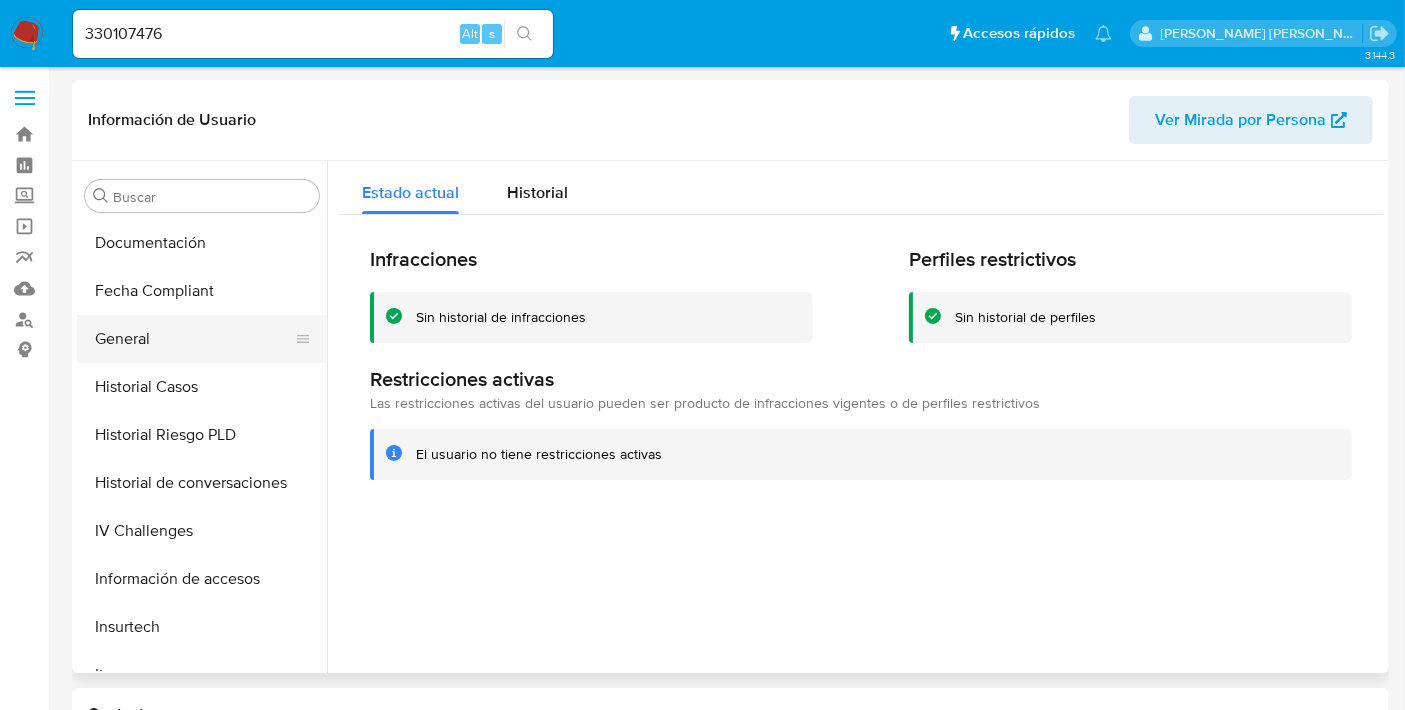 click on "General" at bounding box center (194, 339) 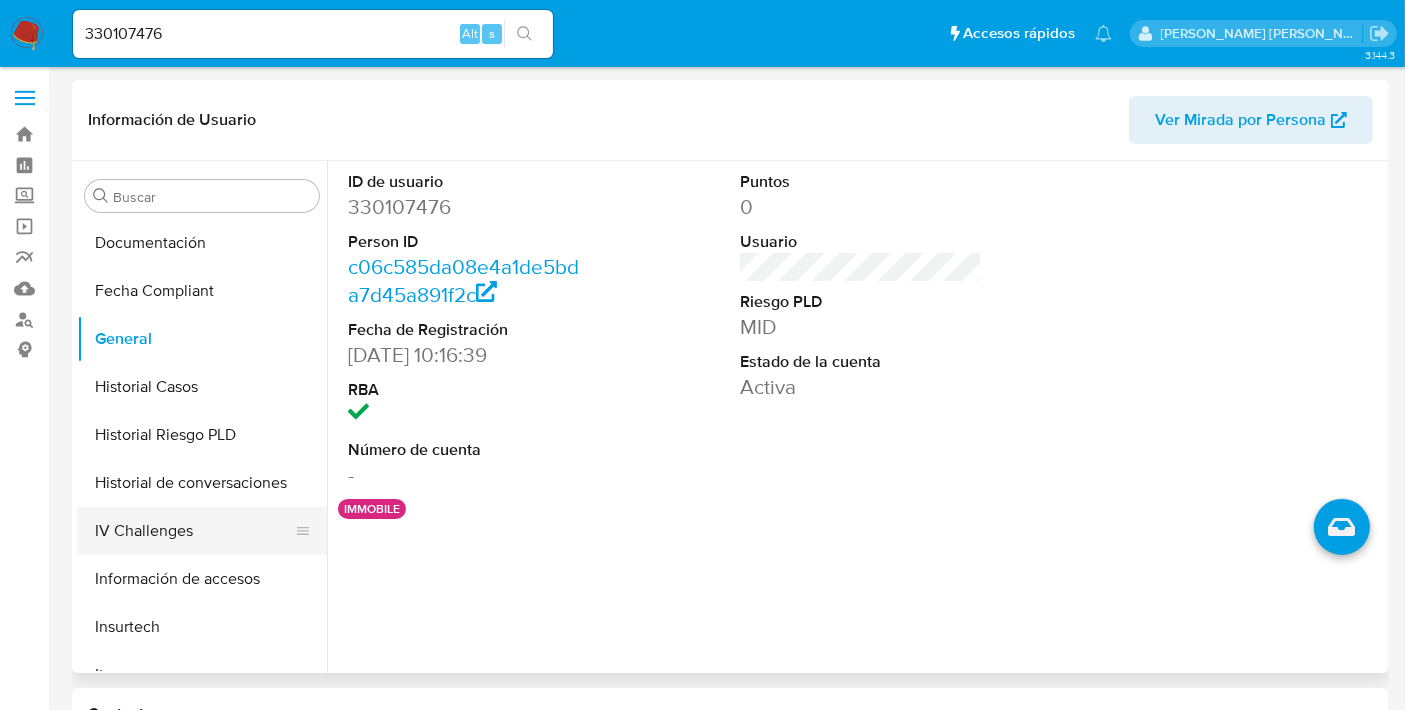 scroll, scrollTop: 788, scrollLeft: 0, axis: vertical 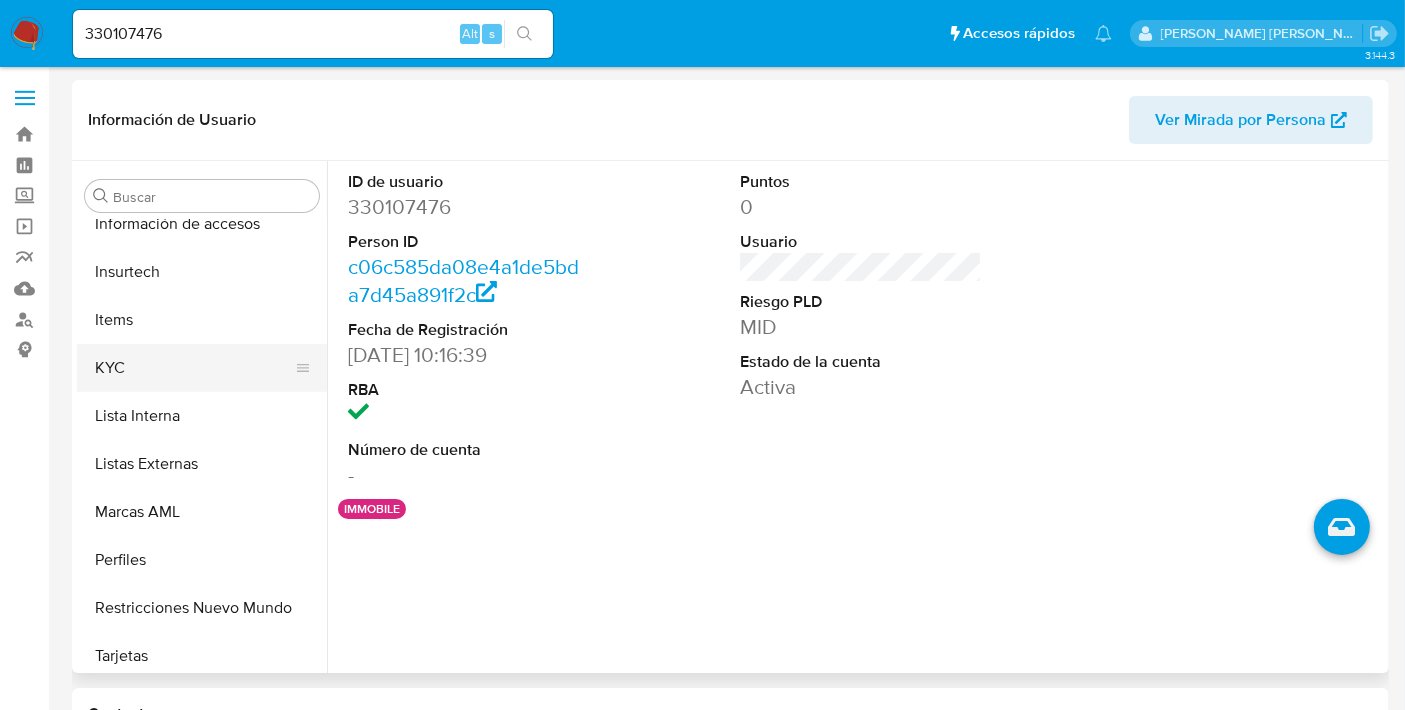 click on "KYC" at bounding box center [194, 368] 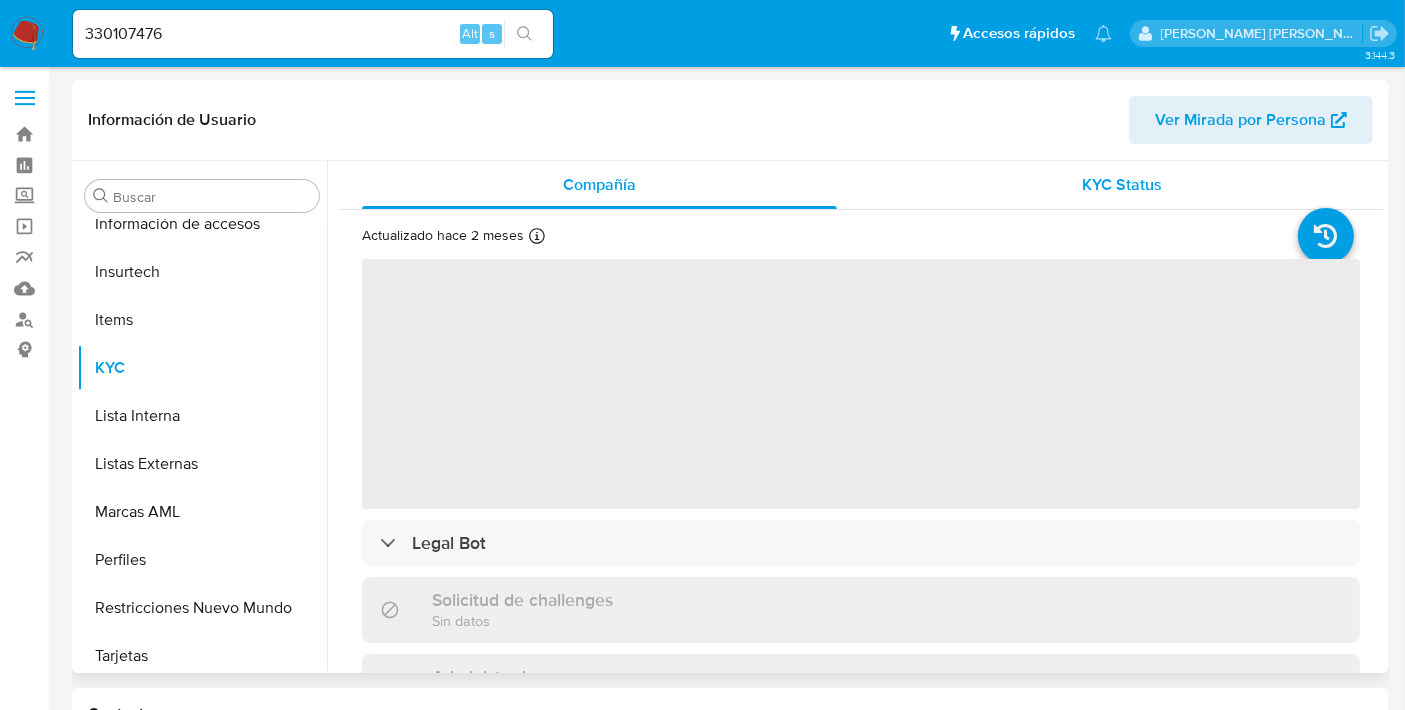 click on "KYC Status" at bounding box center [1122, 185] 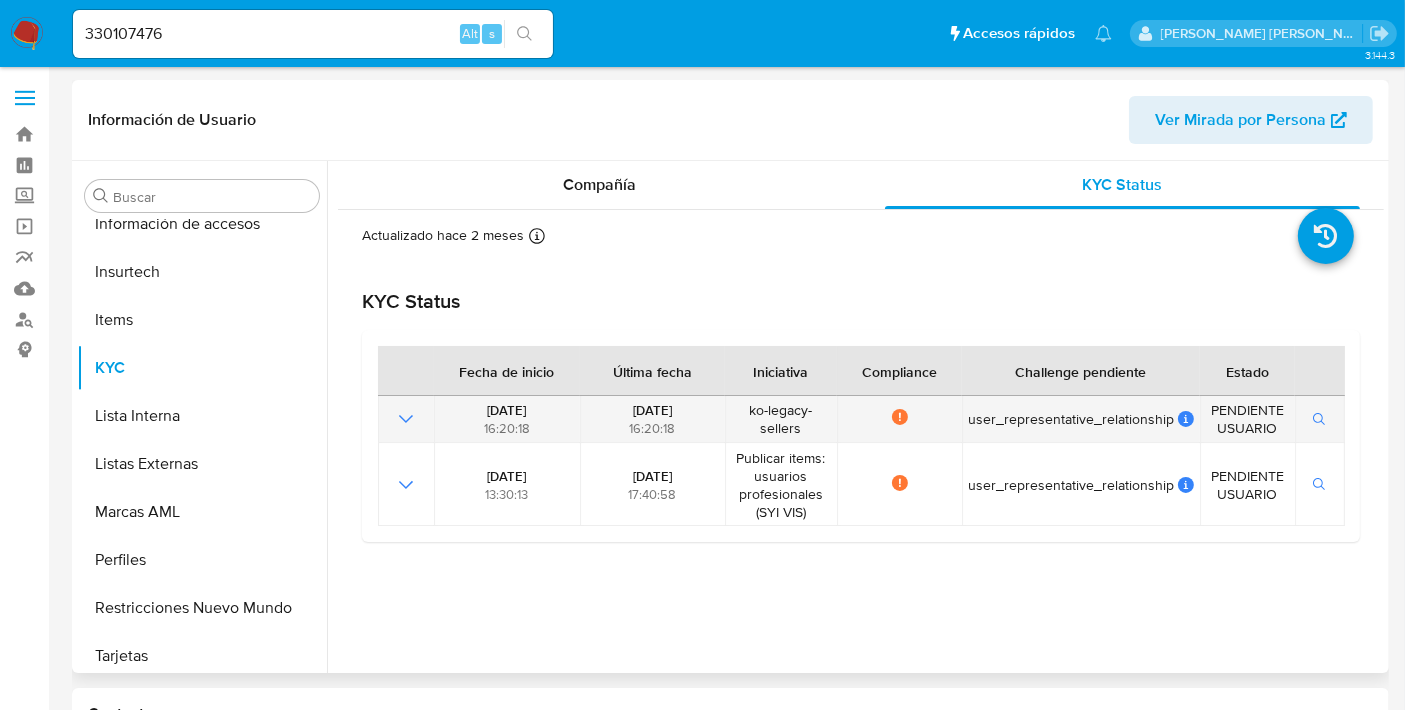 click 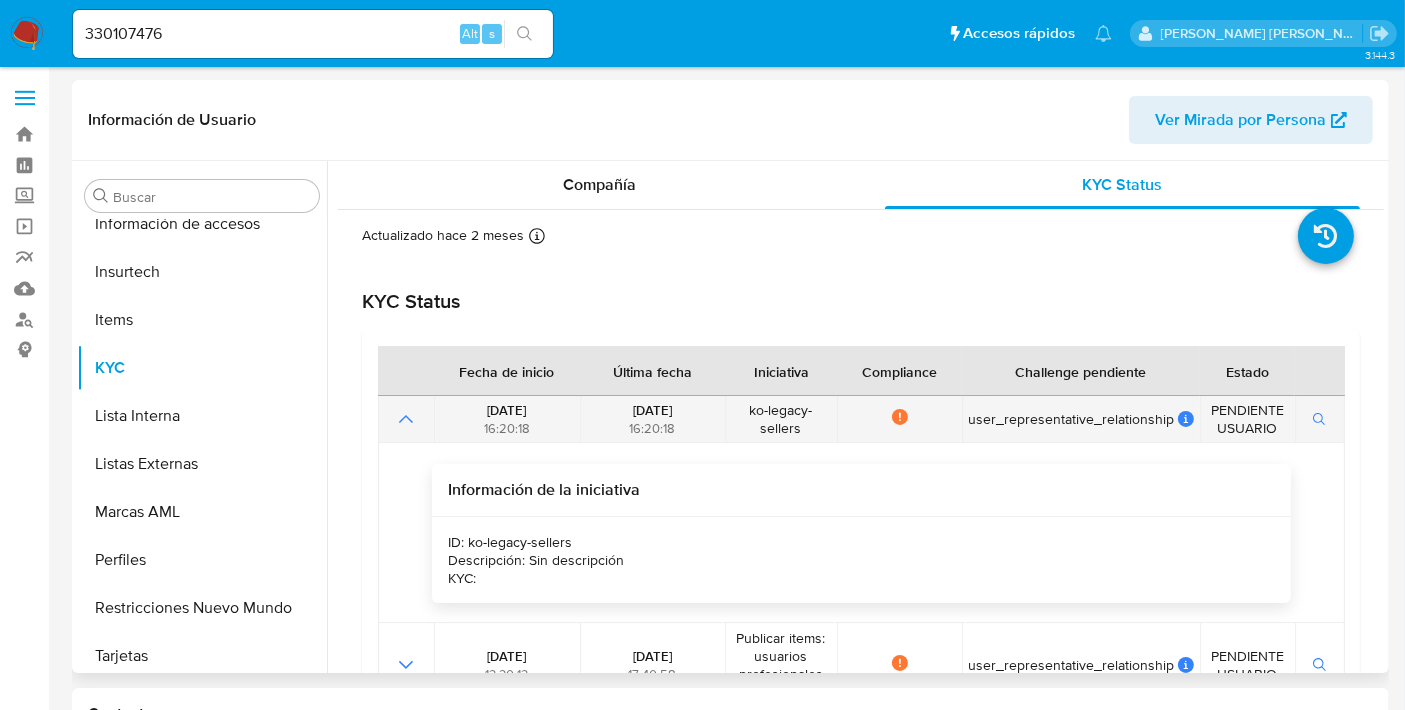 scroll, scrollTop: 65, scrollLeft: 0, axis: vertical 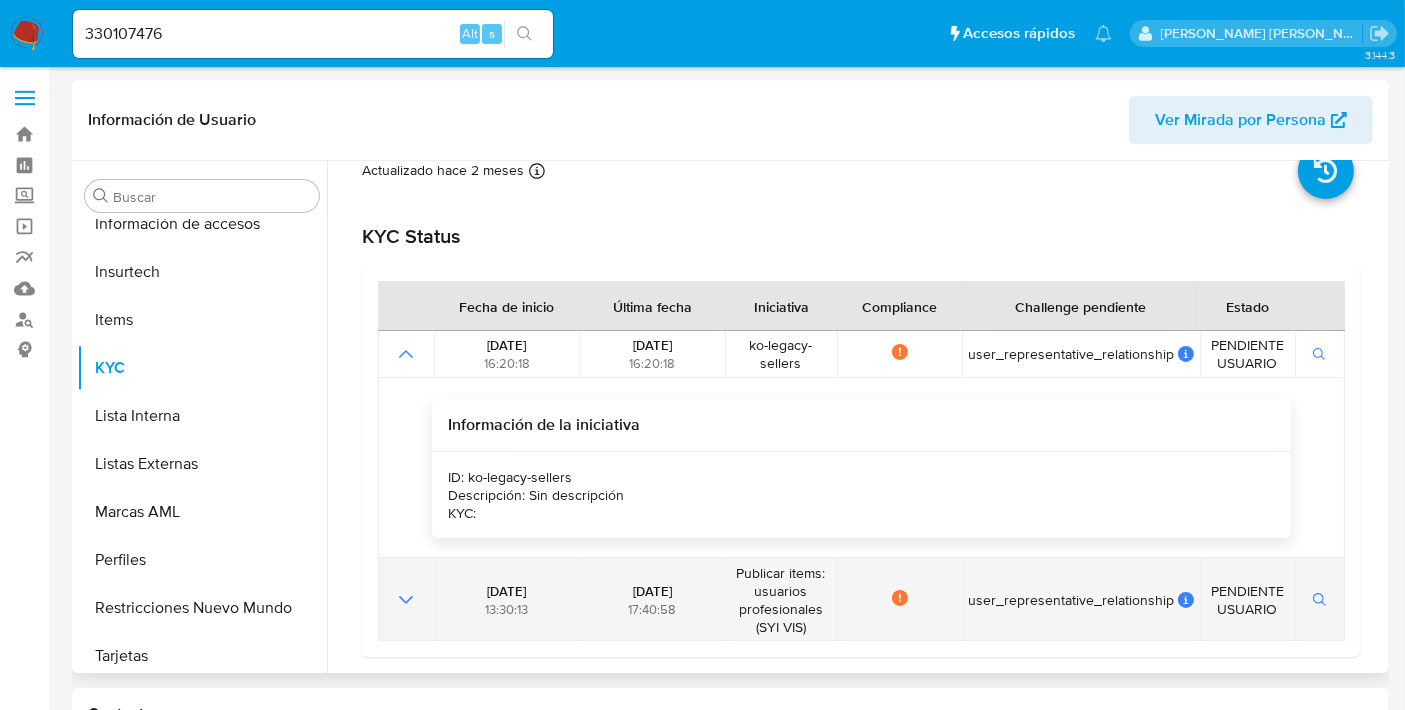 click 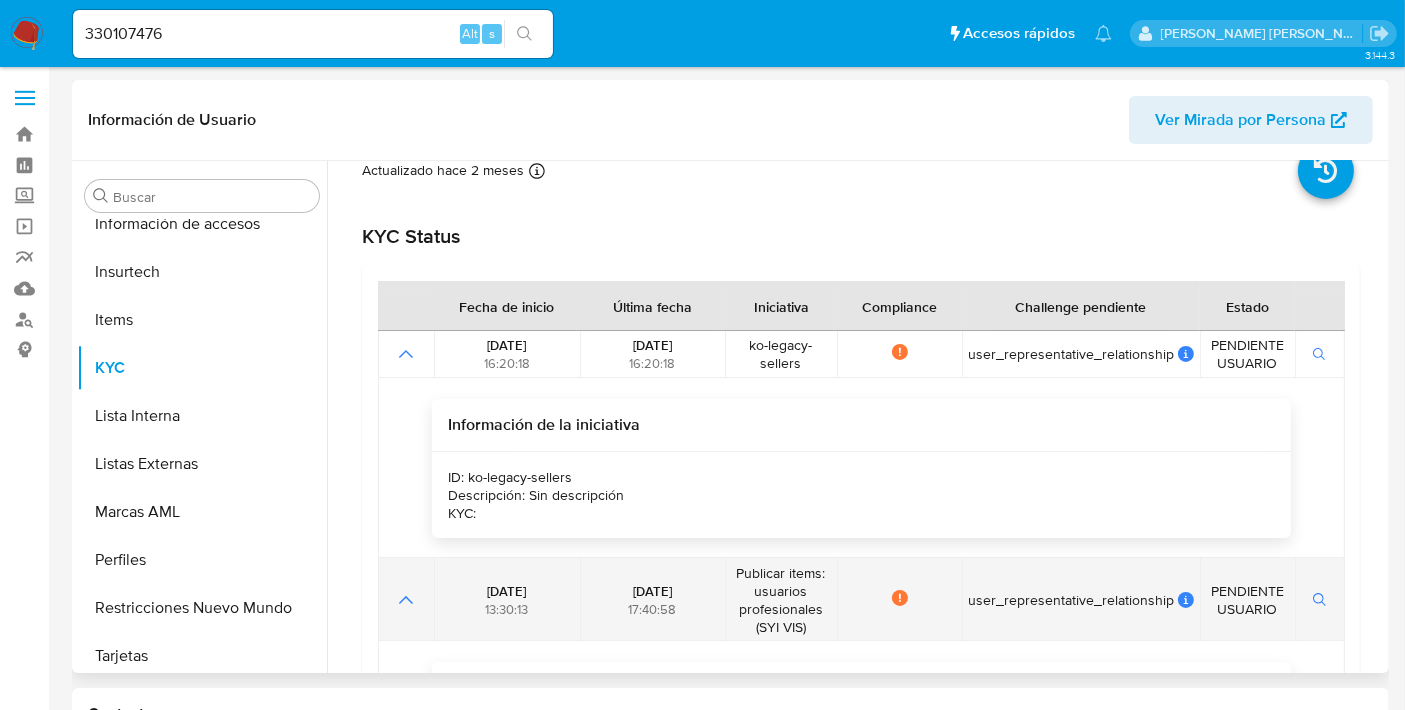 scroll, scrollTop: 245, scrollLeft: 0, axis: vertical 